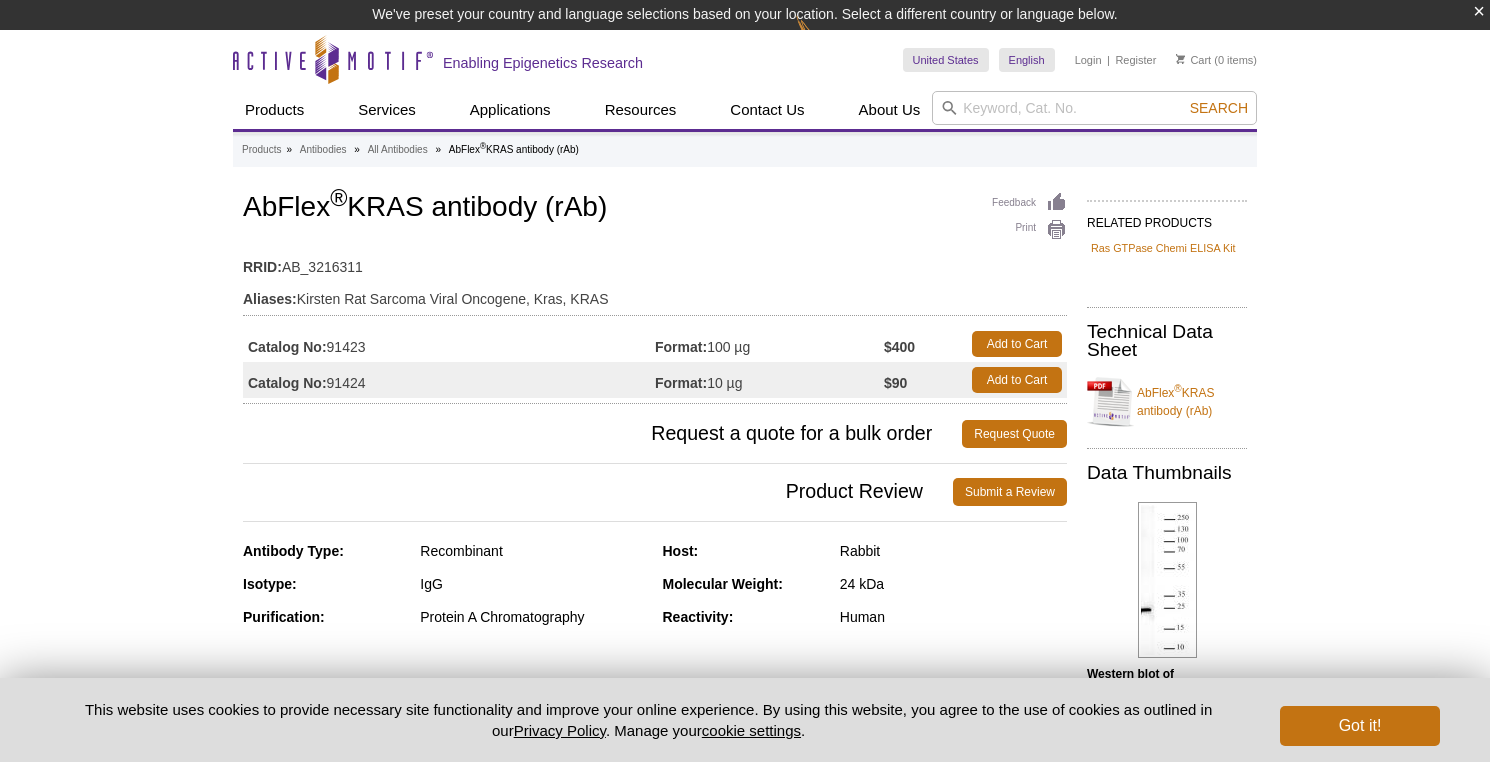 scroll, scrollTop: 0, scrollLeft: 0, axis: both 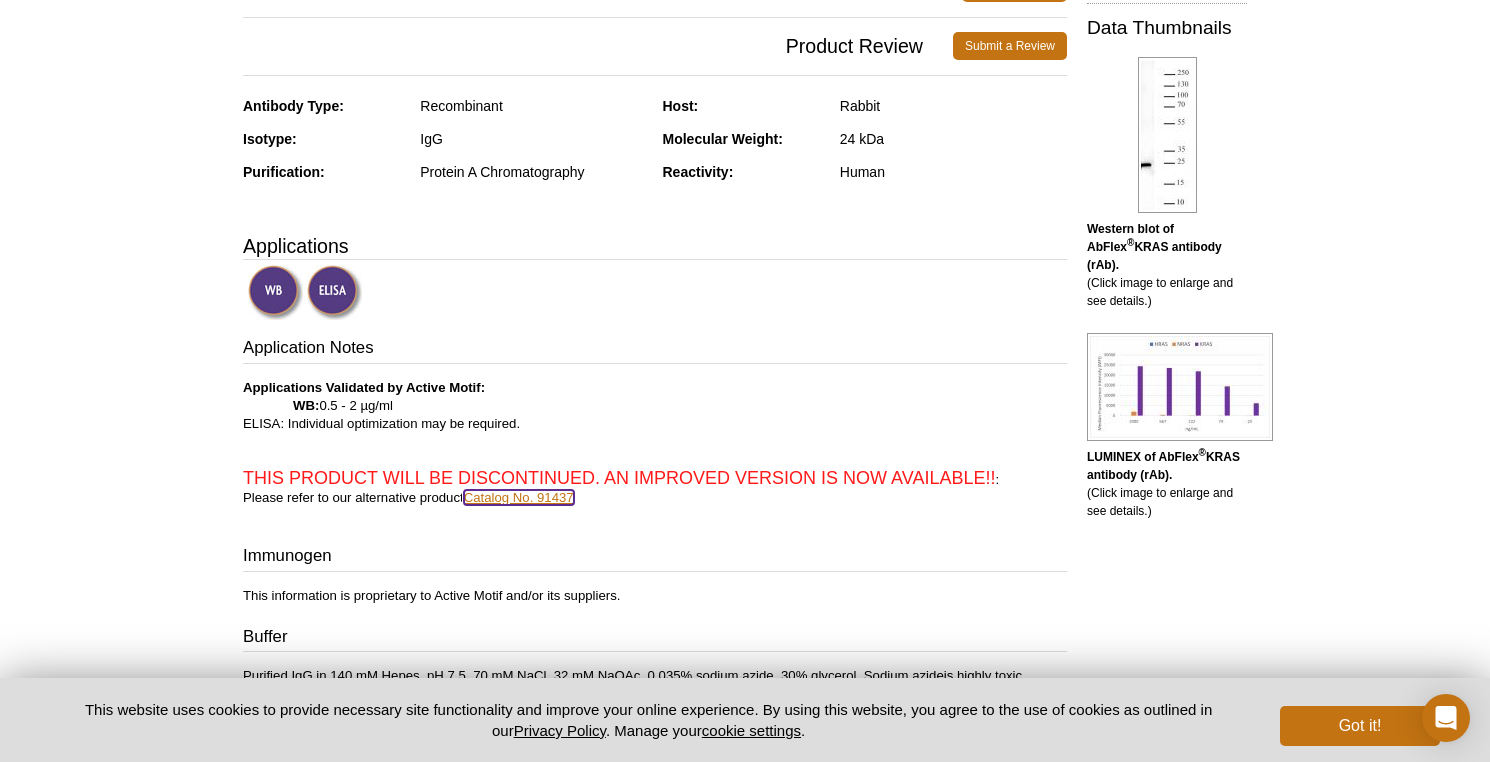 click on "Catalog No. 91437" at bounding box center (519, 497) 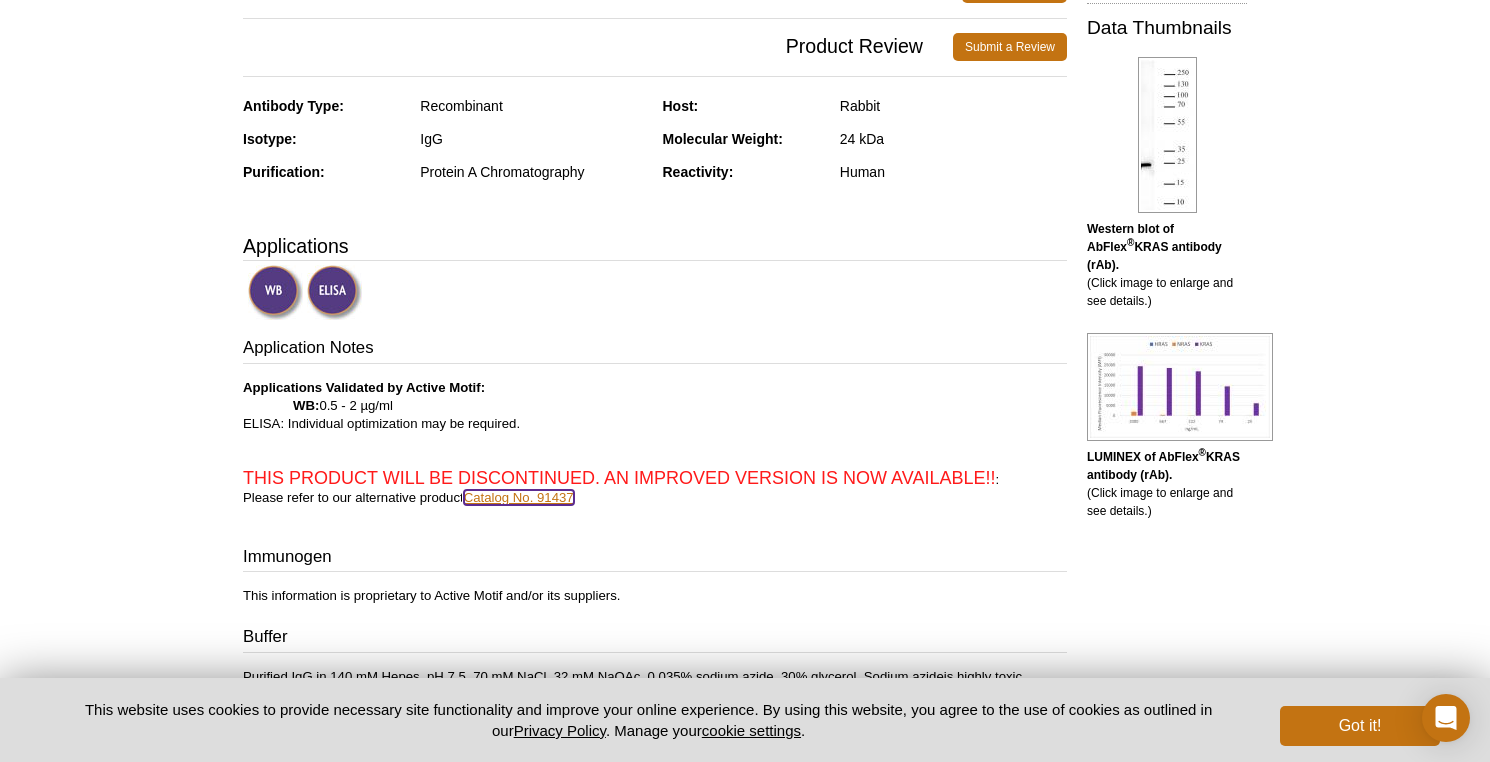 scroll, scrollTop: 416, scrollLeft: 0, axis: vertical 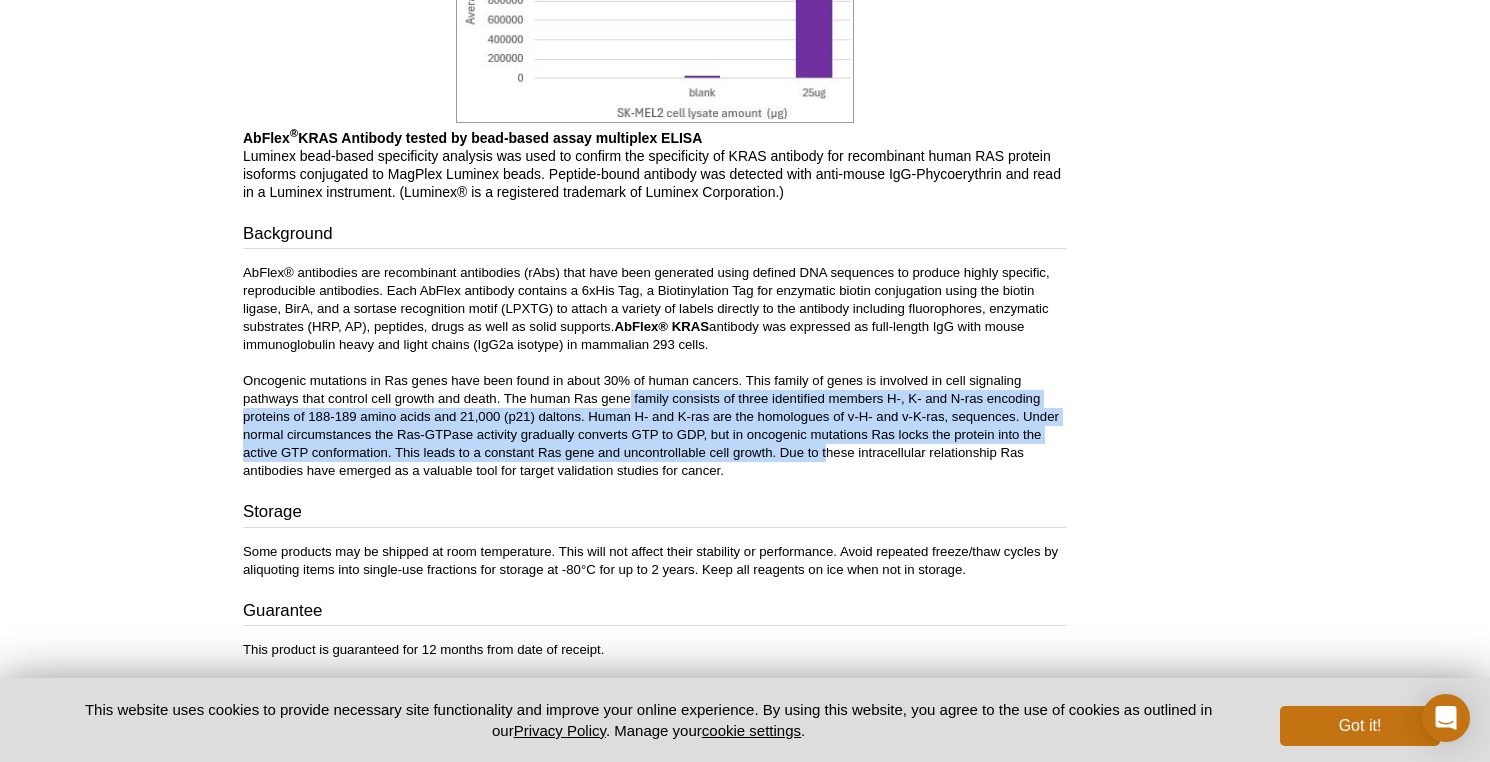 drag, startPoint x: 628, startPoint y: 407, endPoint x: 819, endPoint y: 450, distance: 195.78049 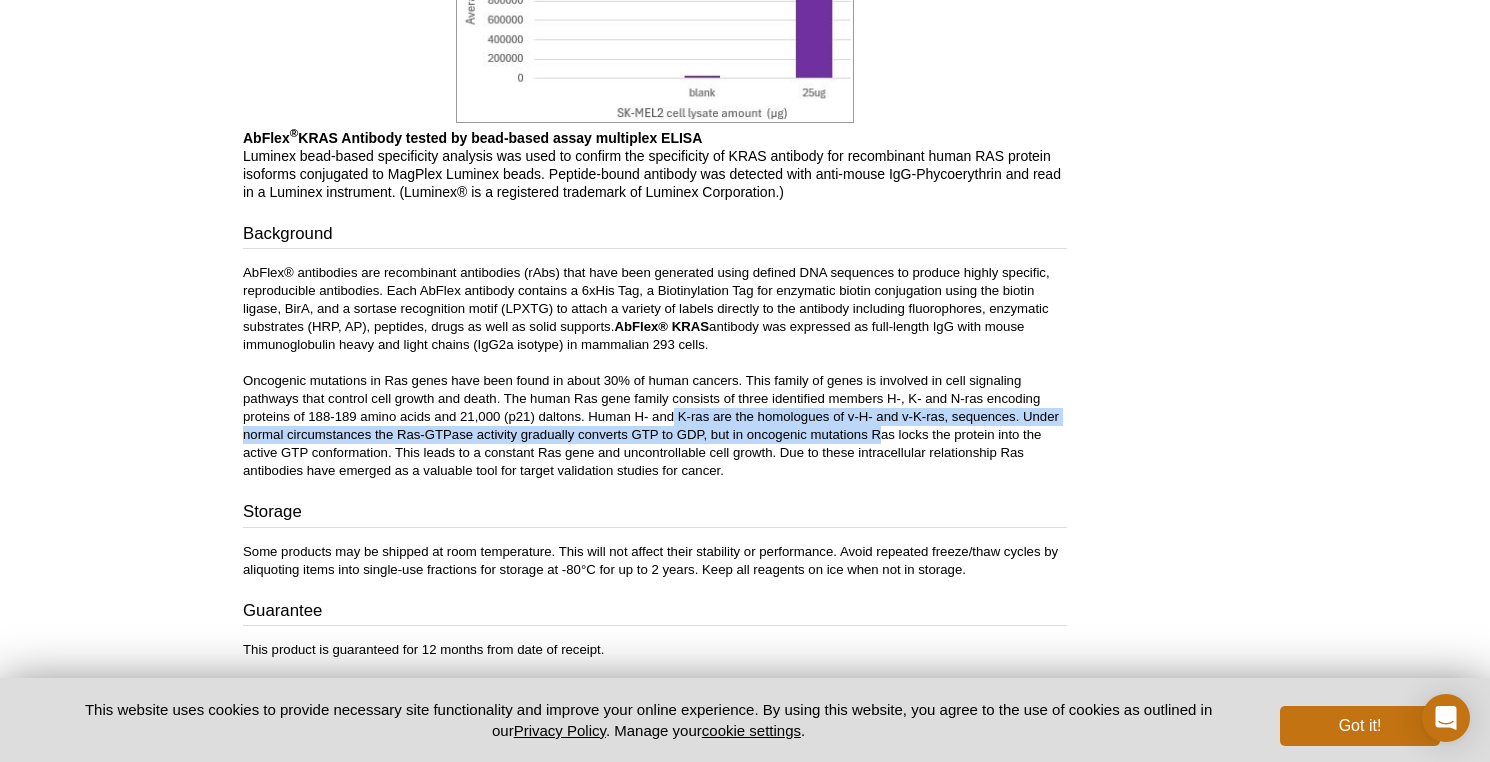 drag, startPoint x: 672, startPoint y: 409, endPoint x: 874, endPoint y: 430, distance: 203.08865 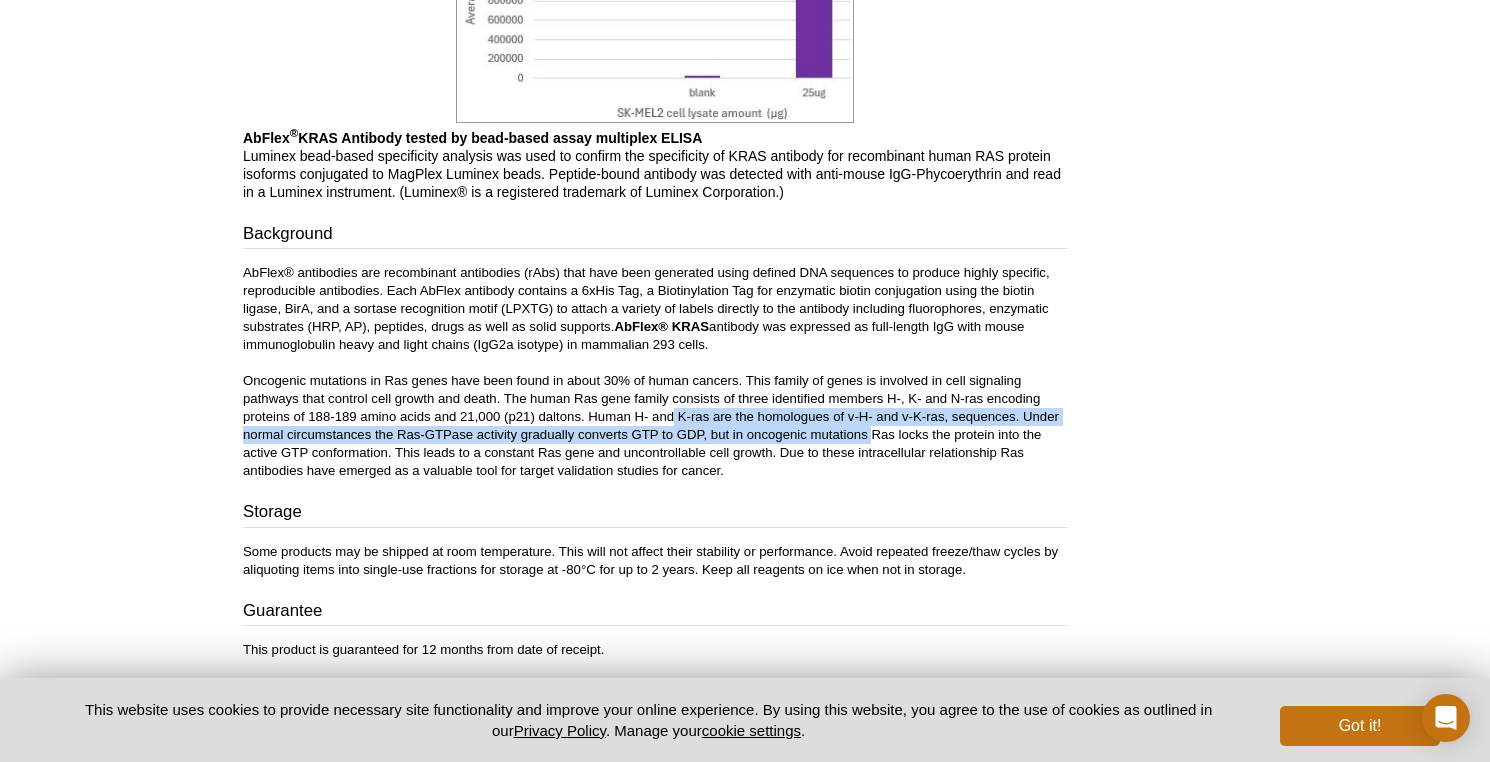 click on "AbFlex® antibodies are recombinant antibodies (rAbs) that have been generated using defined DNA sequences to produce highly specific, reproducible antibodies. Each AbFlex antibody contains a 6xHis Tag, a Biotinylation Tag for enzymatic biotin conjugation using the biotin ligase, BirA, and a sortase recognition motif (LPXTG) to attach a variety of labels directly to the antibody including fluorophores, enzymatic substrates (HRP, AP), peptides, drugs as well as solid supports.
AbFlex® KRAS  antibody was expressed as full-length IgG with mouse immunoglobulin heavy and light chains (IgG2a isotype) in mammalian 293 cells." at bounding box center [655, 372] 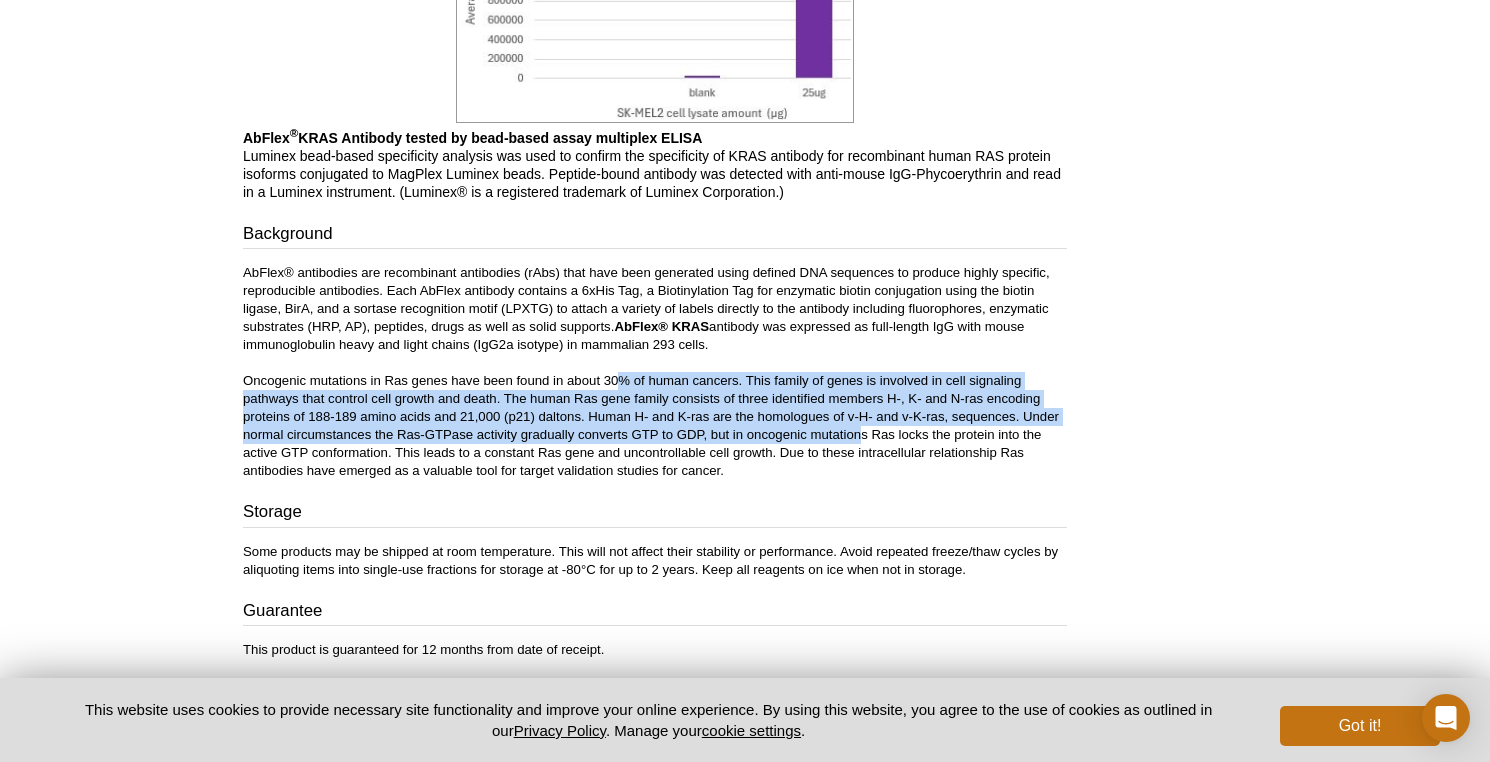 drag, startPoint x: 616, startPoint y: 388, endPoint x: 860, endPoint y: 436, distance: 248.6765 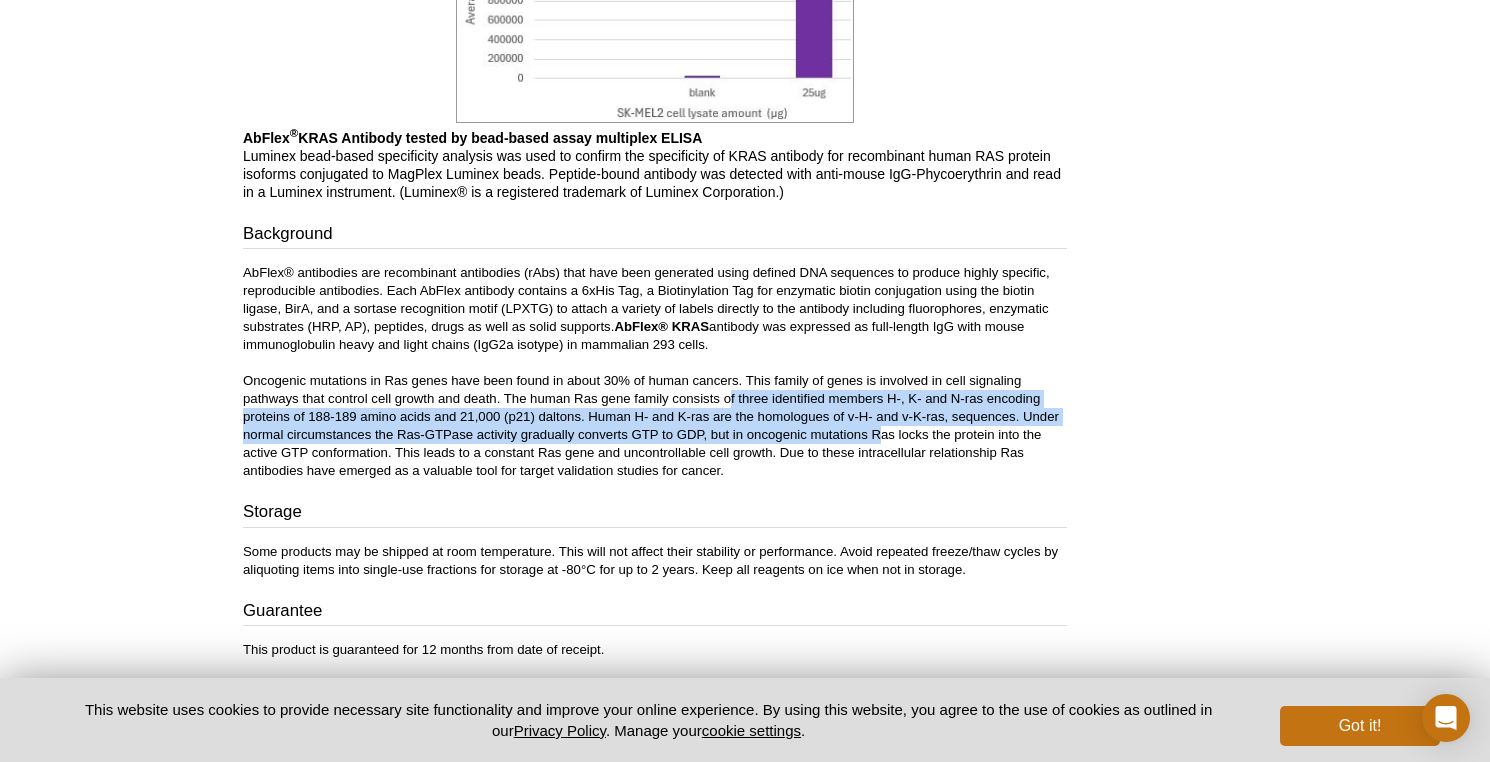 drag, startPoint x: 729, startPoint y: 404, endPoint x: 881, endPoint y: 430, distance: 154.20766 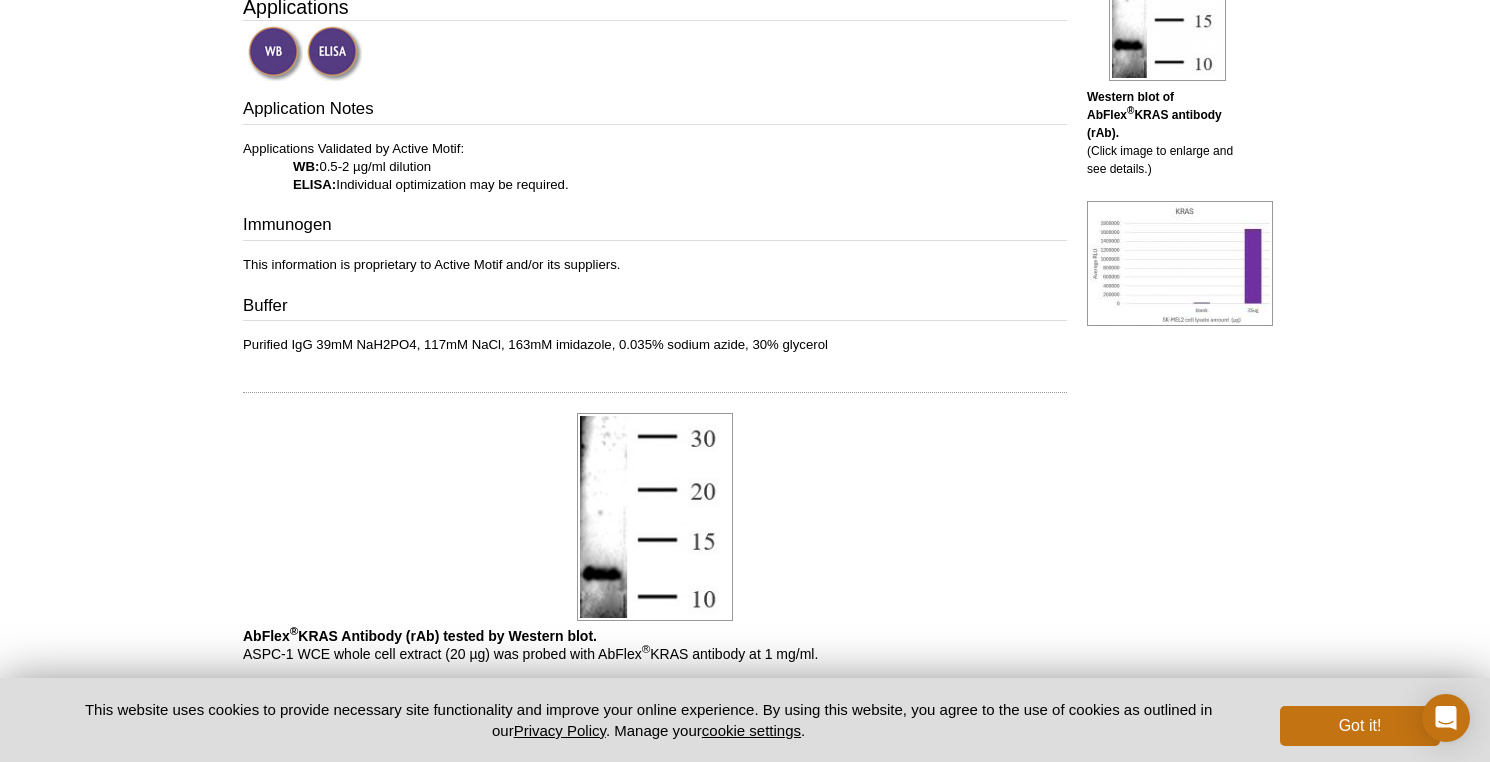 scroll, scrollTop: 668, scrollLeft: 0, axis: vertical 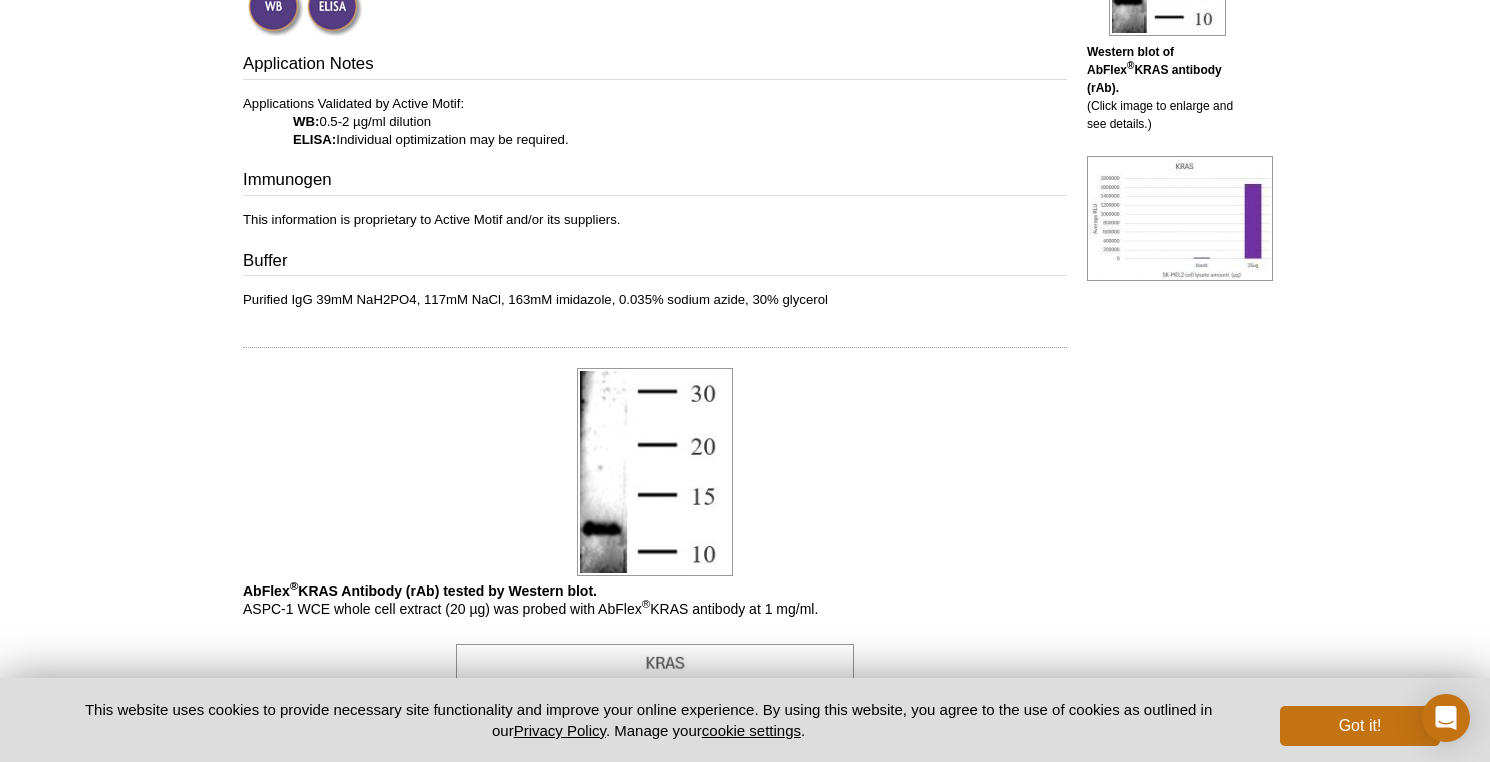 drag, startPoint x: 493, startPoint y: 143, endPoint x: 594, endPoint y: 143, distance: 101 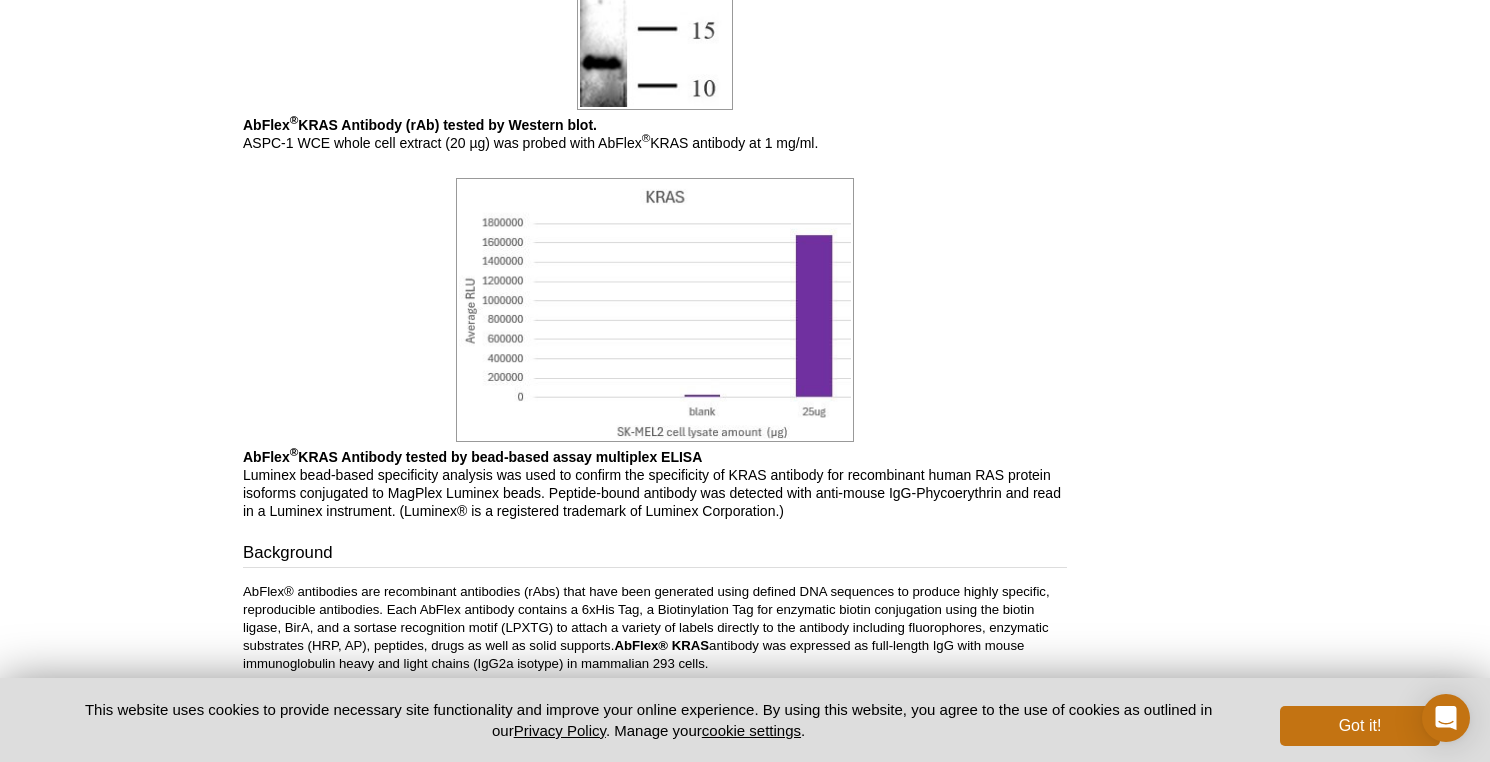 scroll, scrollTop: 1141, scrollLeft: 0, axis: vertical 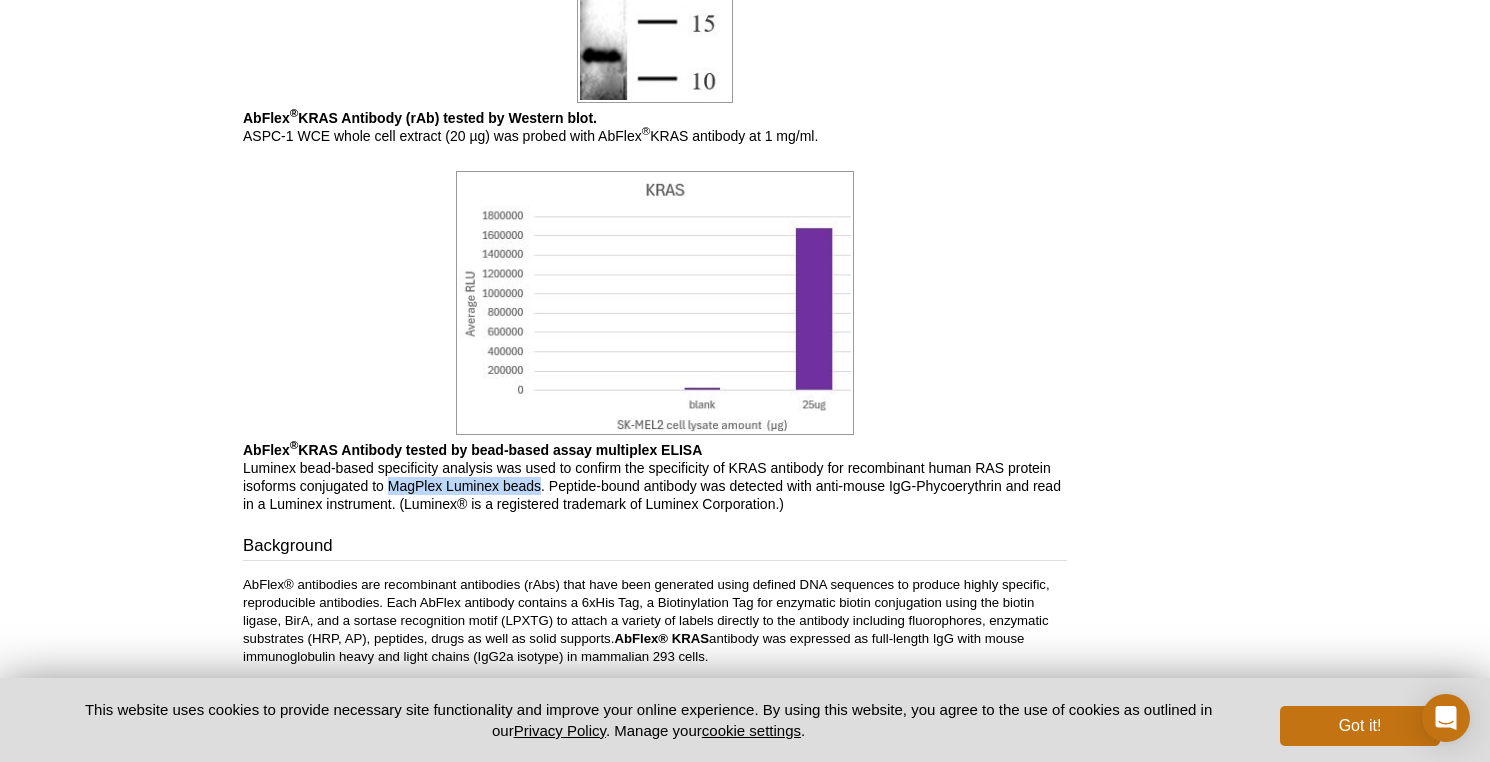 drag, startPoint x: 390, startPoint y: 485, endPoint x: 540, endPoint y: 488, distance: 150.03 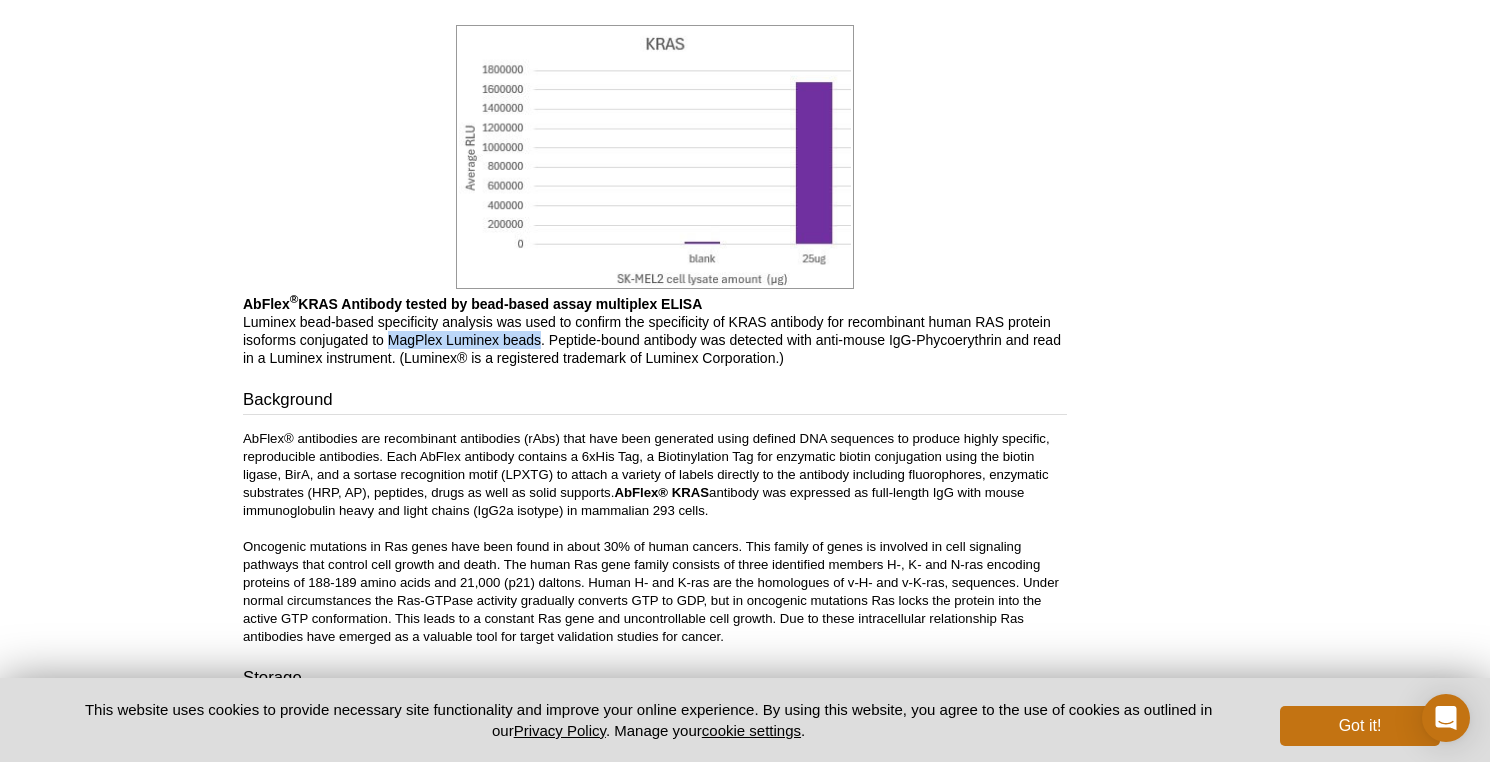 scroll, scrollTop: 1384, scrollLeft: 0, axis: vertical 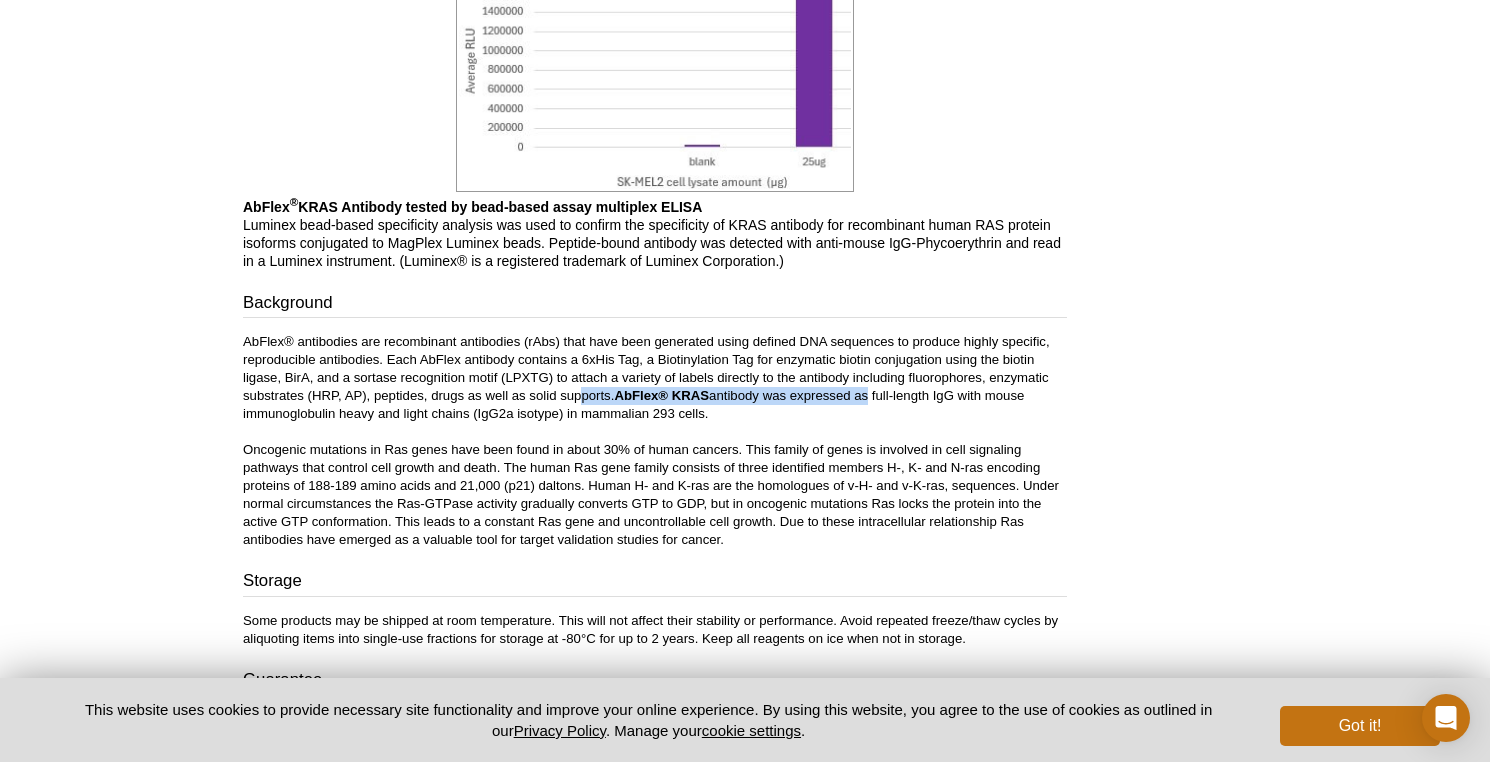 drag, startPoint x: 877, startPoint y: 395, endPoint x: 581, endPoint y: 399, distance: 296.02704 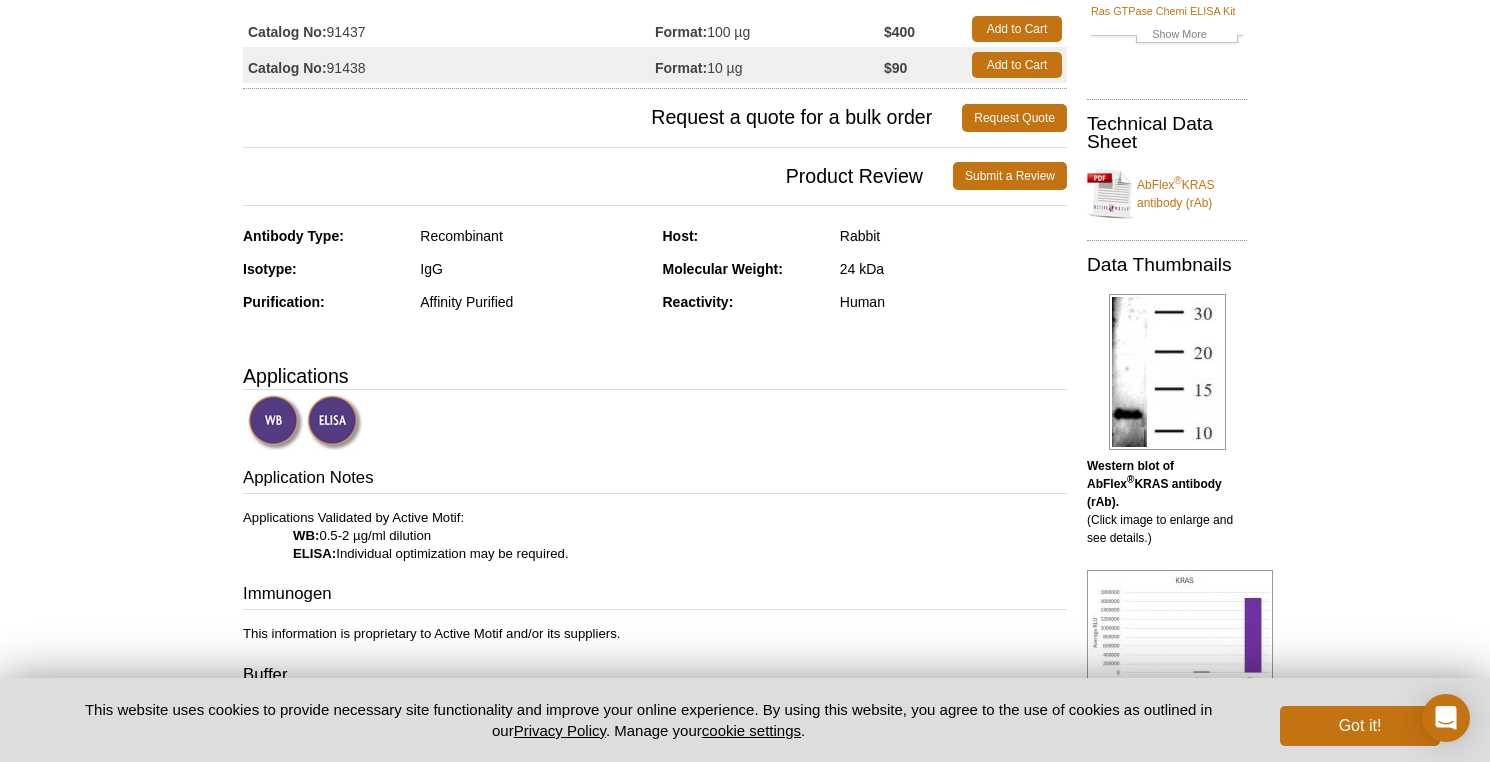 scroll, scrollTop: 77, scrollLeft: 0, axis: vertical 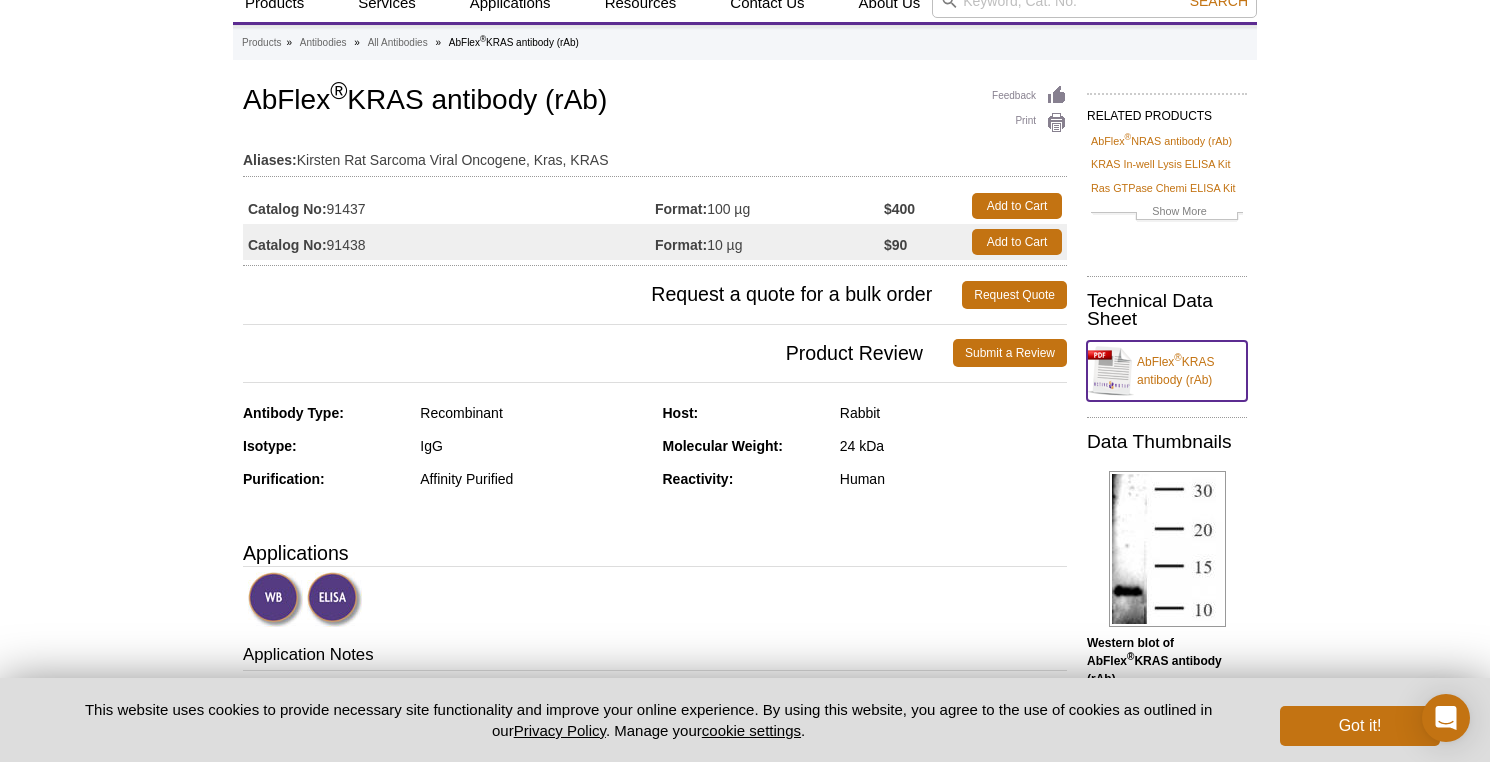 click on "AbFlex ®  KRAS antibody (rAb)" at bounding box center [1167, 371] 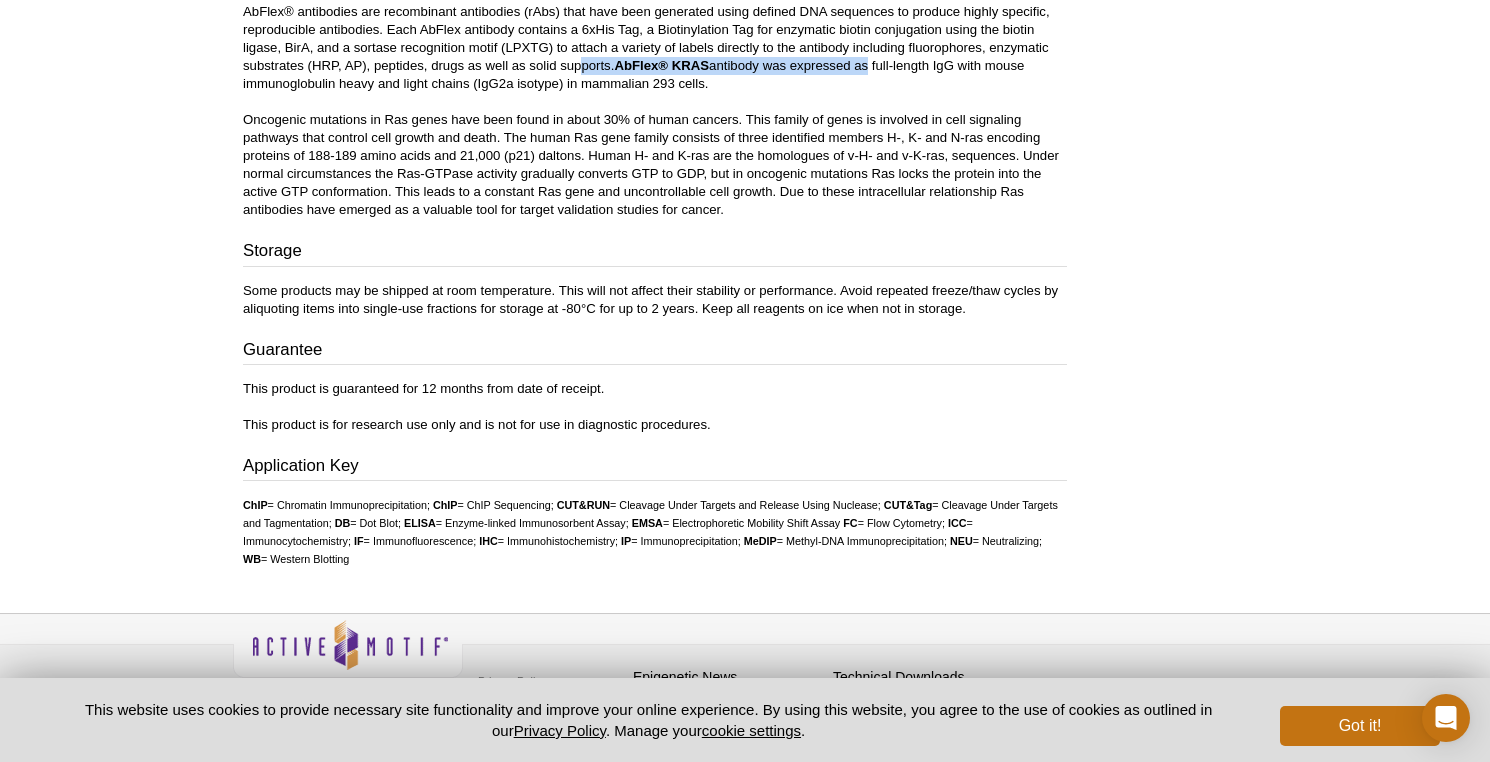 scroll, scrollTop: 1740, scrollLeft: 0, axis: vertical 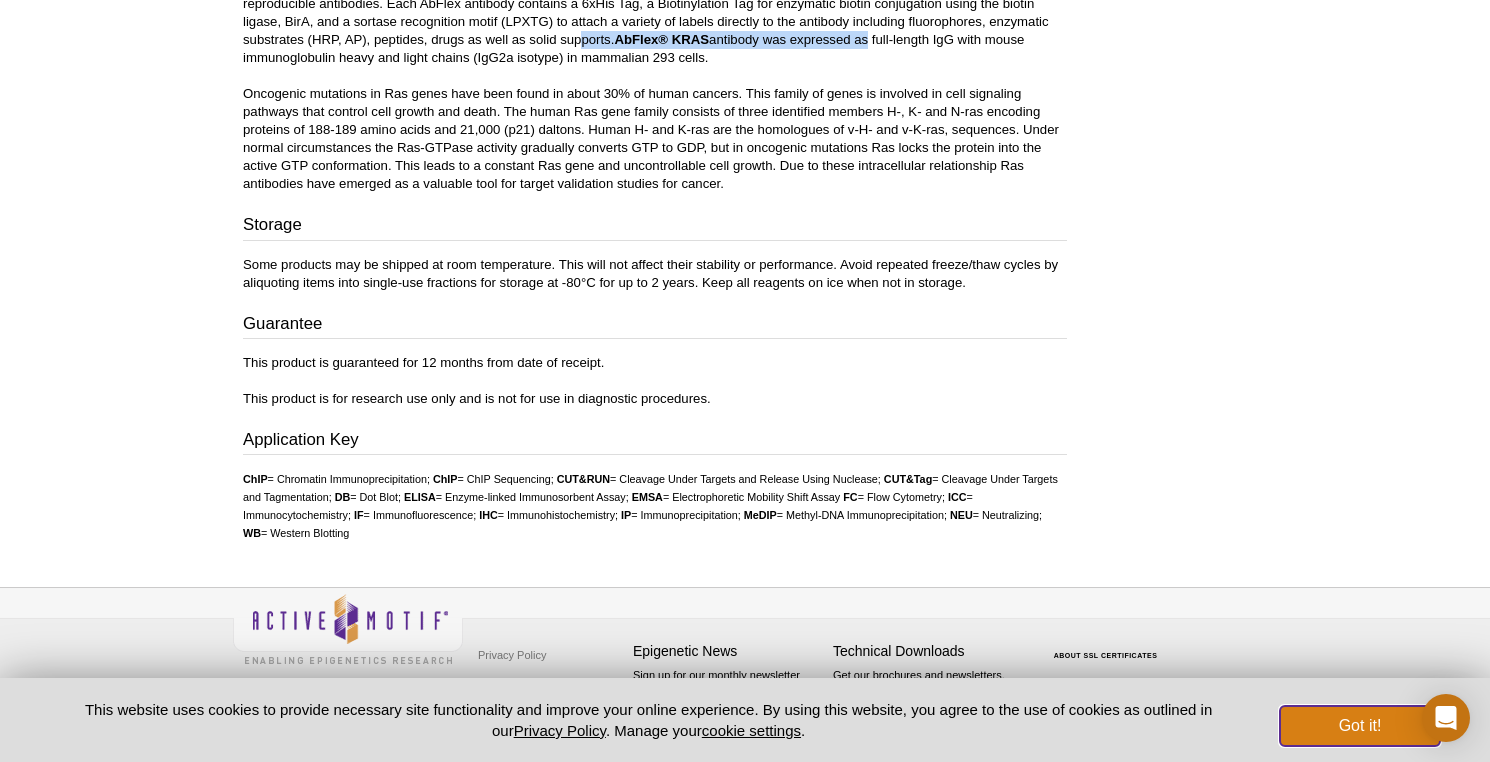 click on "Got it!" at bounding box center (1360, 726) 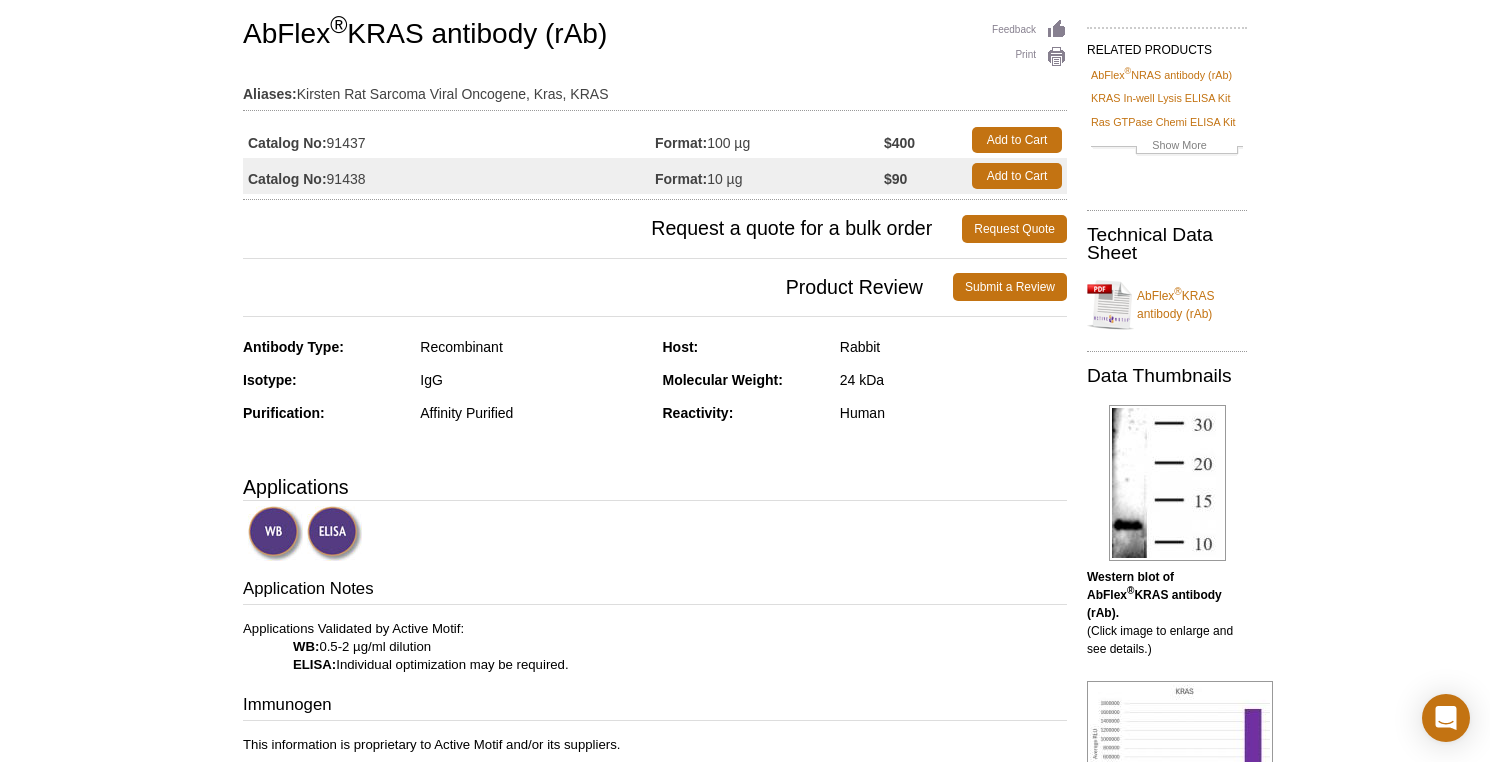 scroll, scrollTop: 0, scrollLeft: 0, axis: both 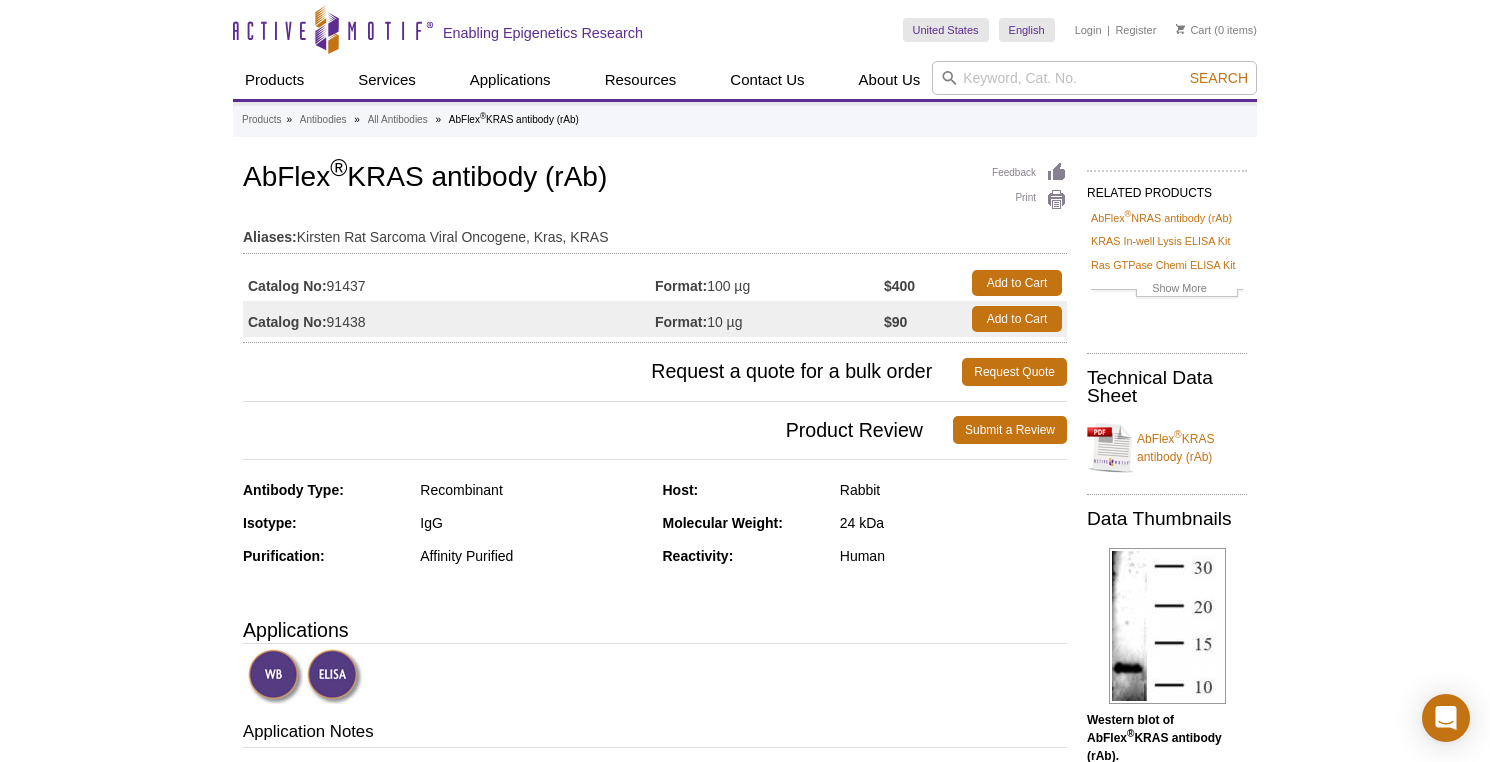 click on "Product Review" at bounding box center (598, 430) 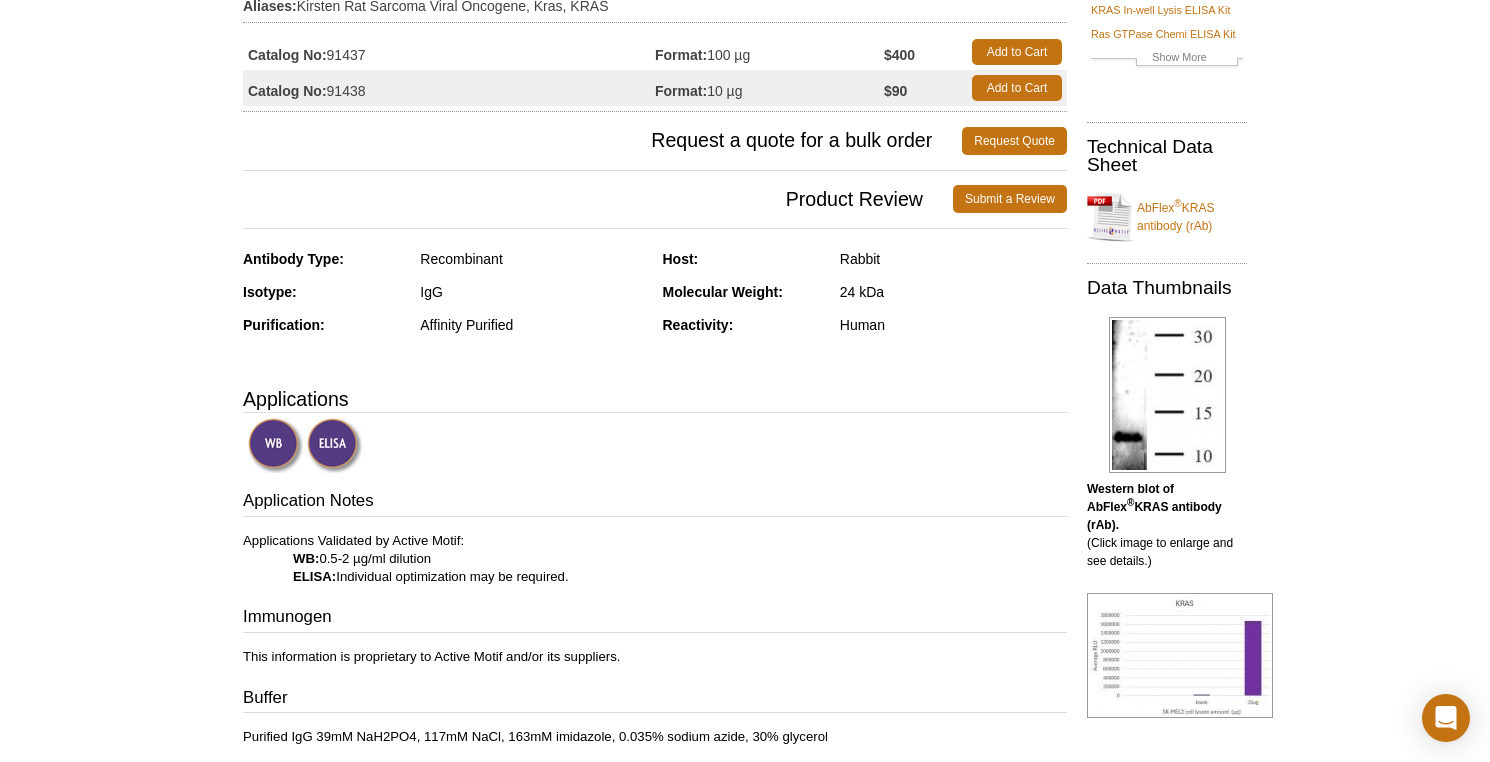 scroll, scrollTop: 220, scrollLeft: 0, axis: vertical 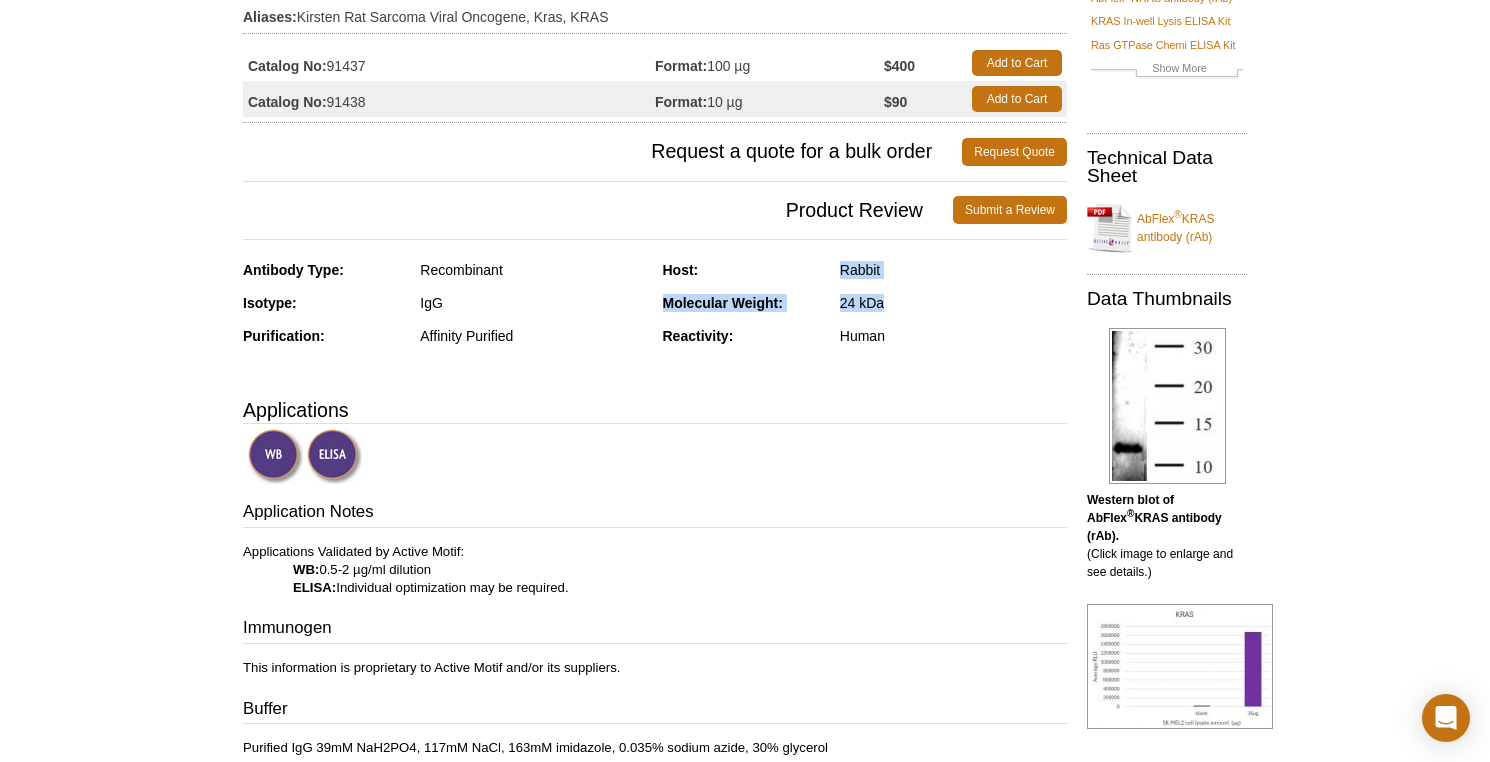 drag, startPoint x: 840, startPoint y: 272, endPoint x: 892, endPoint y: 293, distance: 56.0803 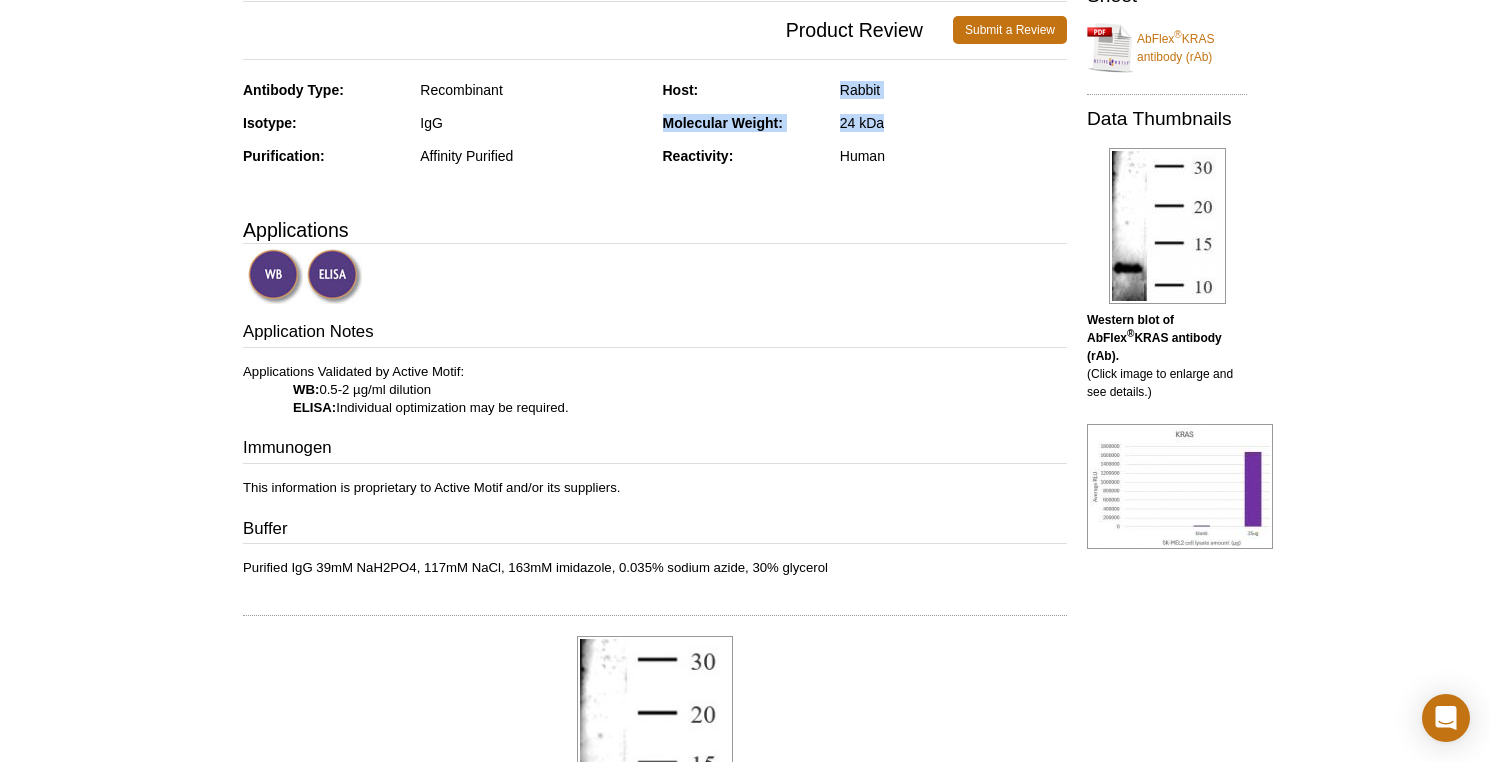 scroll, scrollTop: 0, scrollLeft: 0, axis: both 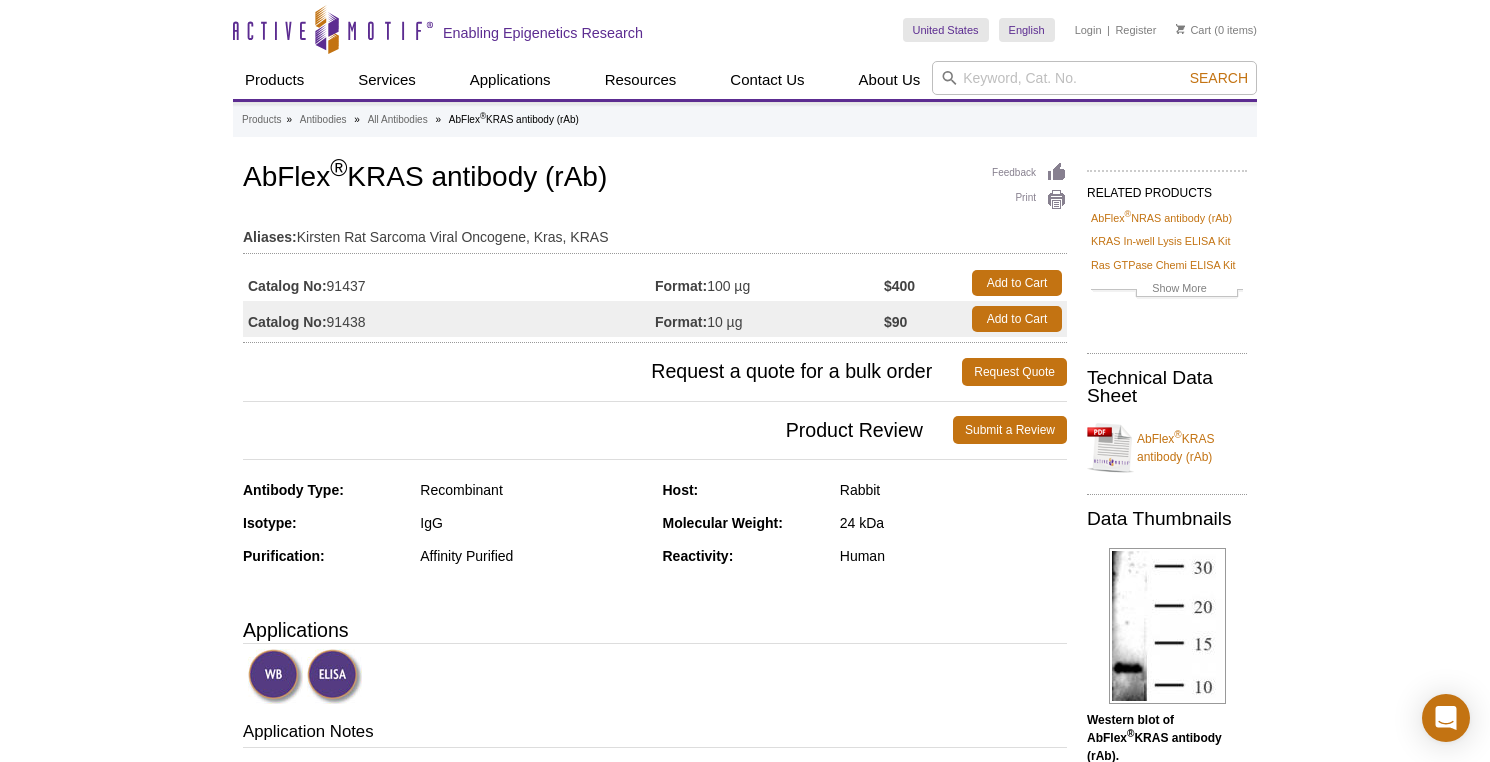 click on "Feedback
Print
AbFlex ®  KRAS antibody (rAb)
Aliases:  Kirsten Rat Sarcoma Viral Oncogene, Kras, KRAS
Catalog No:  91437
Format:  100 µg
$400
Add to Cart
Catalog No:  91438
Format:  10 µg
$90
Add to Cart
Request a quote for a bulk order
Request Quote
Product Review
Submit a Review" at bounding box center [650, 1220] 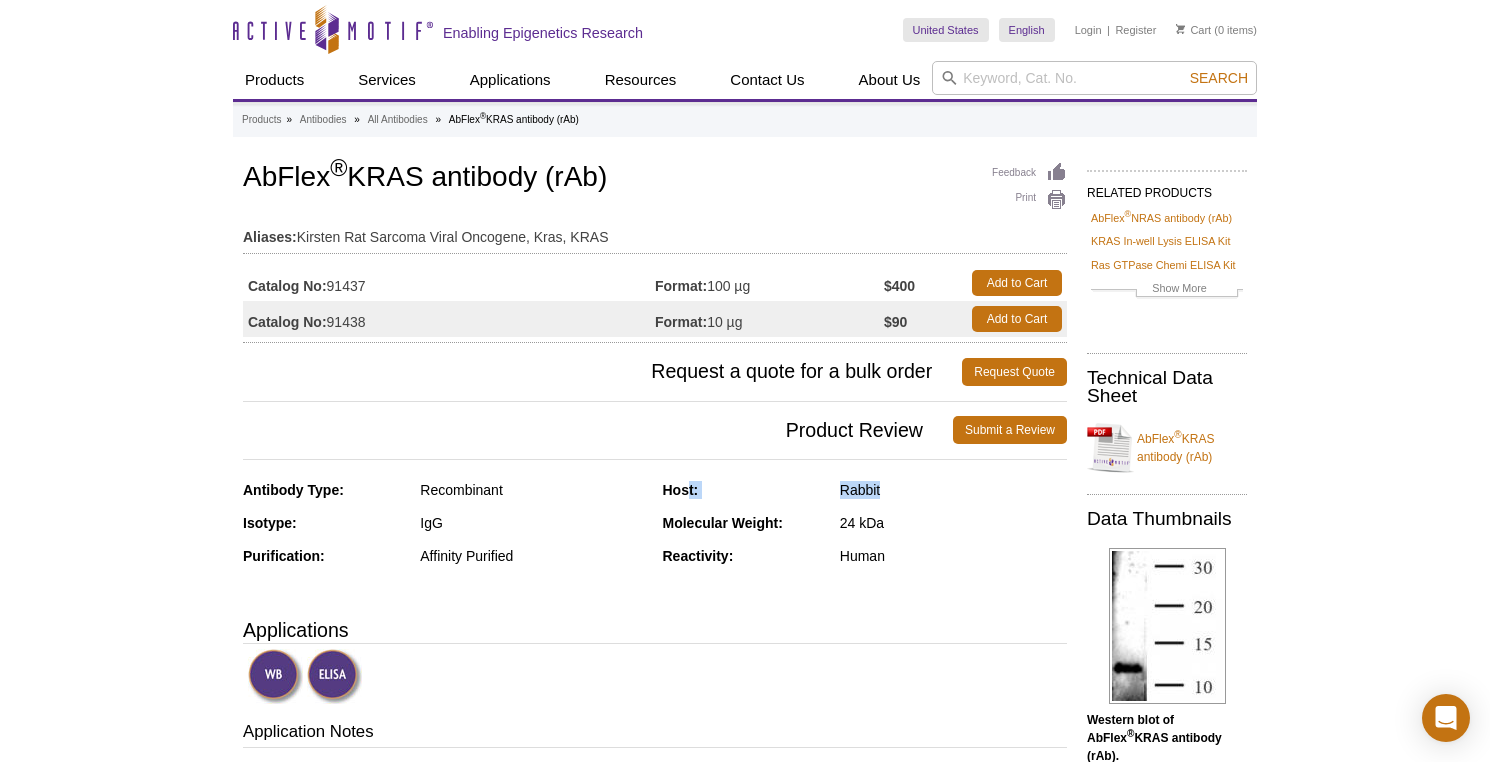 drag, startPoint x: 933, startPoint y: 509, endPoint x: 688, endPoint y: 480, distance: 246.71036 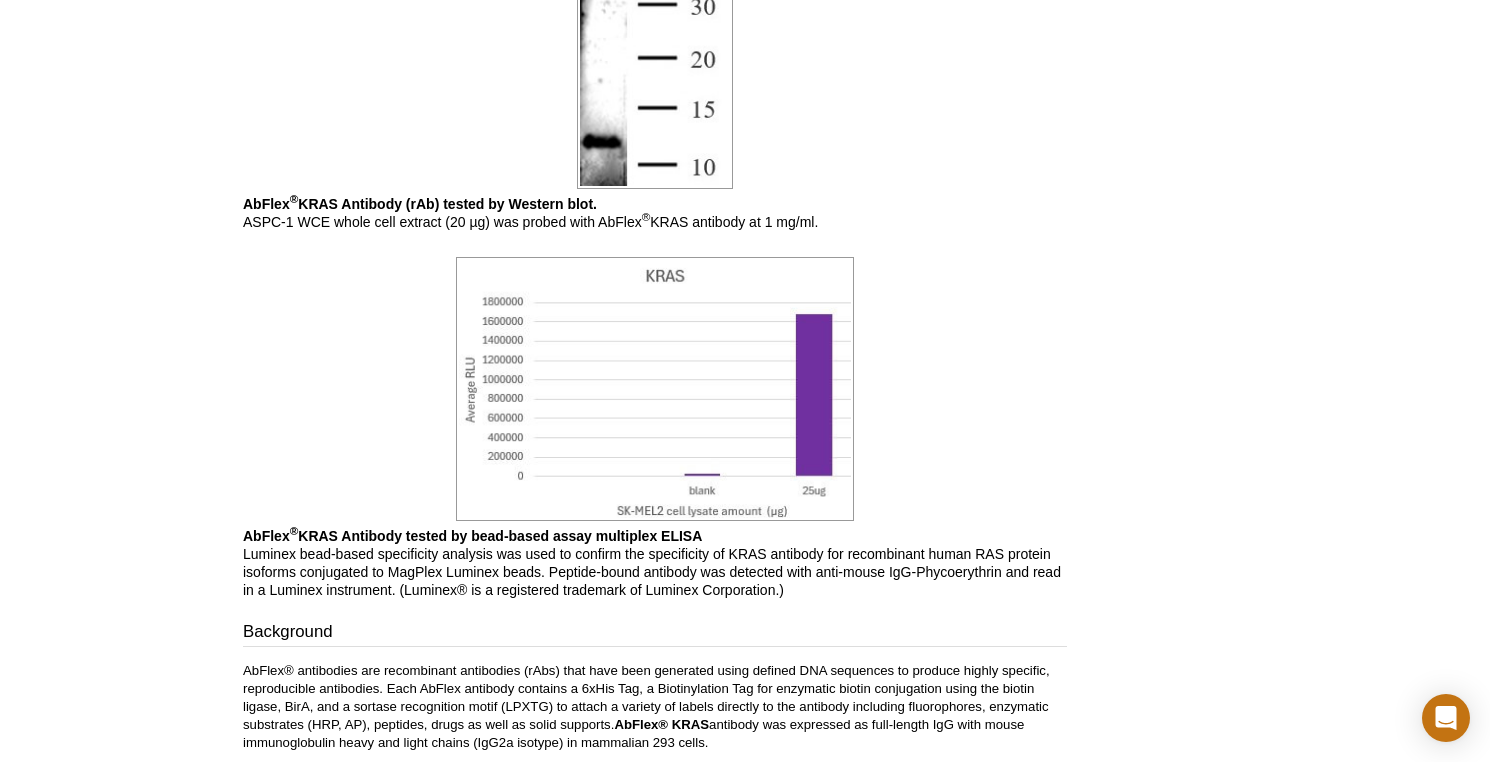 scroll, scrollTop: 1279, scrollLeft: 0, axis: vertical 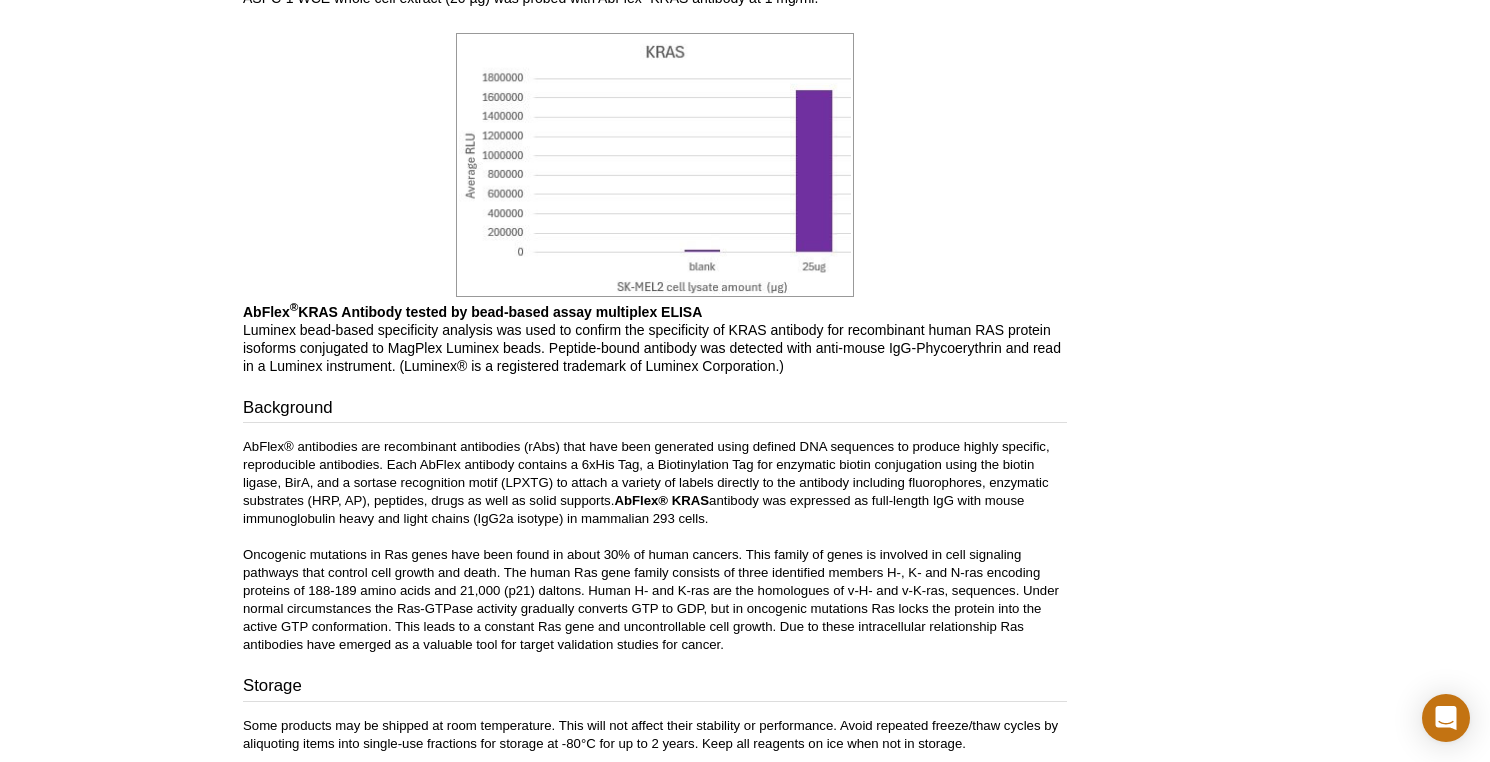 drag, startPoint x: 616, startPoint y: 502, endPoint x: 708, endPoint y: 522, distance: 94.14882 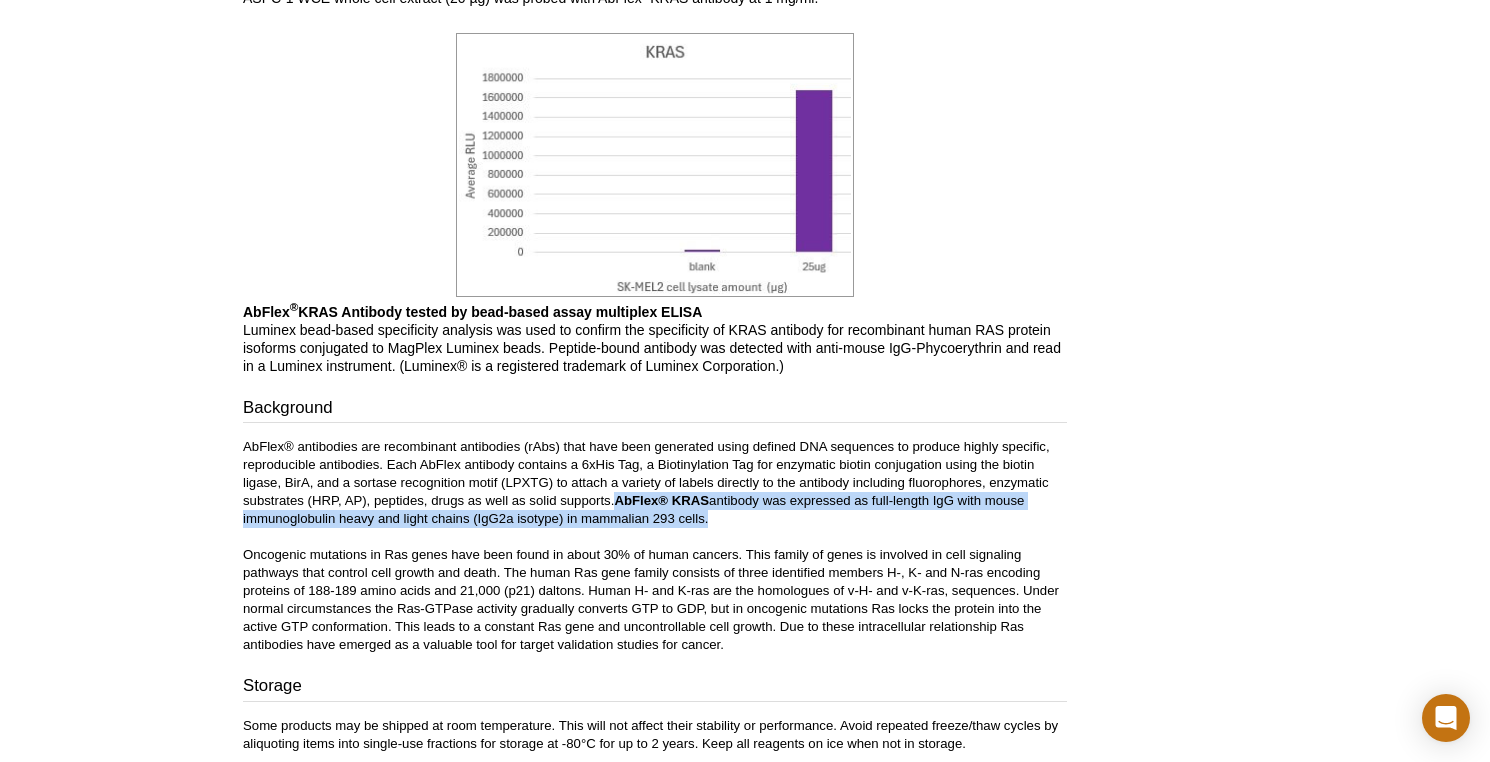 drag, startPoint x: 621, startPoint y: 498, endPoint x: 718, endPoint y: 523, distance: 100.16985 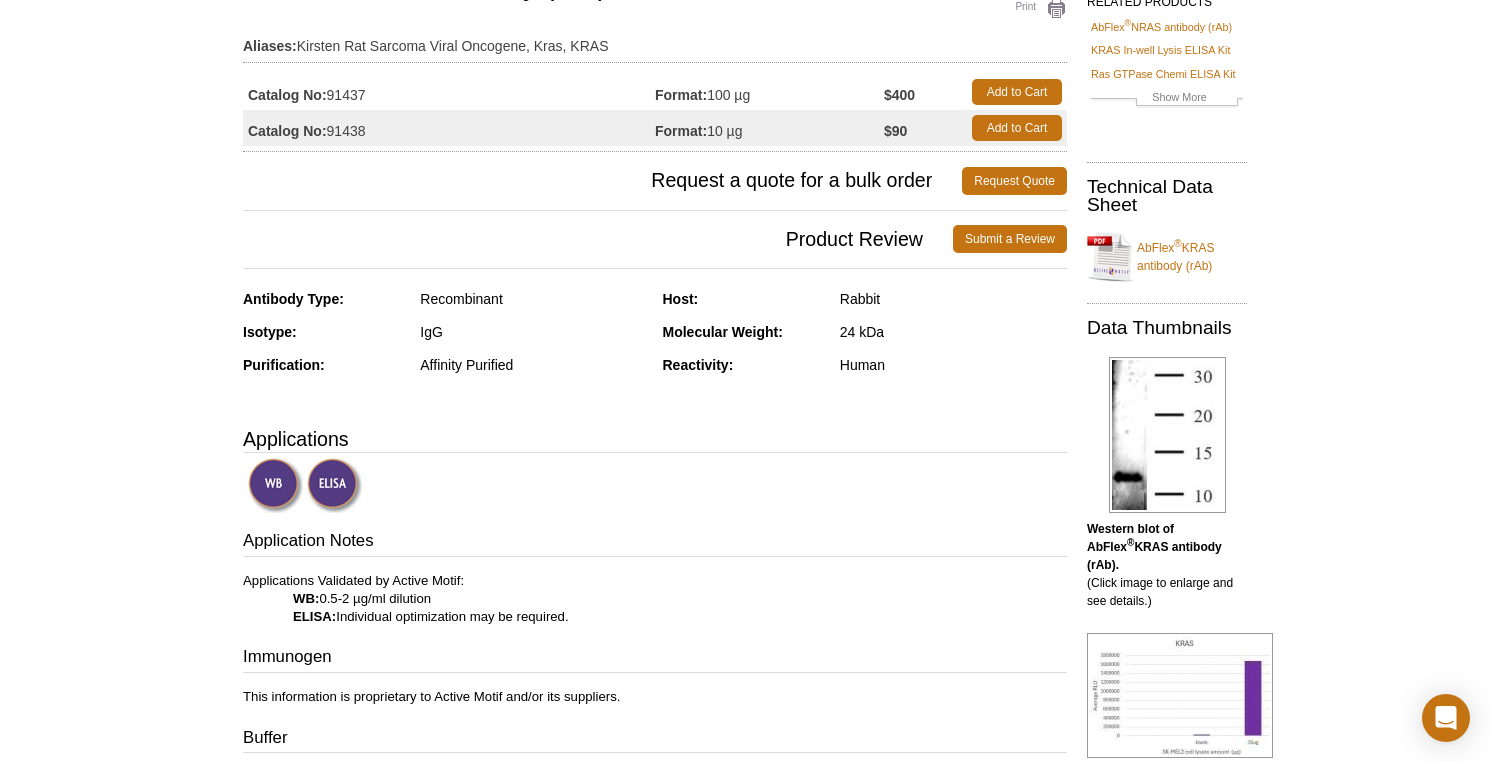 scroll, scrollTop: 0, scrollLeft: 0, axis: both 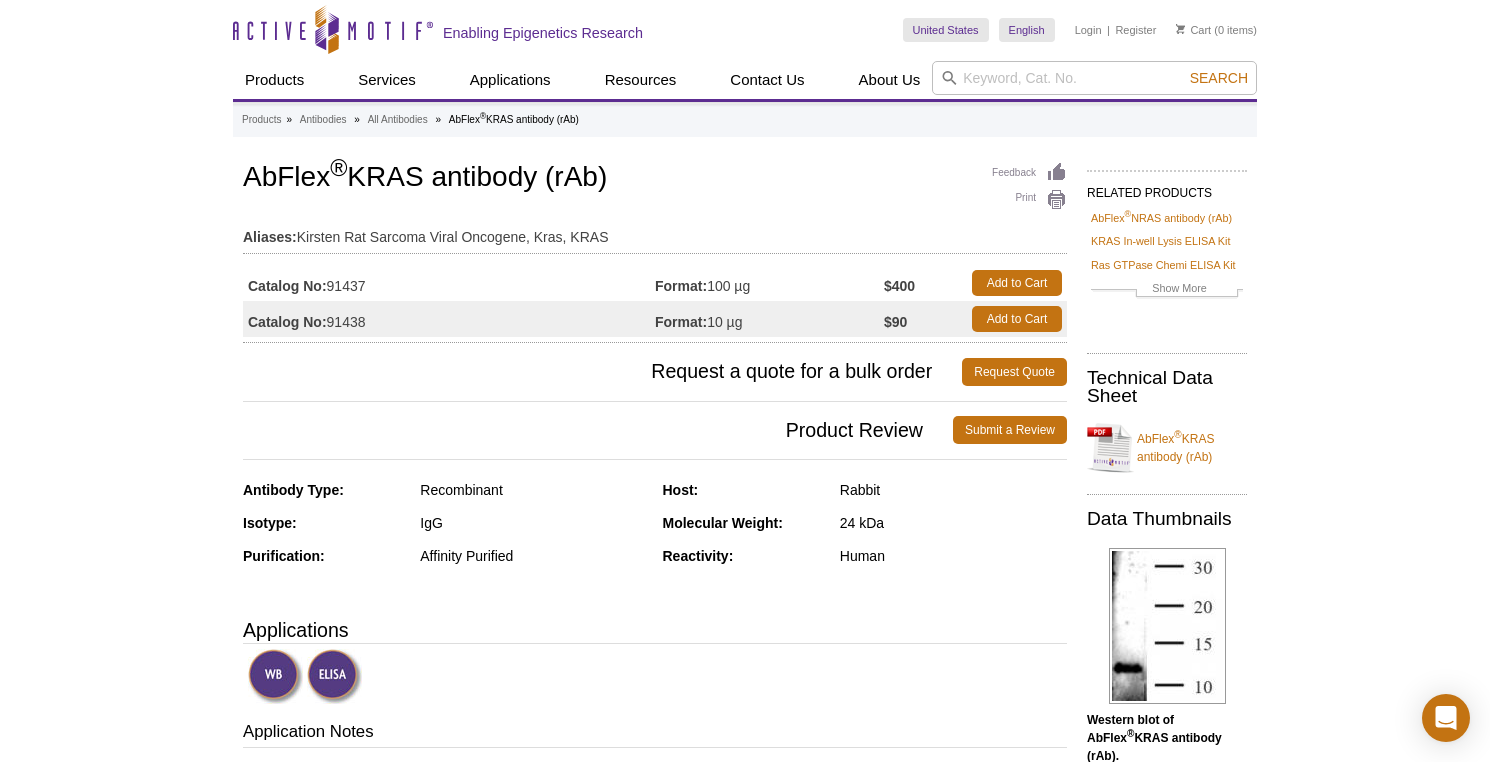 drag, startPoint x: 246, startPoint y: 179, endPoint x: 640, endPoint y: 187, distance: 394.0812 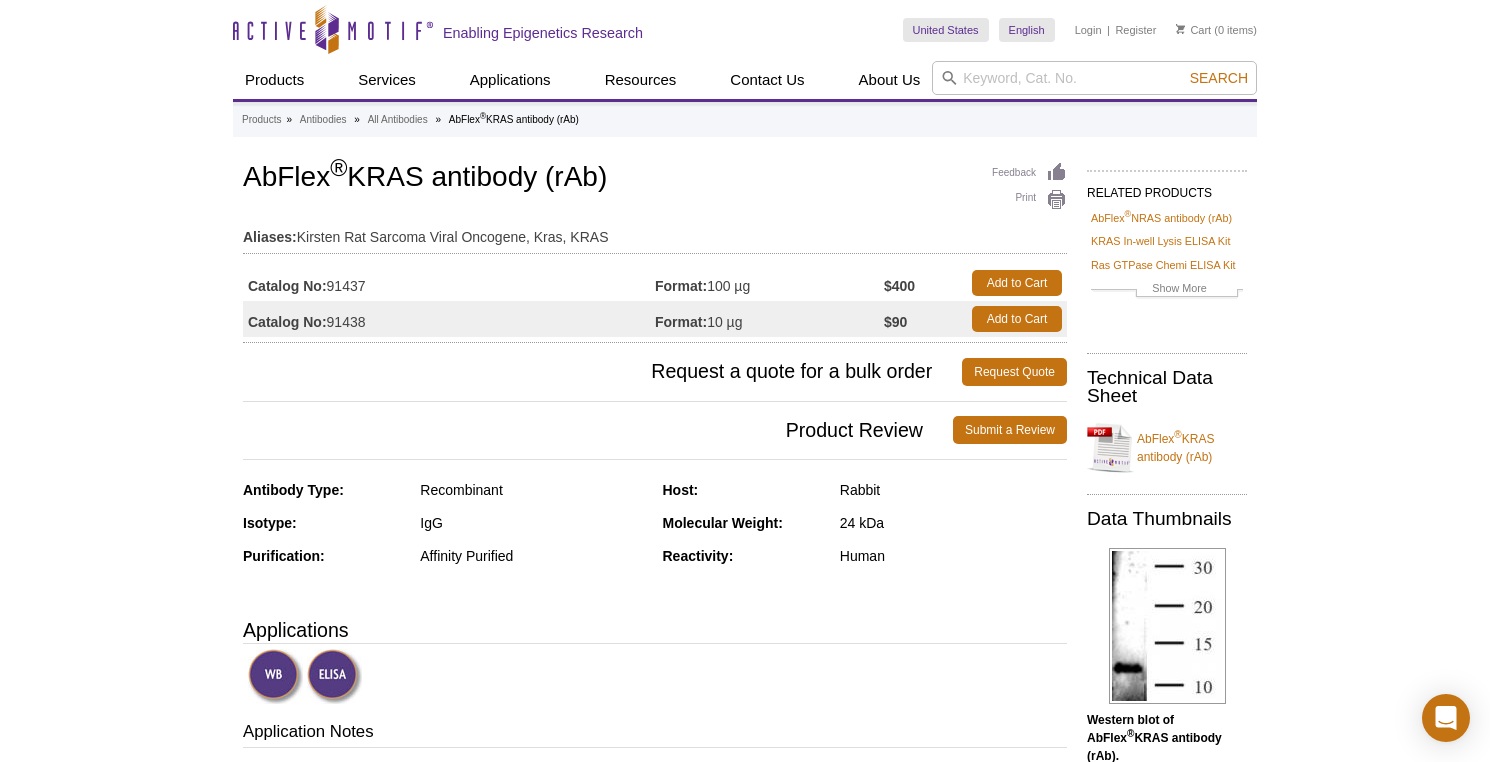 copy on "AbFlex ®  KRAS antibody (rAb)" 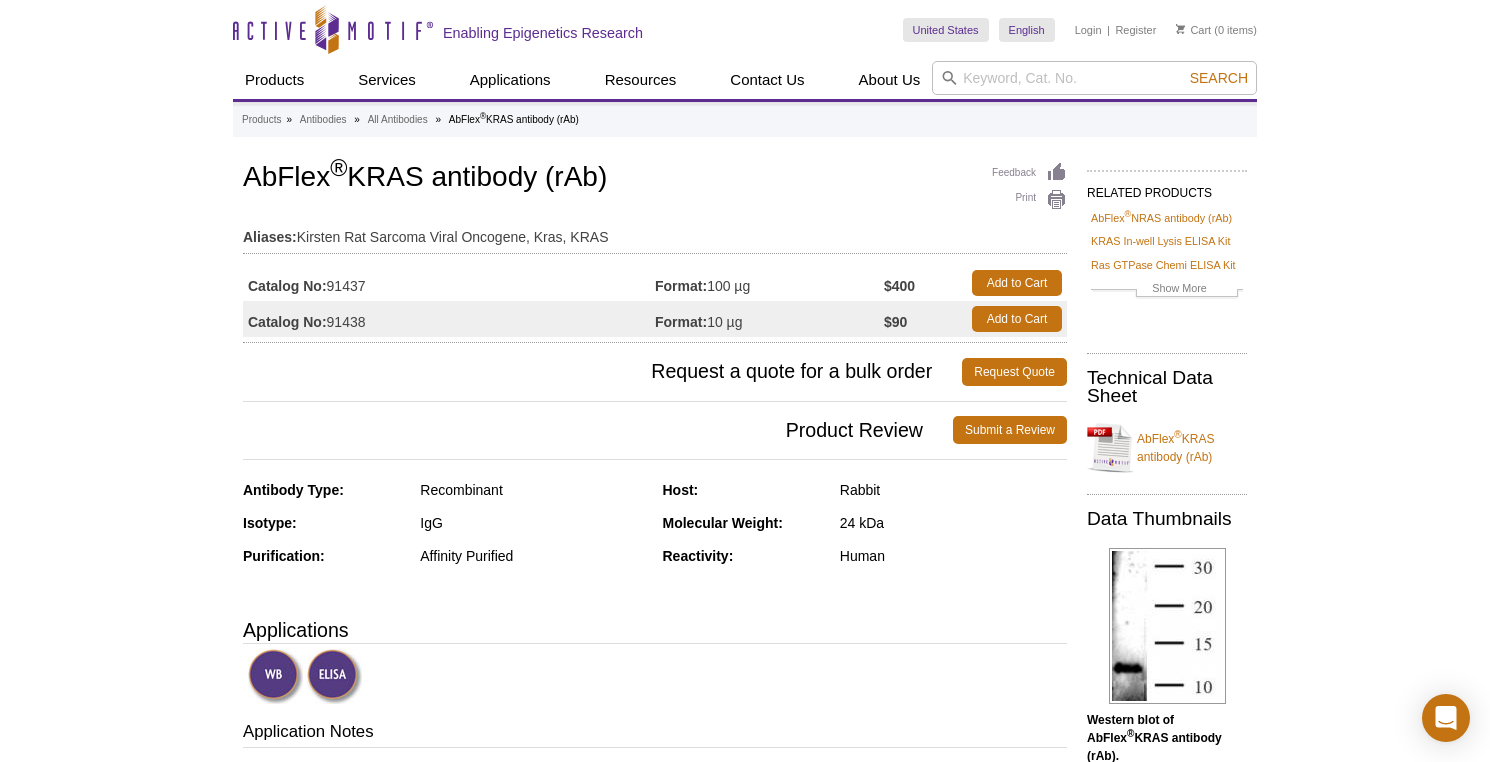 drag, startPoint x: 377, startPoint y: 287, endPoint x: 332, endPoint y: 285, distance: 45.044422 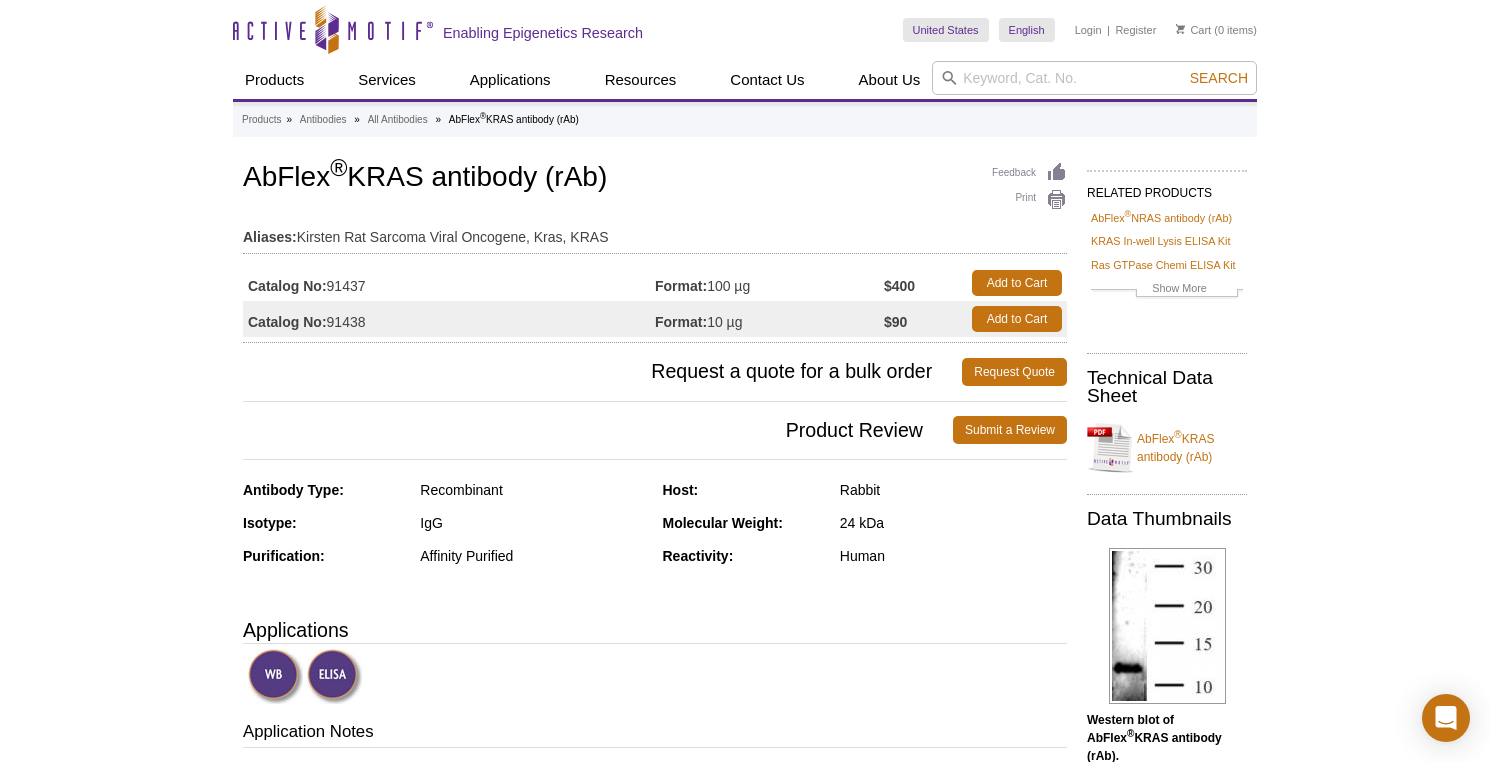 copy on "91437" 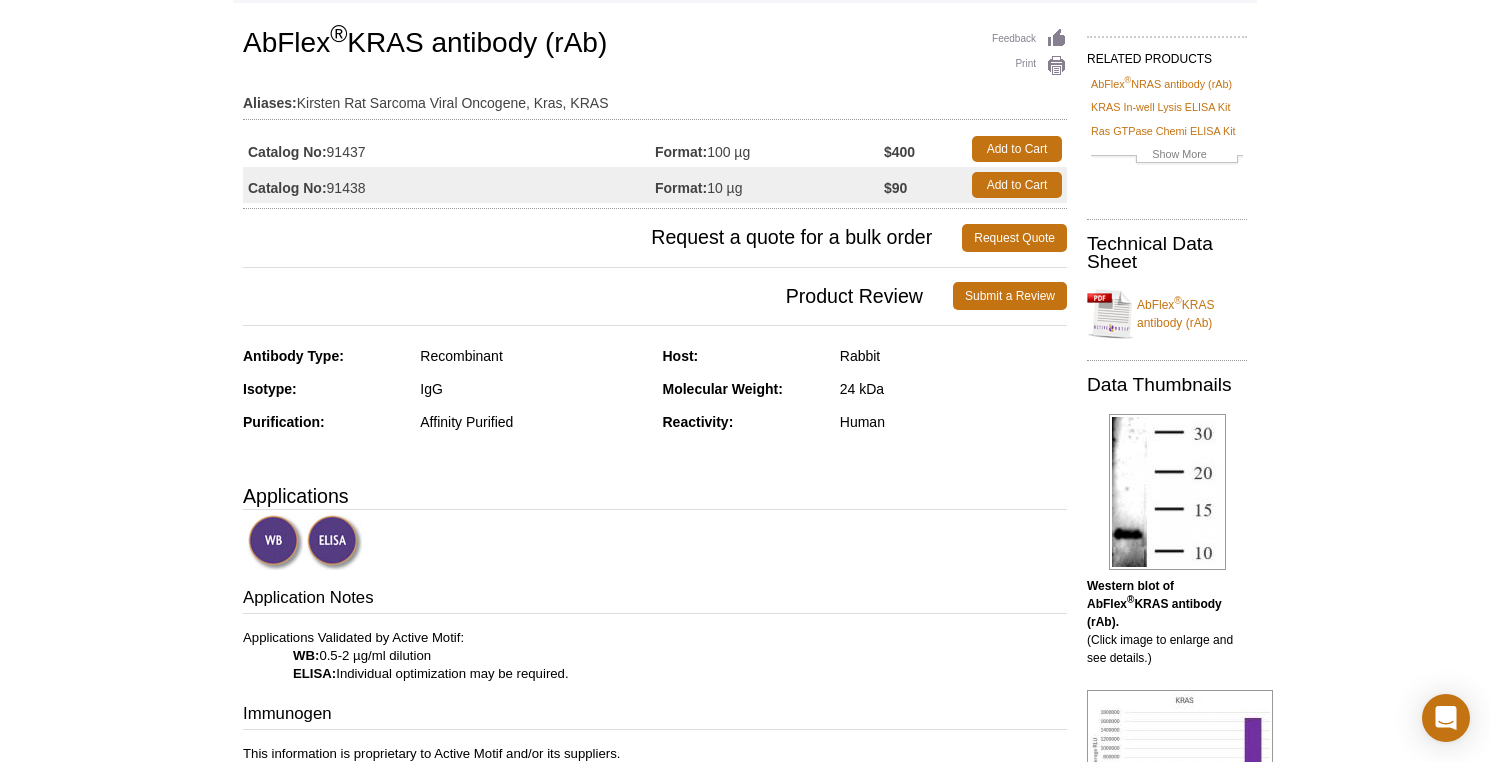 scroll, scrollTop: 0, scrollLeft: 0, axis: both 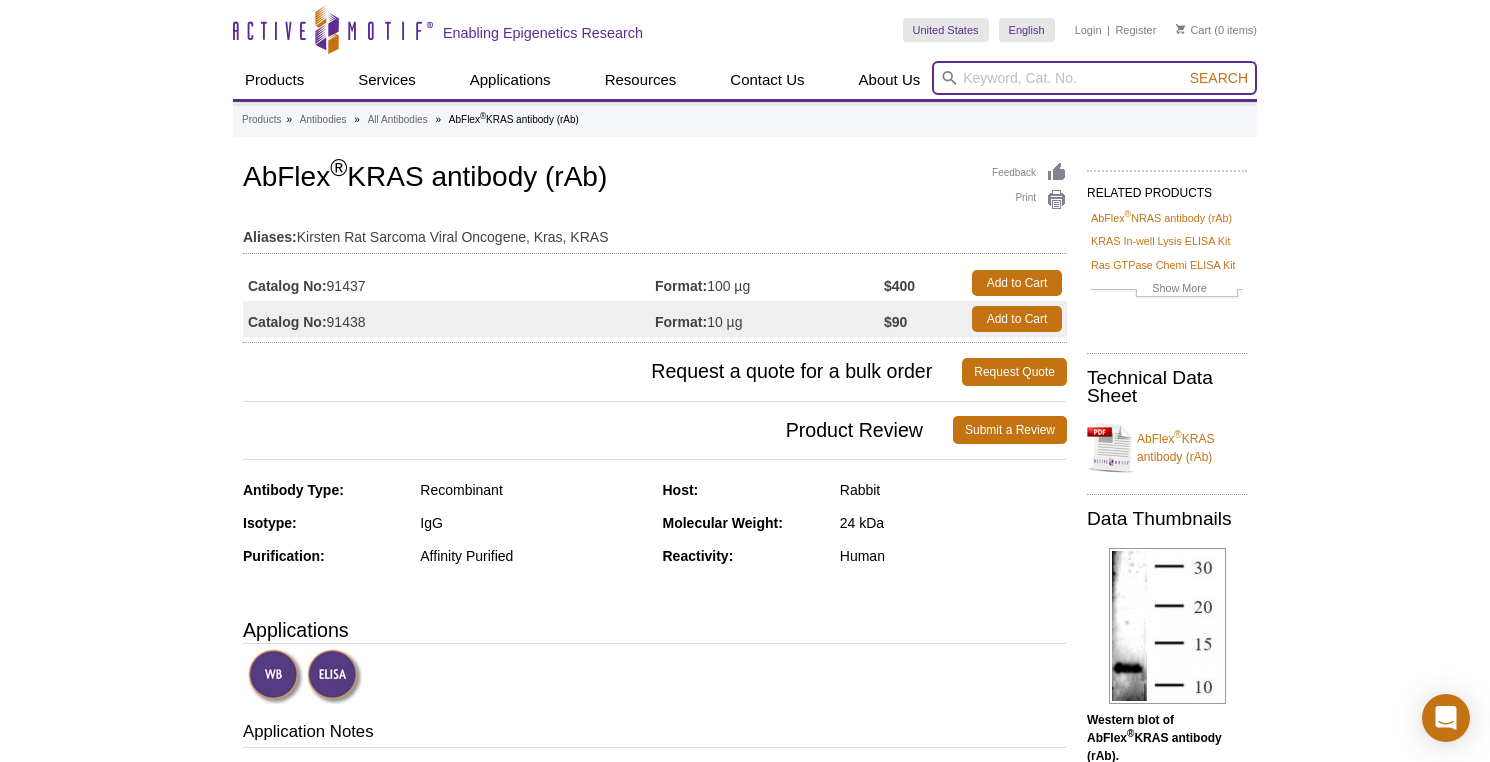 click at bounding box center (1094, 78) 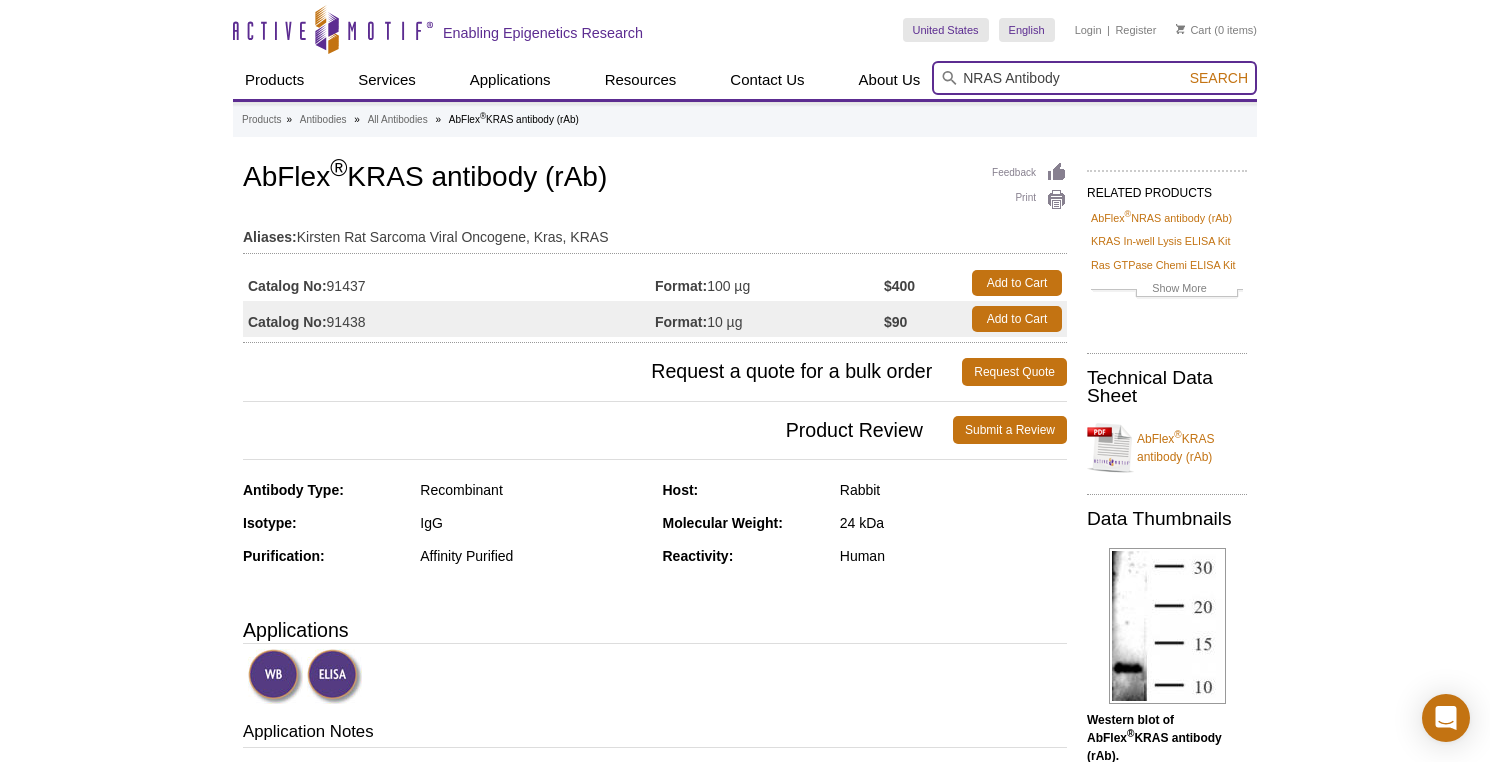 type on "NRAS Antibody" 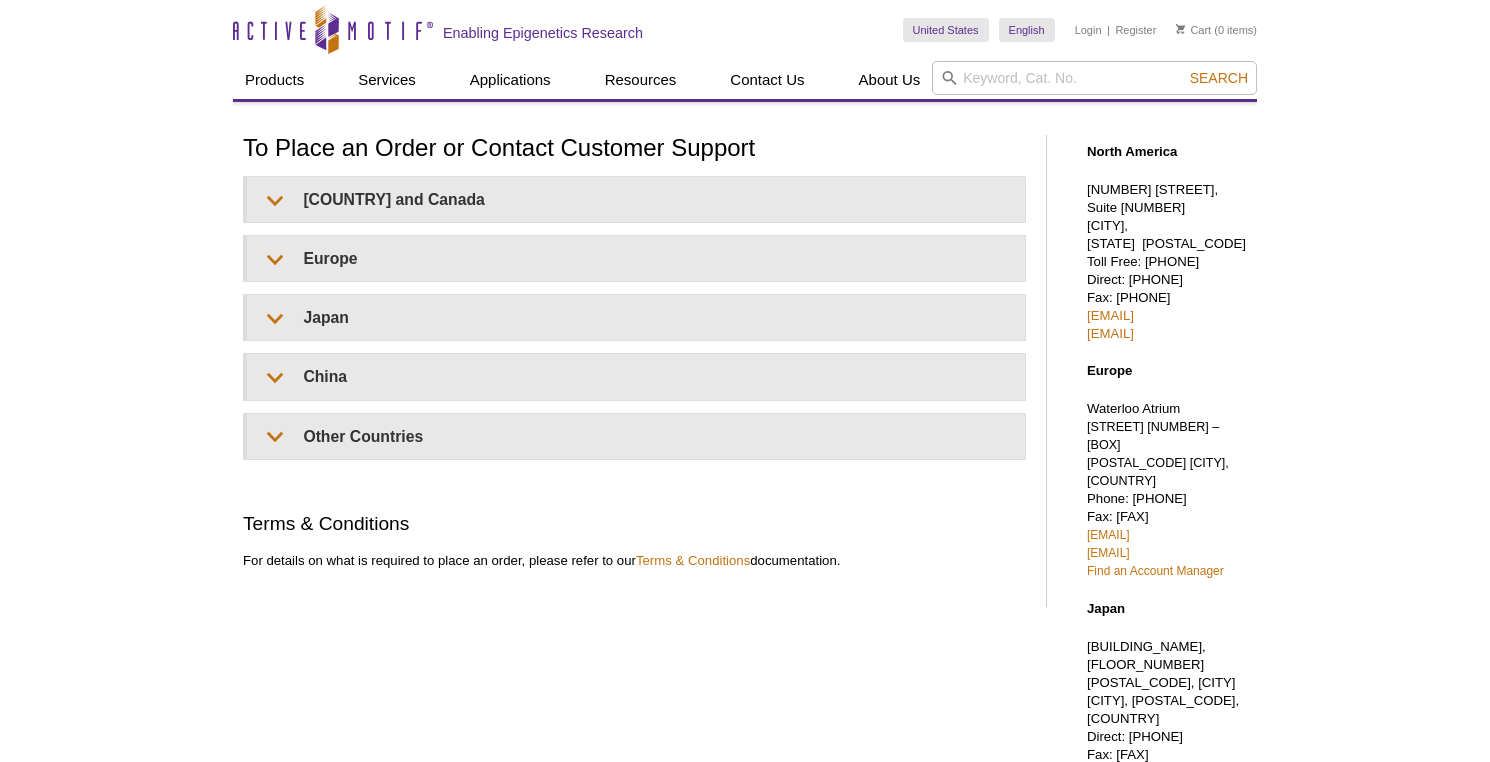 scroll, scrollTop: 0, scrollLeft: 0, axis: both 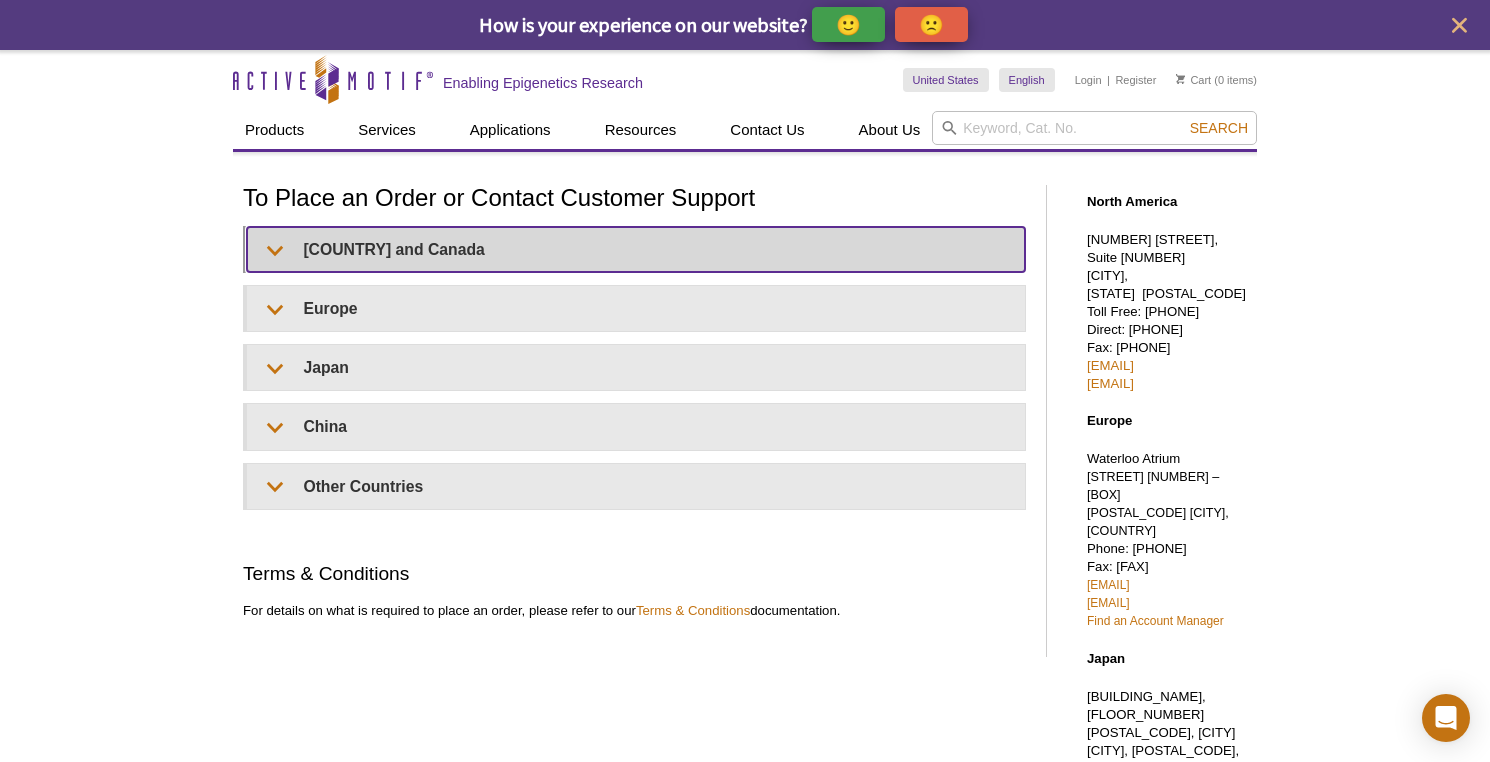 click on "United States and Canada" at bounding box center [636, 249] 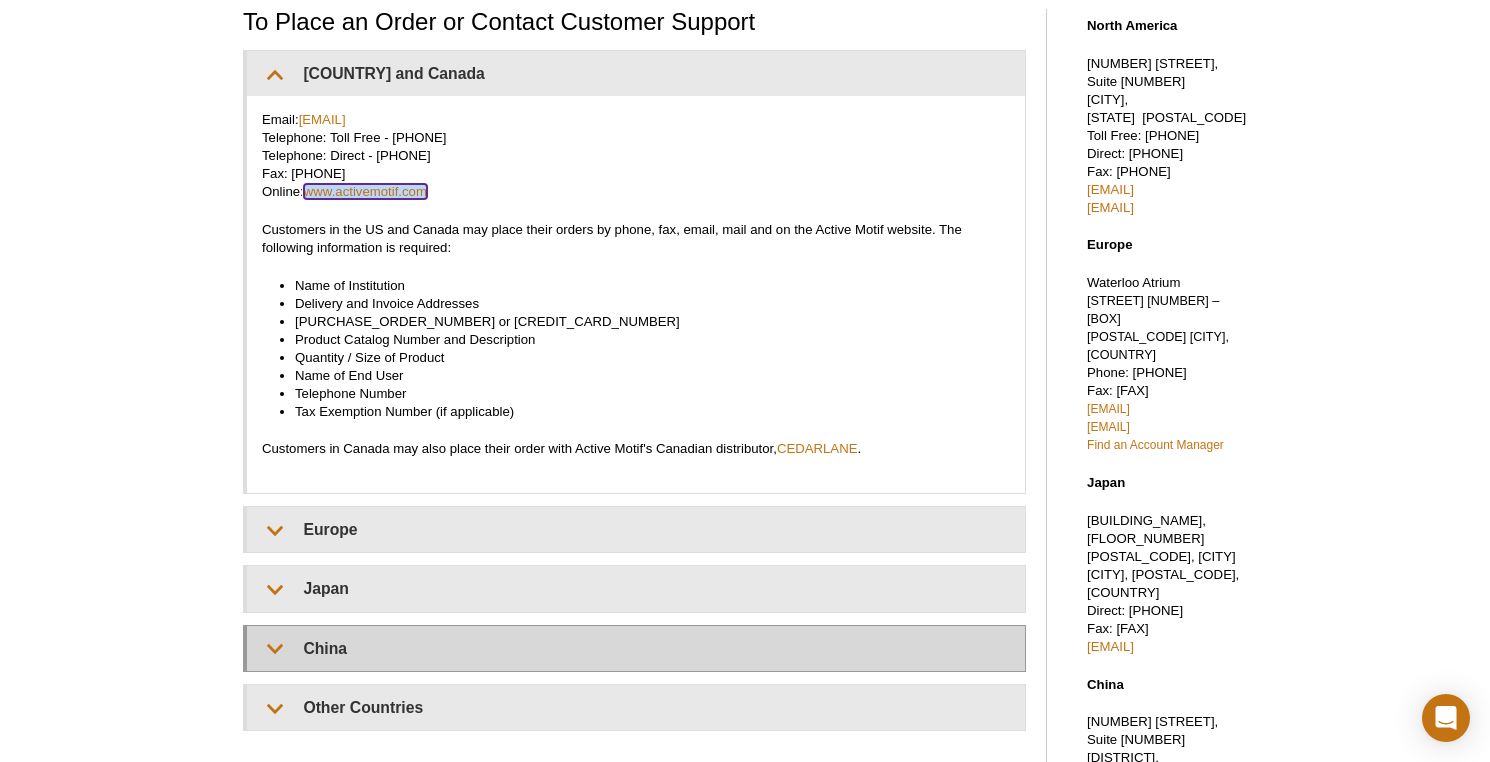 scroll, scrollTop: 57, scrollLeft: 0, axis: vertical 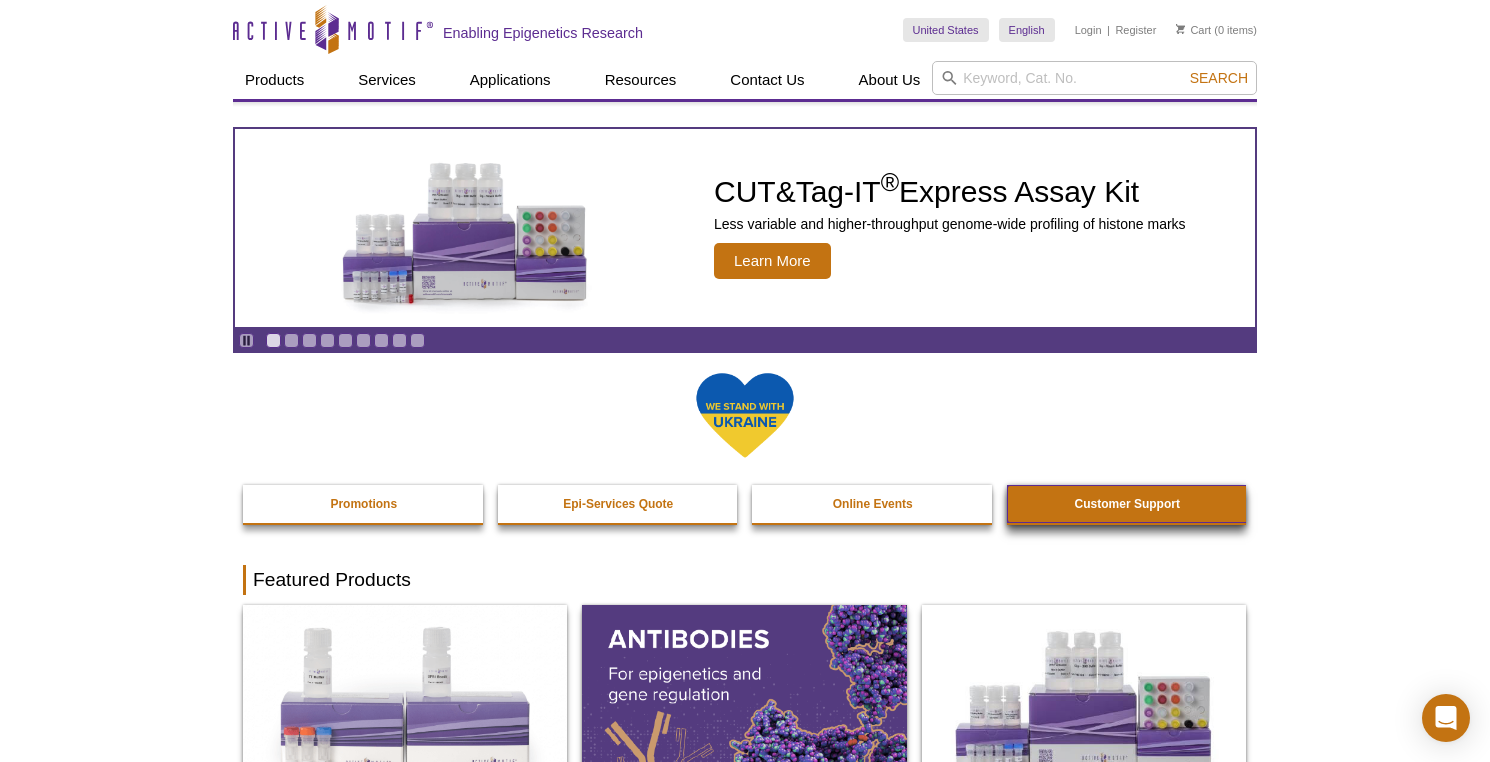 click on "Customer Support" at bounding box center [1128, 504] 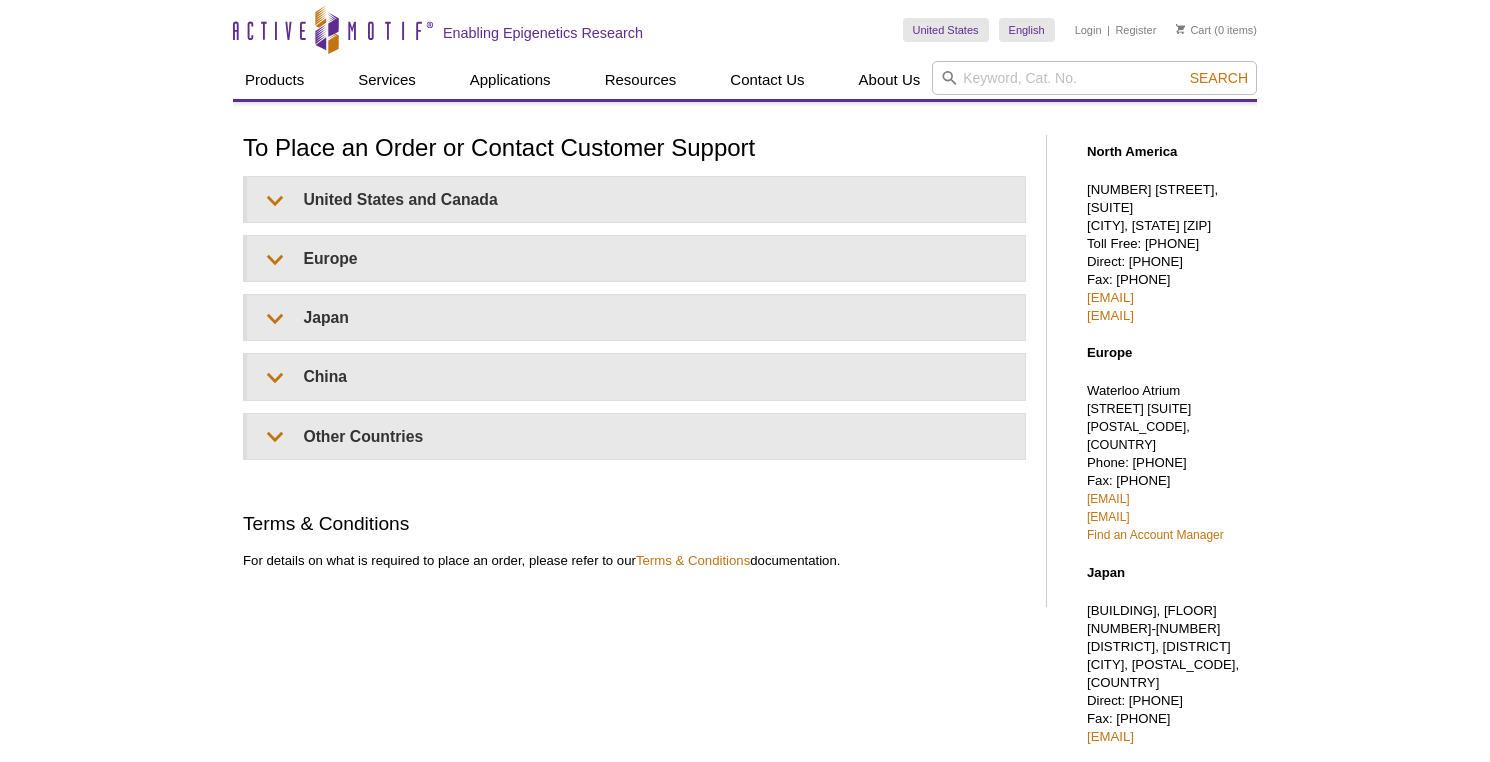 scroll, scrollTop: 373, scrollLeft: 0, axis: vertical 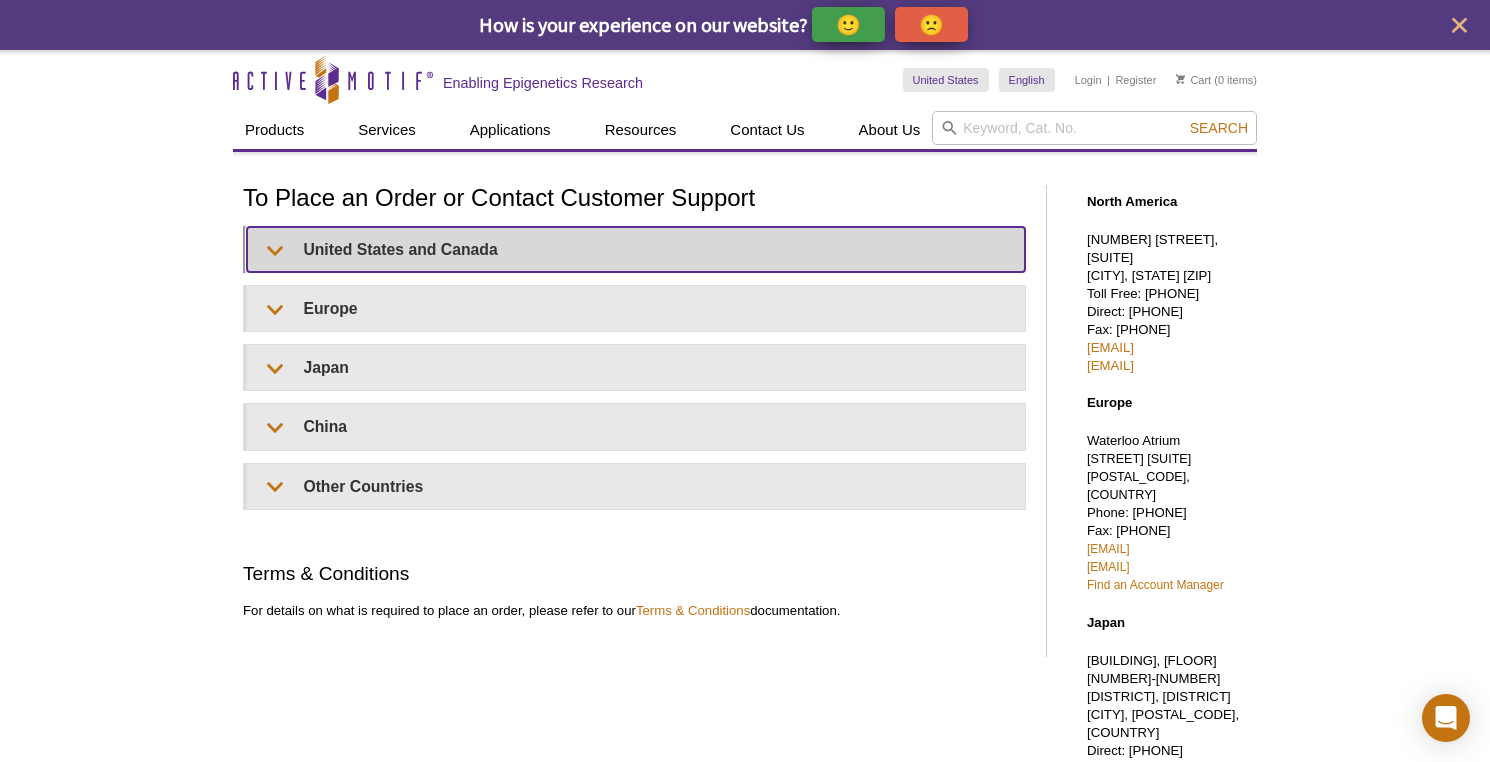 click on "United States and Canada" at bounding box center [636, 249] 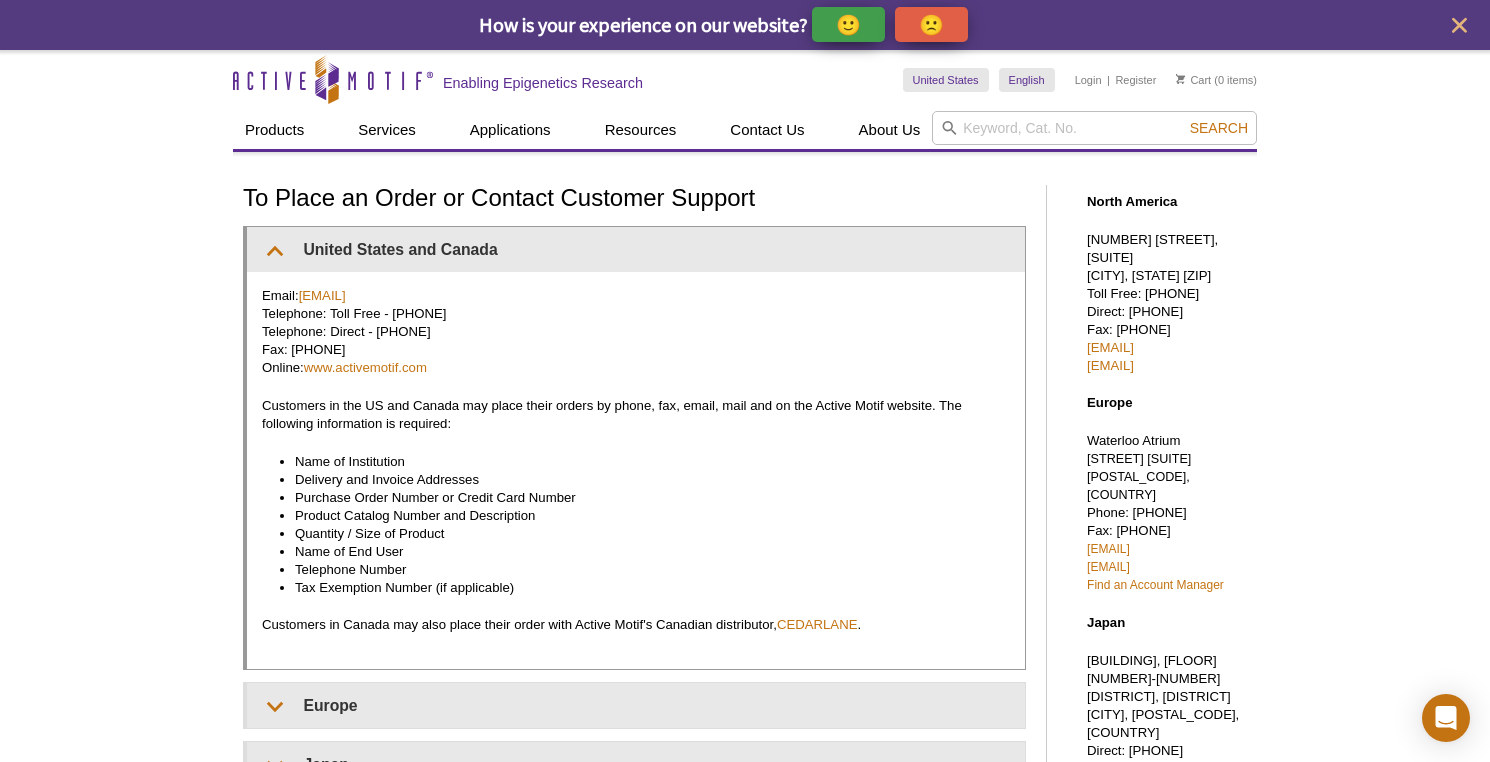 drag, startPoint x: 343, startPoint y: 464, endPoint x: 469, endPoint y: 586, distance: 175.38528 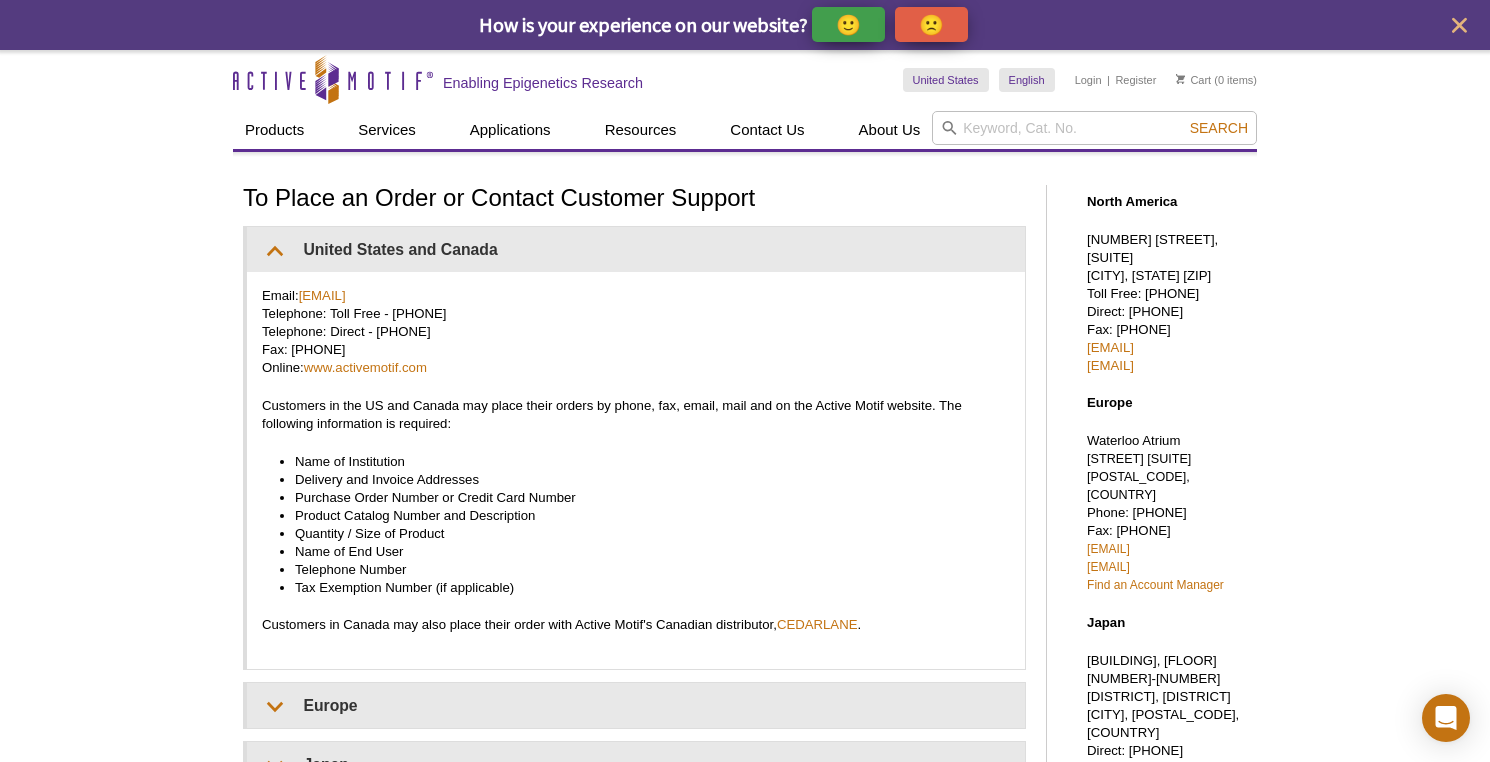 drag, startPoint x: 1281, startPoint y: 368, endPoint x: 1080, endPoint y: 368, distance: 201 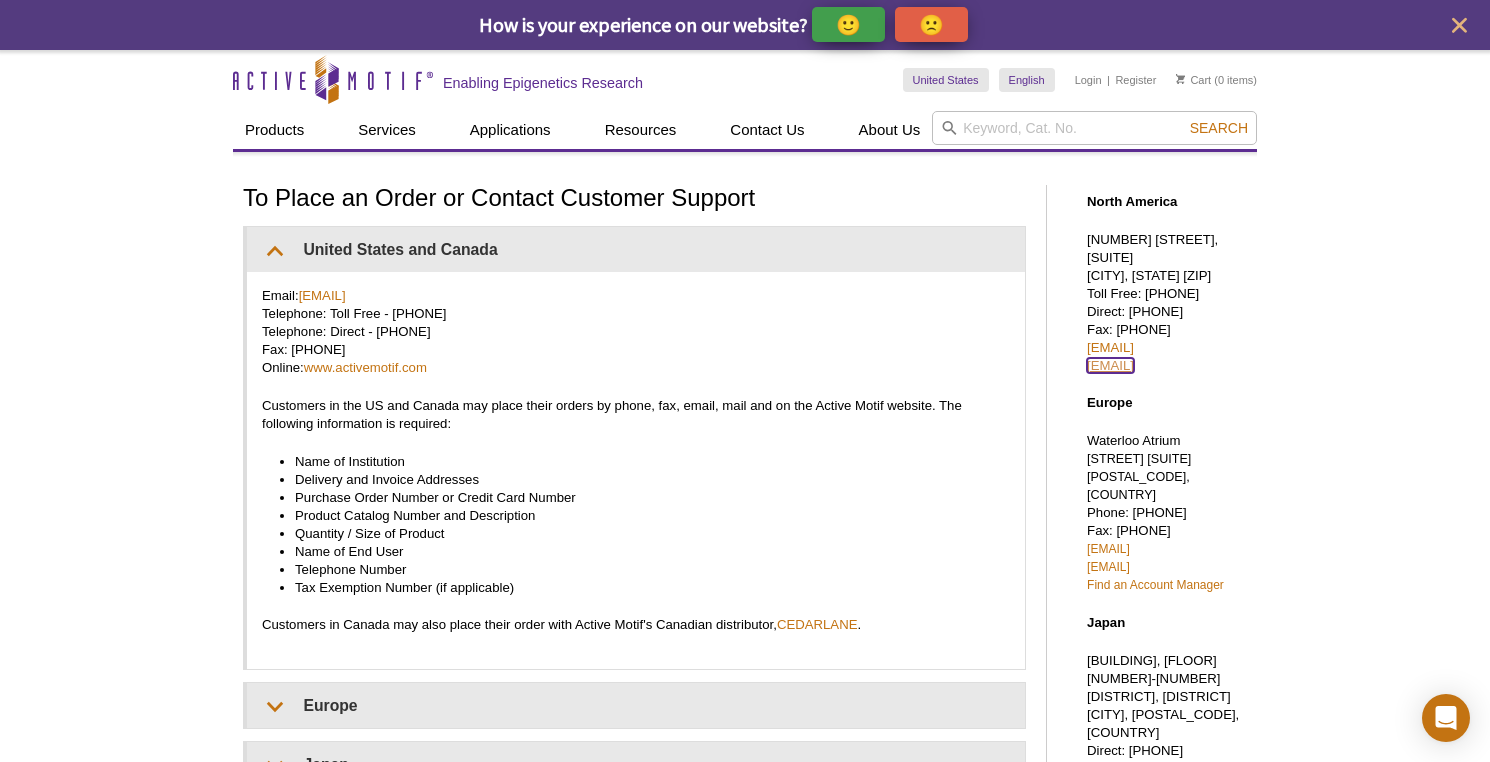 copy on "tech_service@activemotif.com" 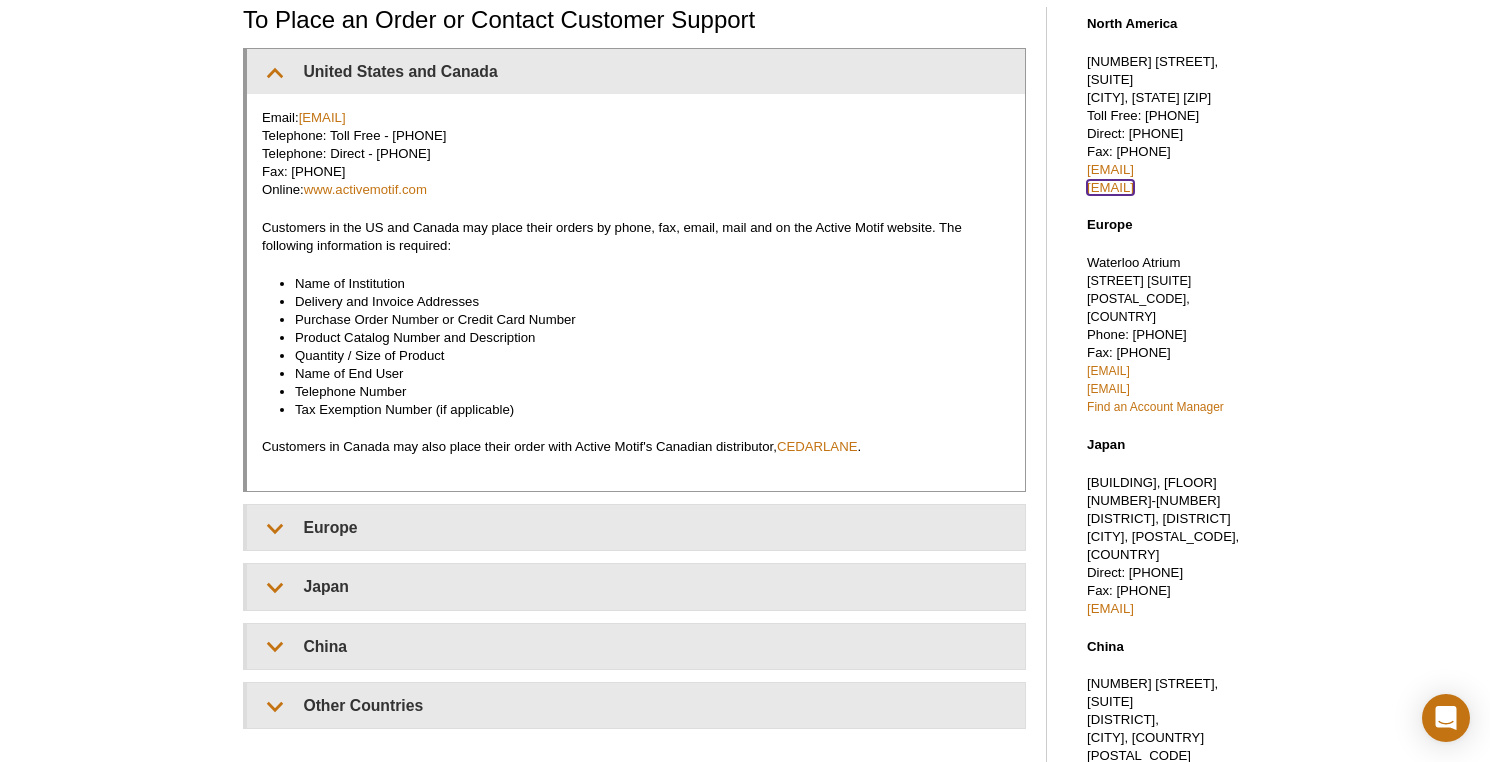 scroll, scrollTop: 166, scrollLeft: 0, axis: vertical 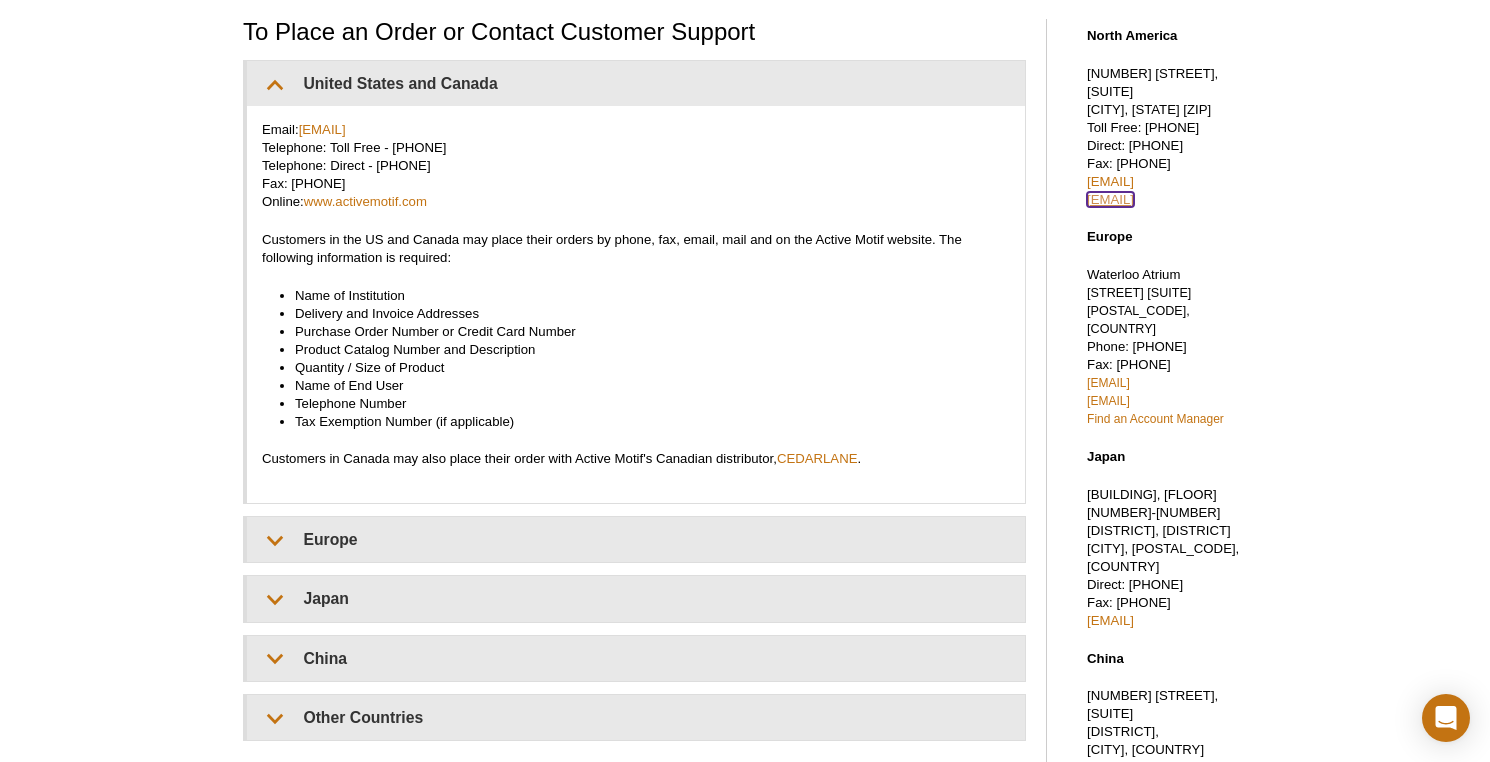 copy on "tech_service@activemotif.com" 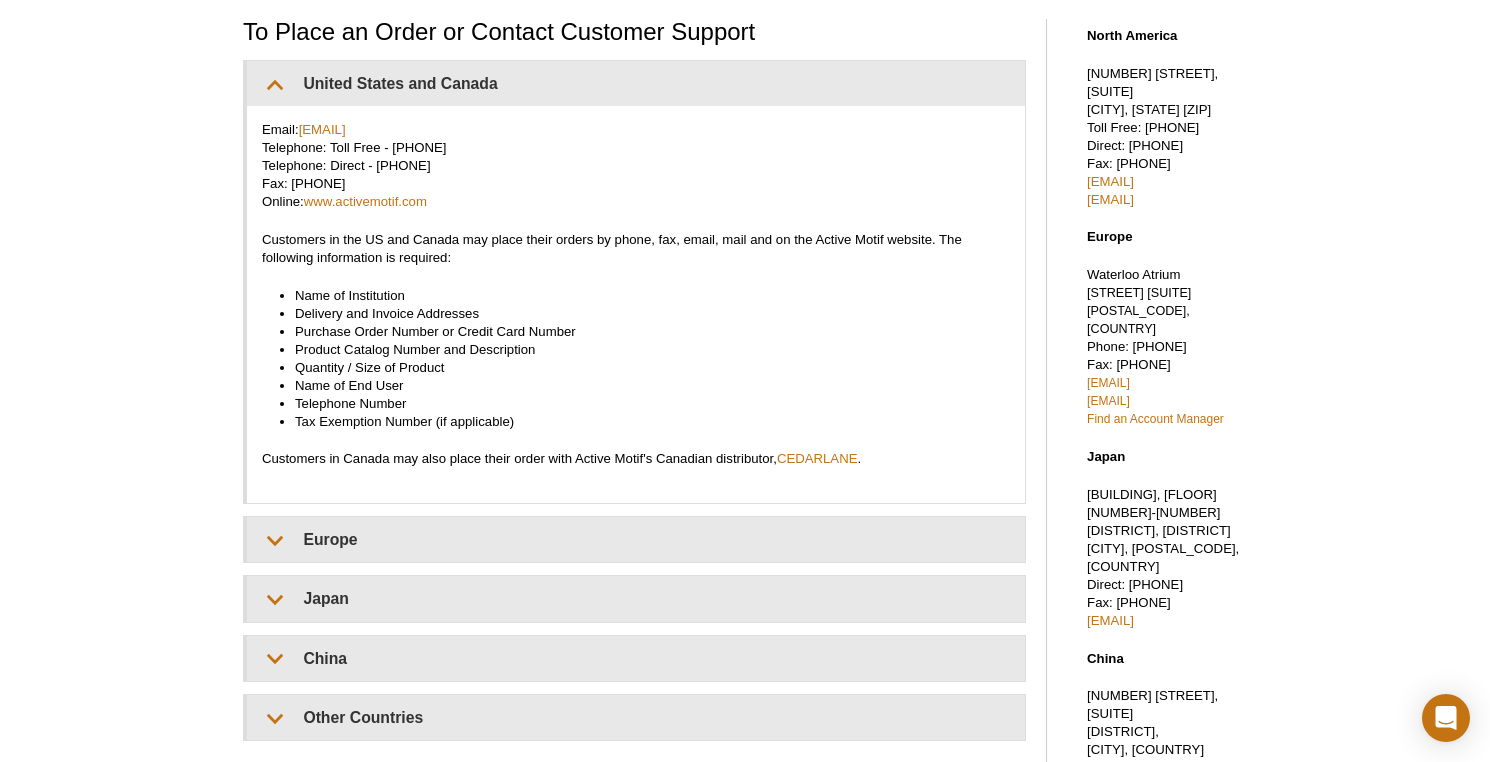drag, startPoint x: 1251, startPoint y: 180, endPoint x: 1076, endPoint y: 174, distance: 175.10283 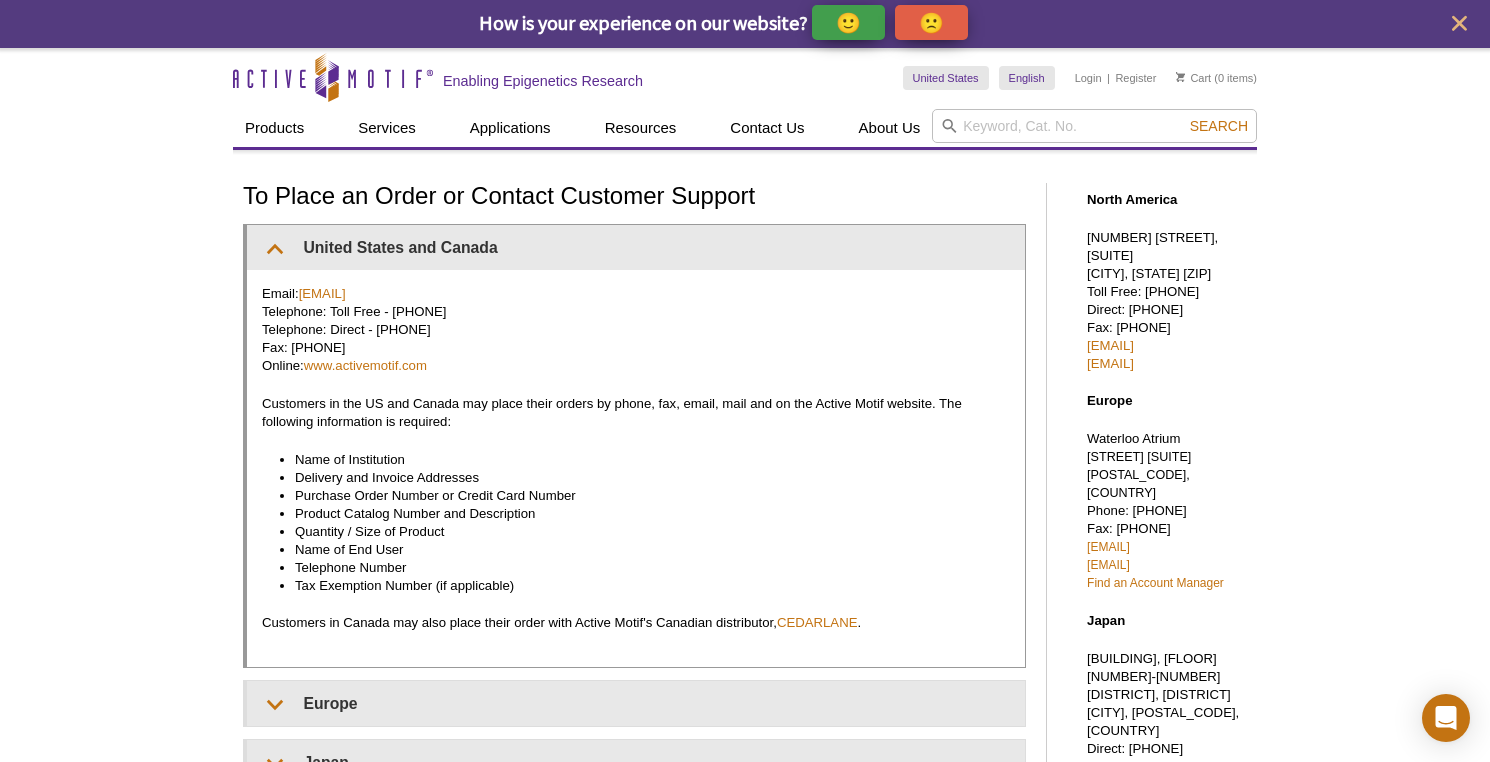 scroll, scrollTop: 12, scrollLeft: 0, axis: vertical 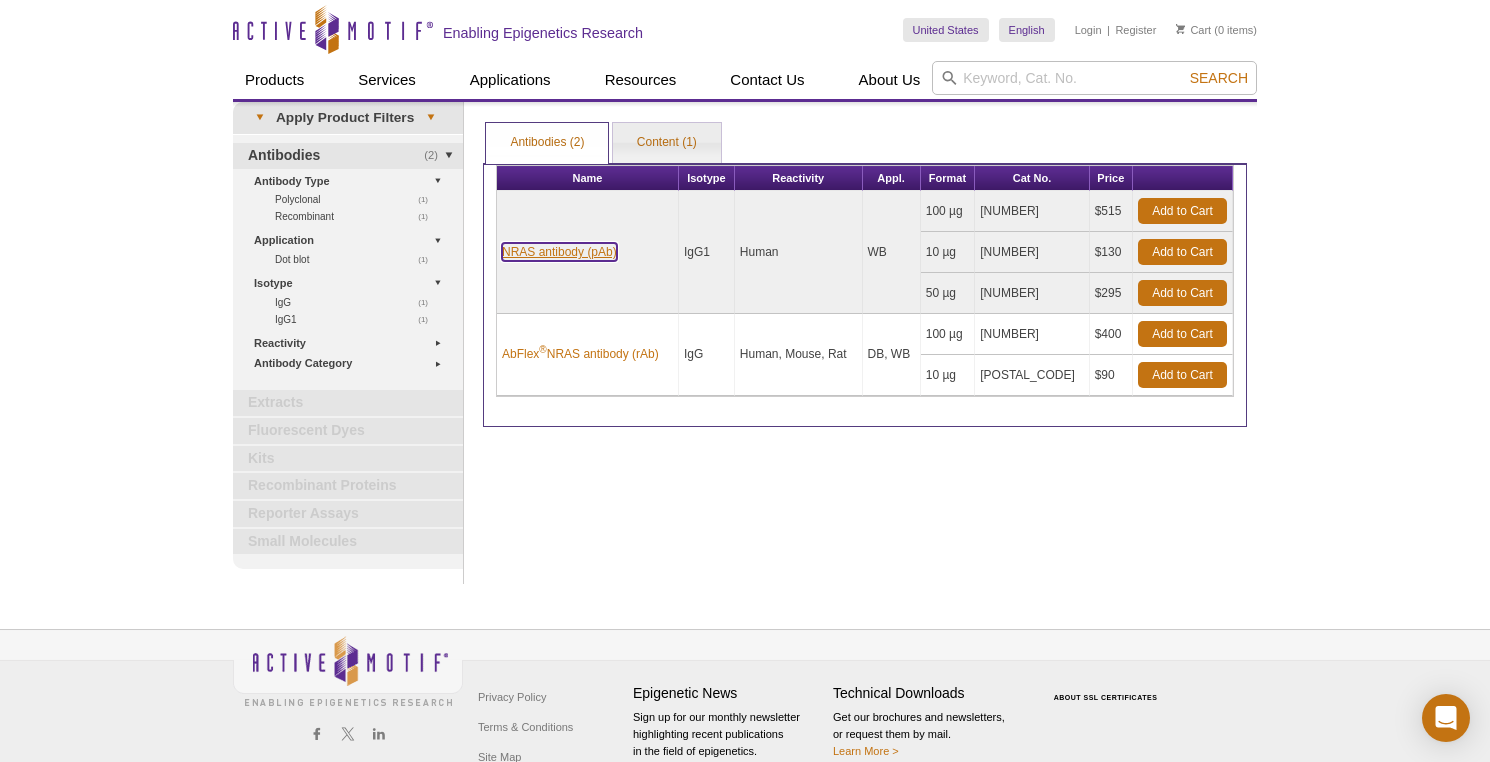 click on "NRAS antibody (pAb)" at bounding box center (559, 252) 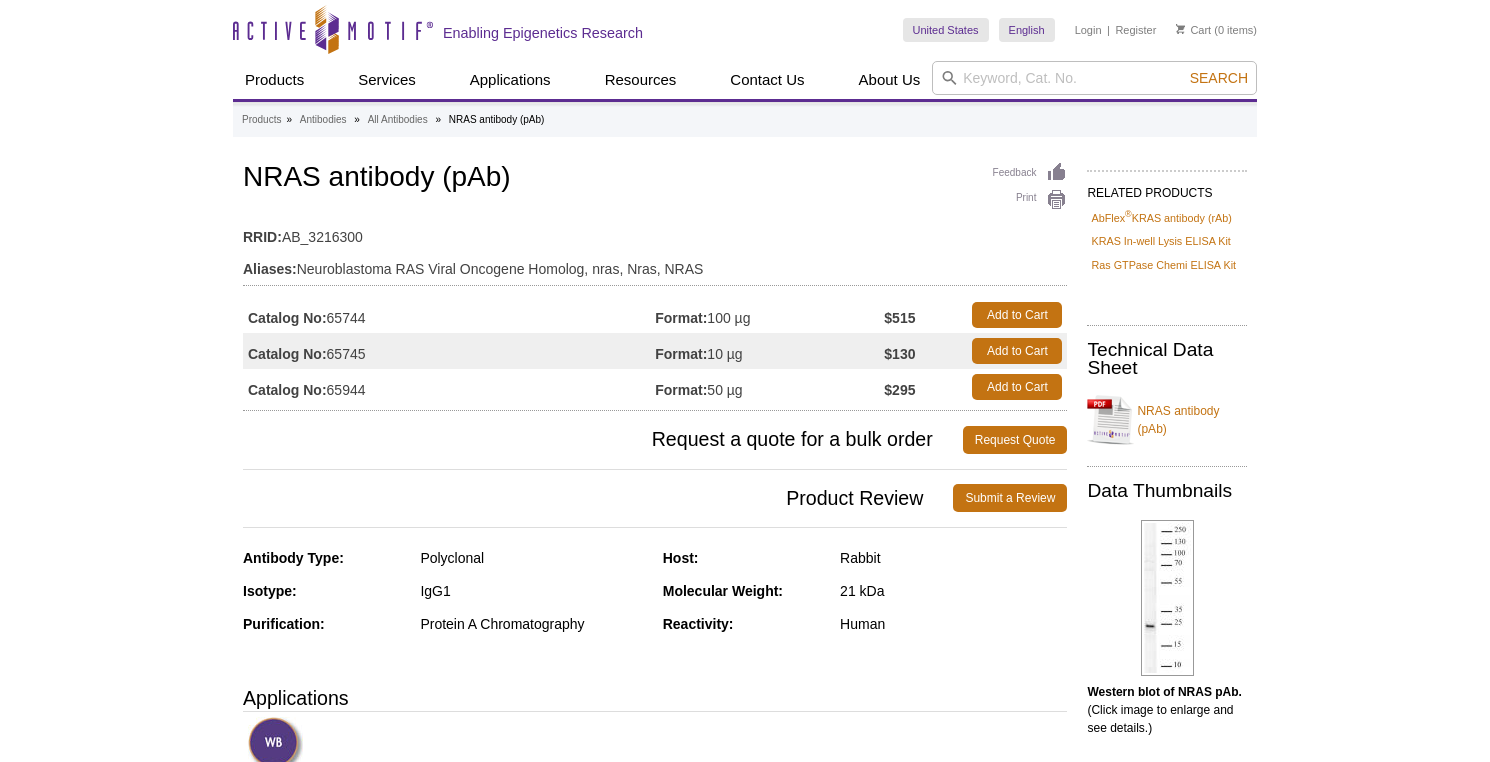scroll, scrollTop: 0, scrollLeft: 0, axis: both 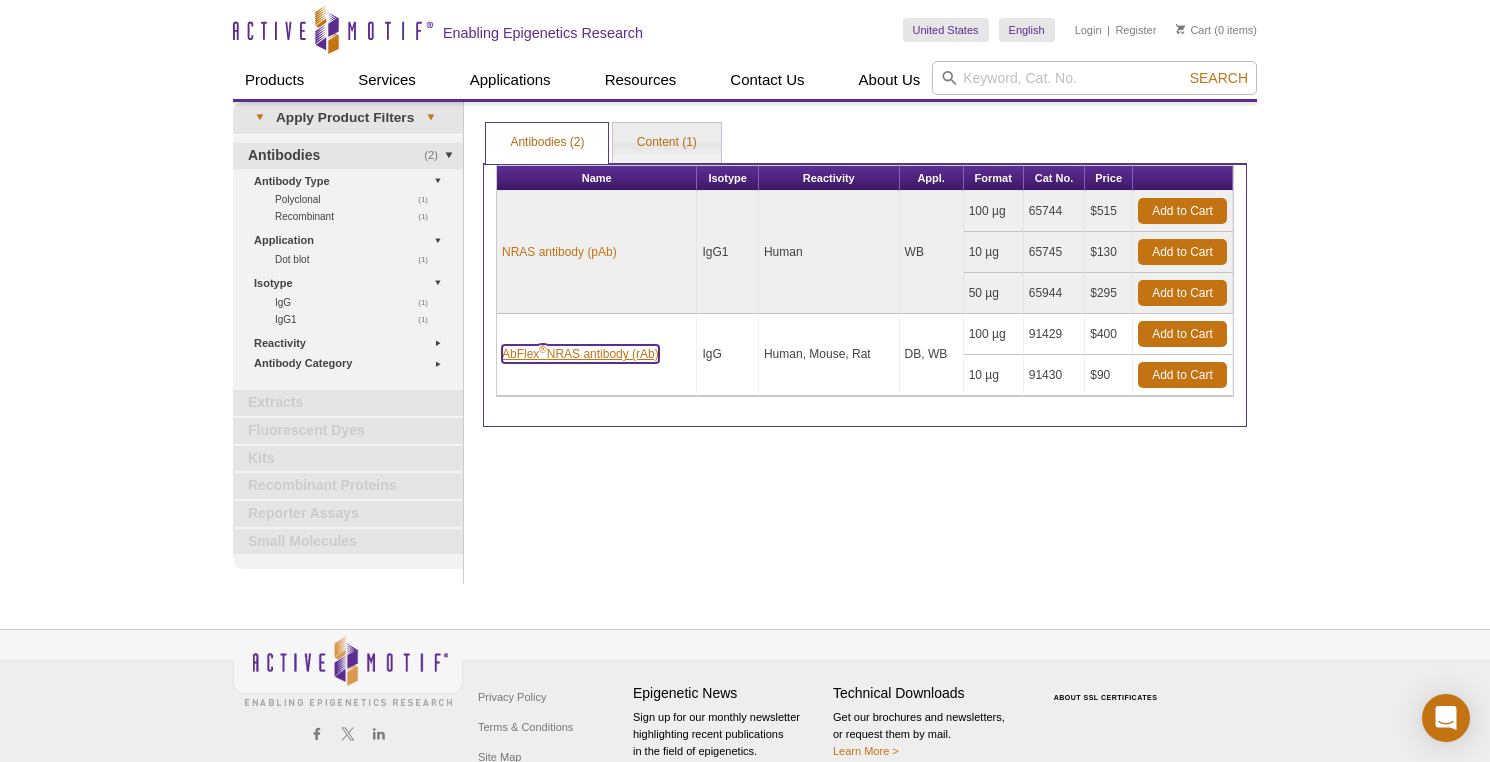 click on "AbFlex ®  NRAS antibody (rAb)" at bounding box center (580, 354) 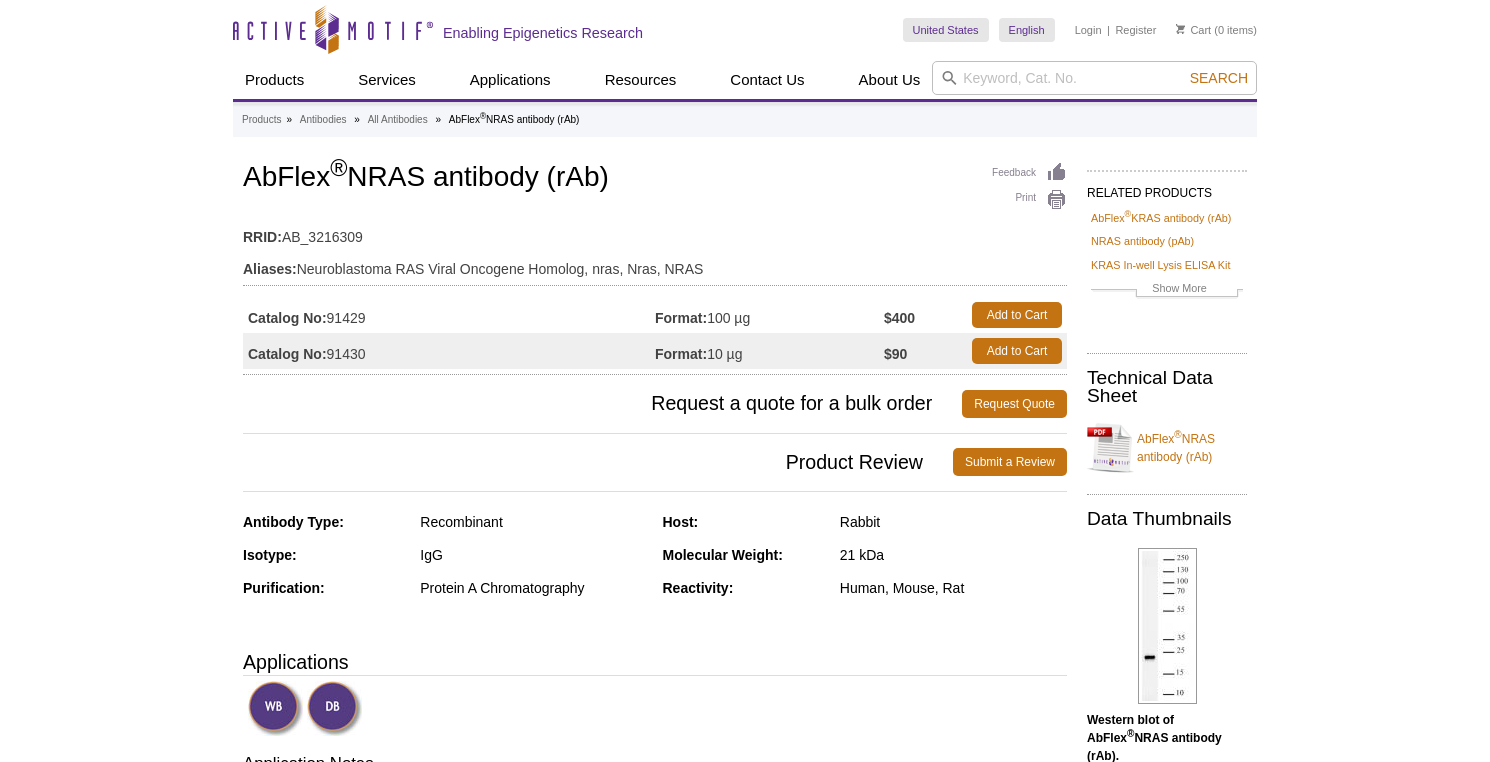scroll, scrollTop: 0, scrollLeft: 0, axis: both 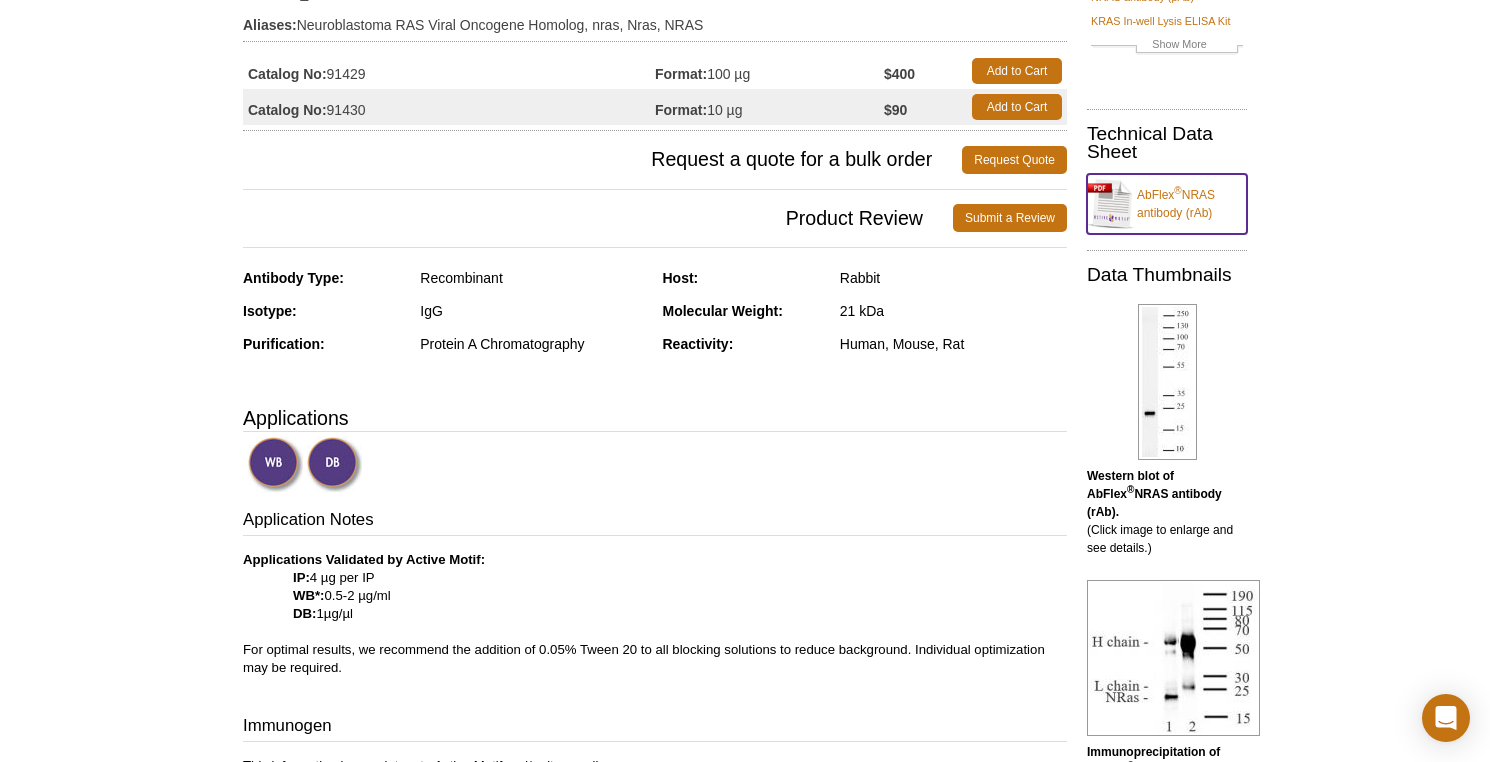 click on "AbFlex ®  NRAS antibody (rAb)" at bounding box center (1167, 204) 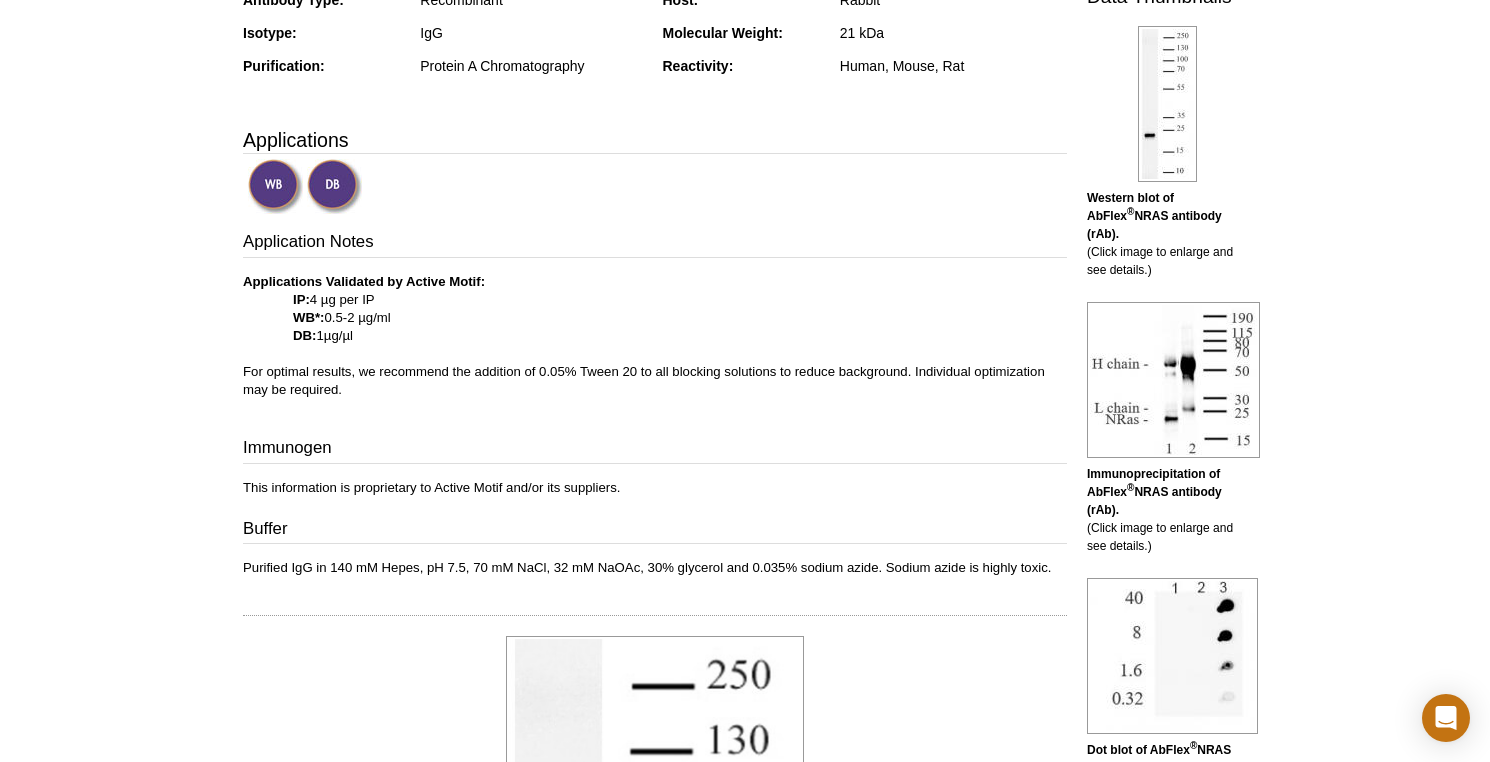 scroll, scrollTop: 432, scrollLeft: 0, axis: vertical 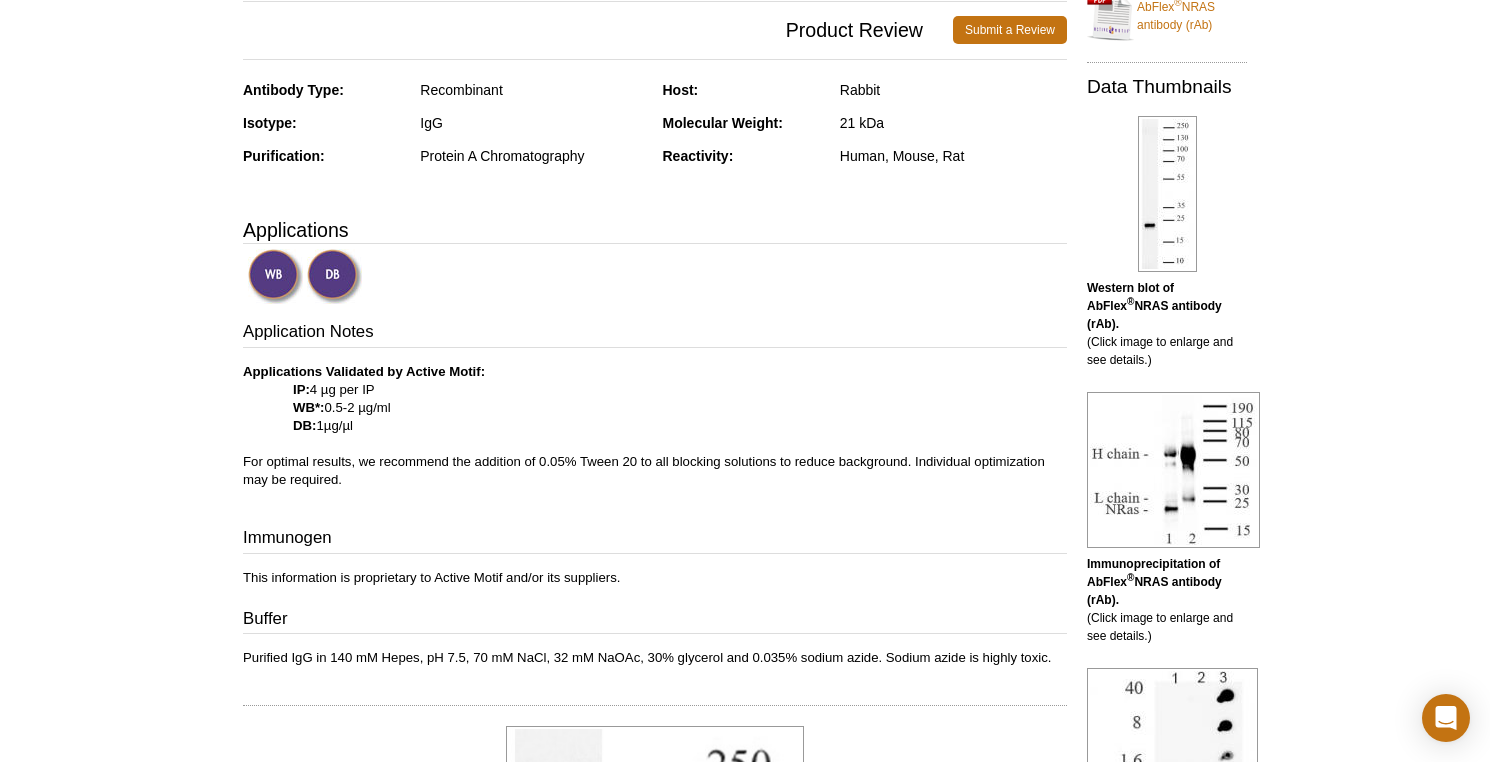 click at bounding box center [334, 276] 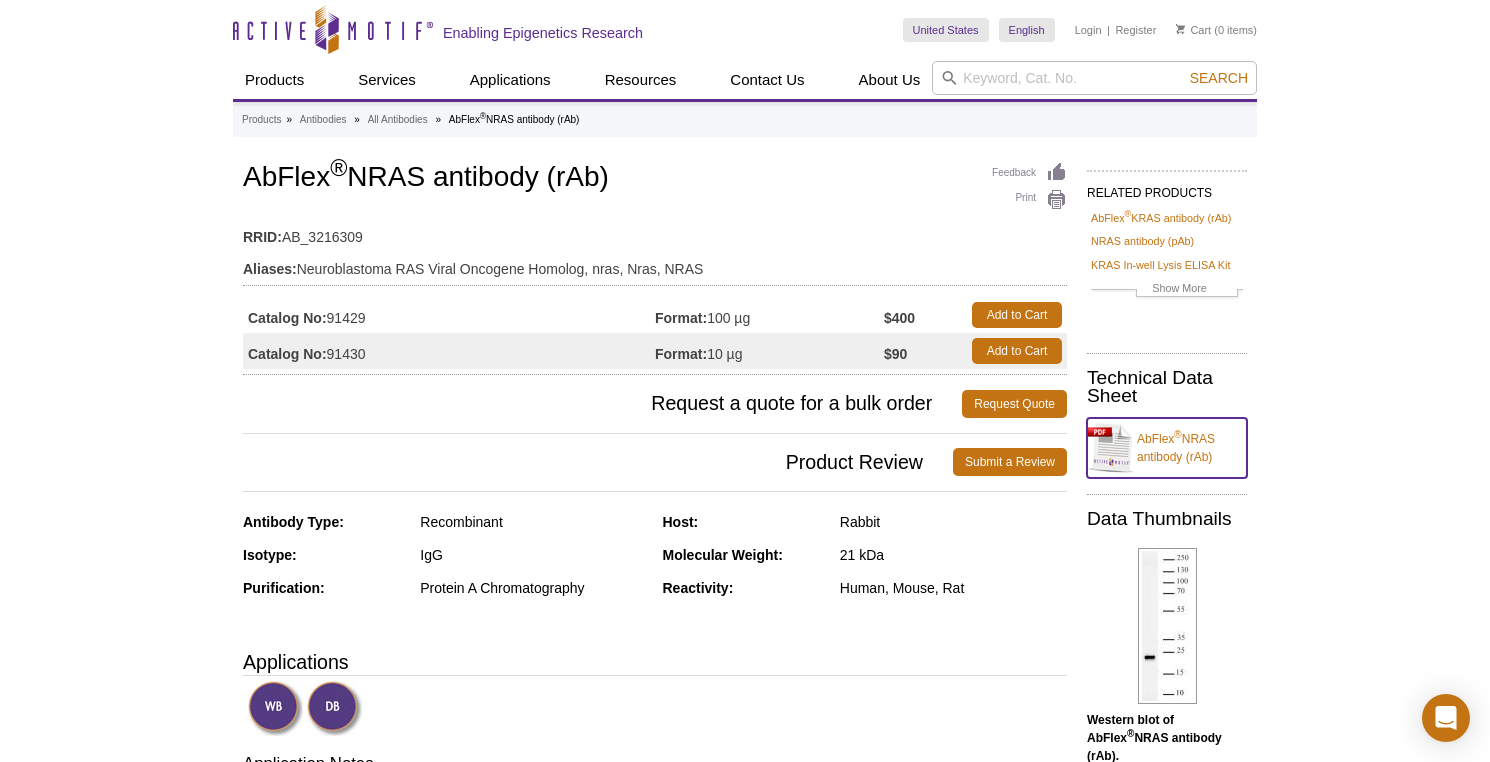 click on "AbFlex ®  NRAS antibody (rAb)" at bounding box center [1167, 448] 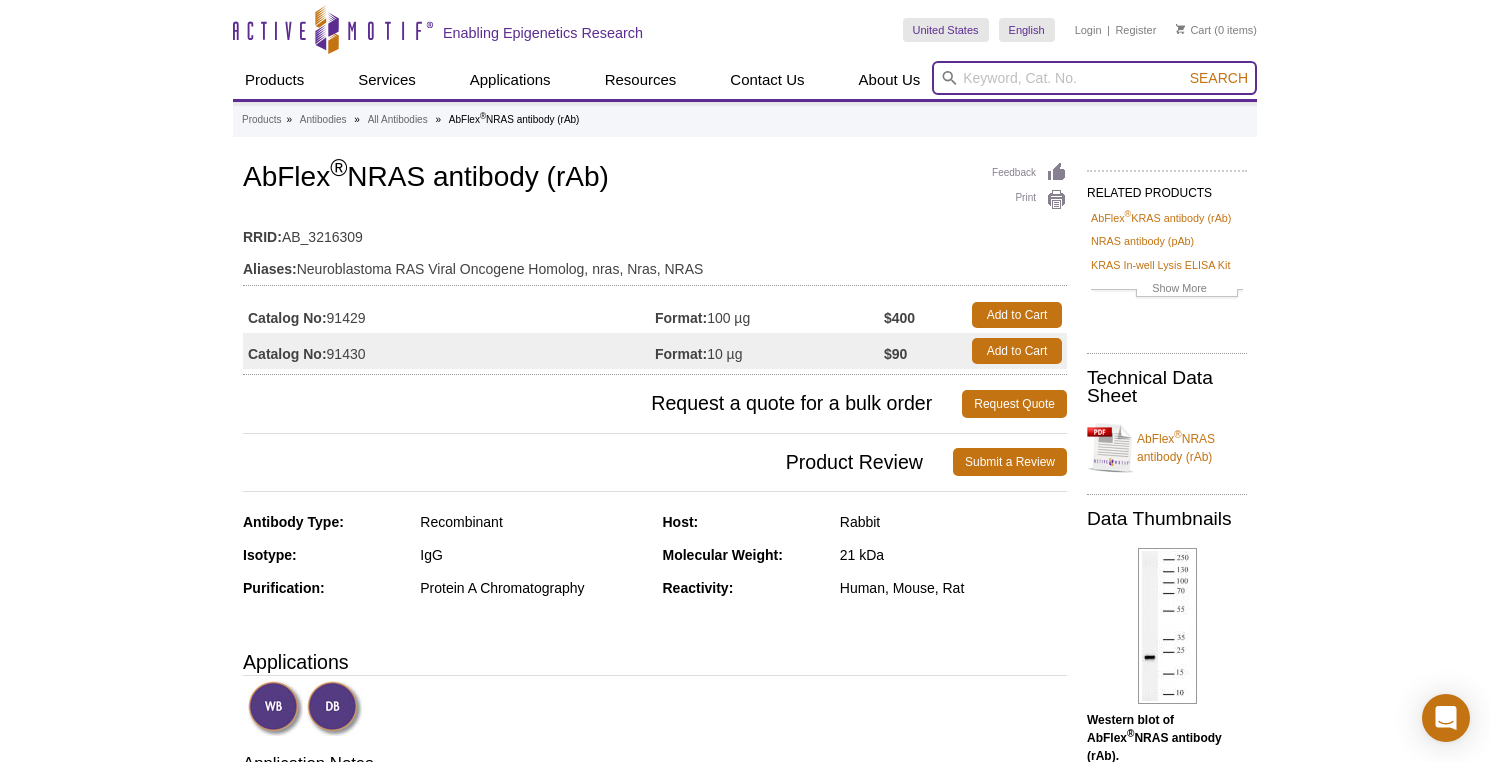 click at bounding box center (1094, 78) 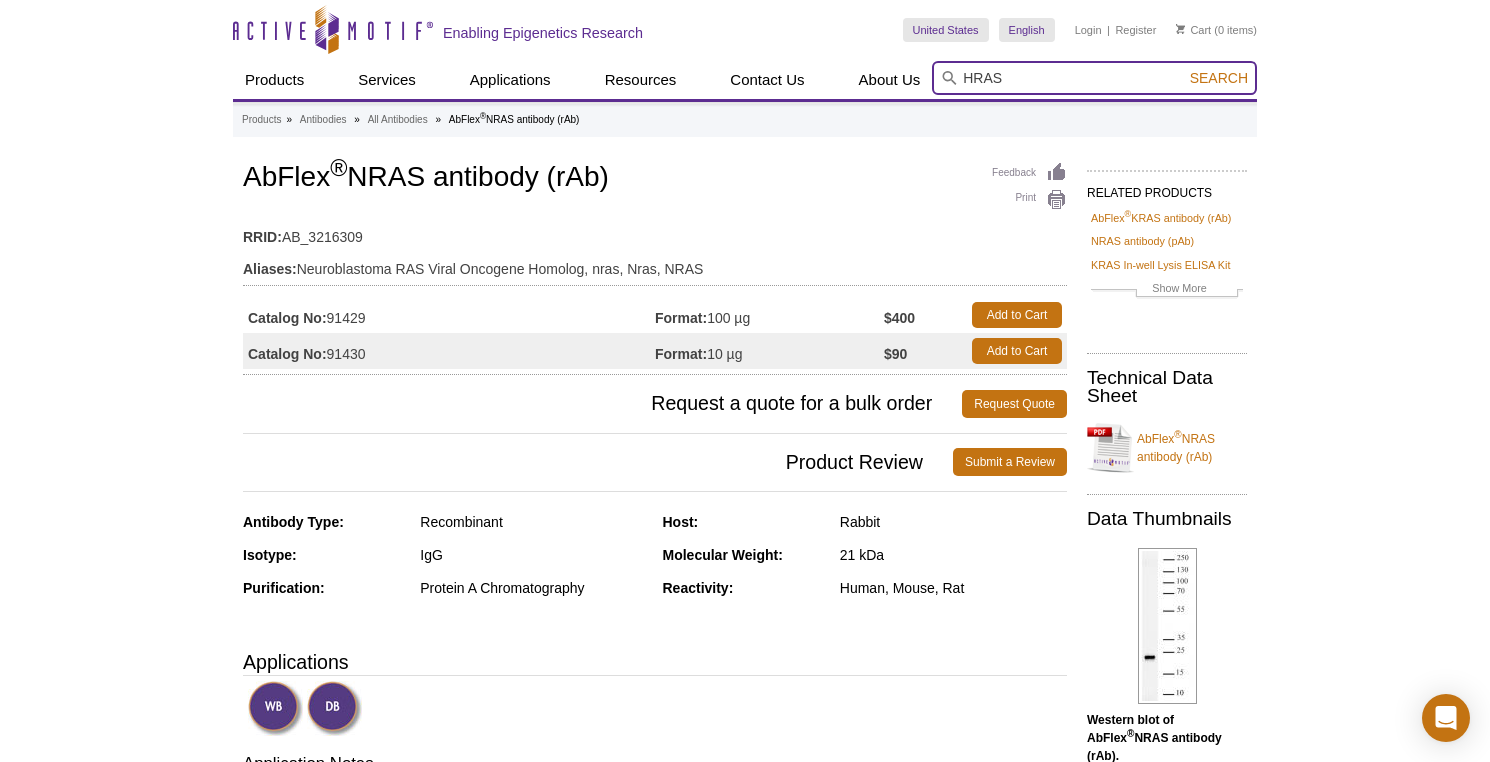 type on "HRAS" 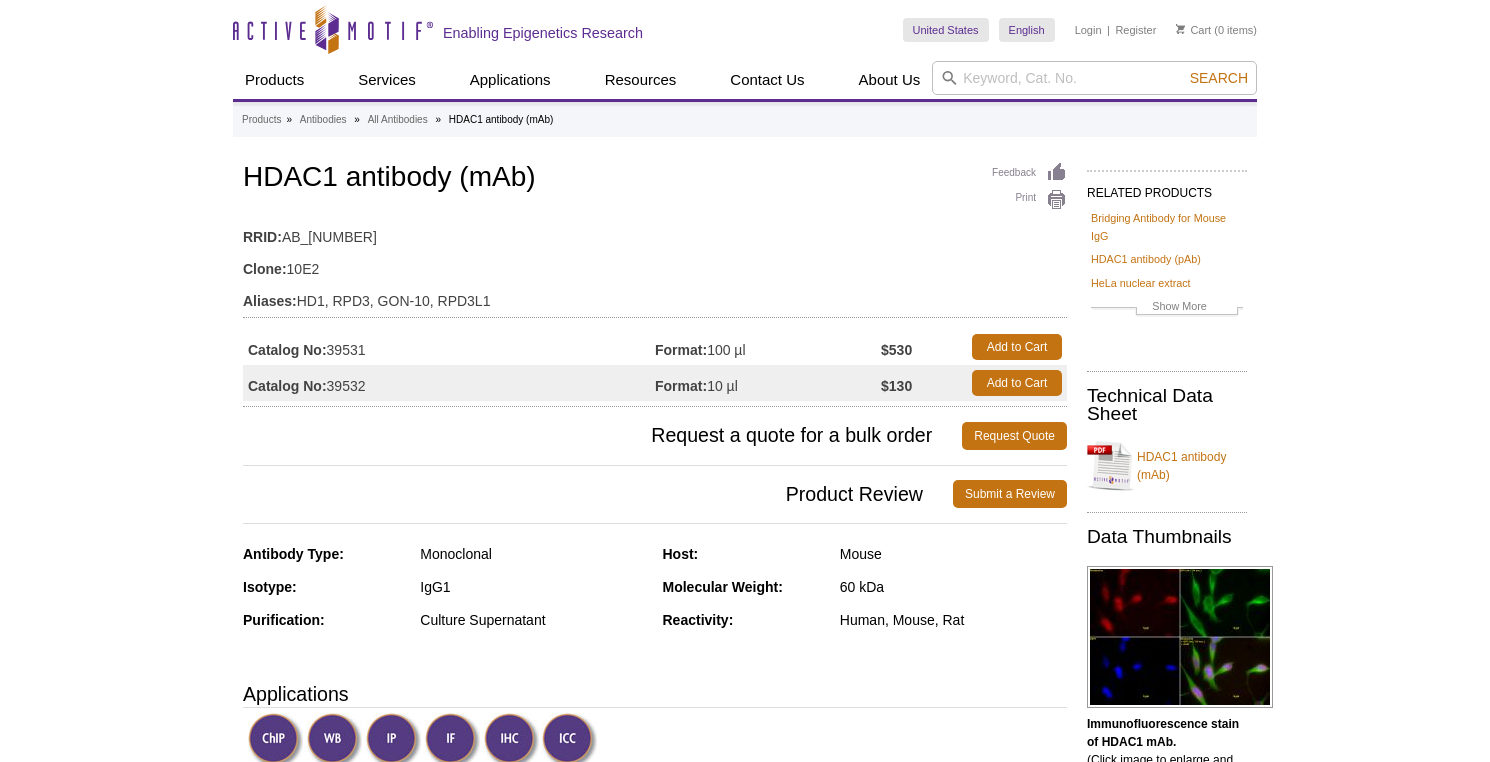 scroll, scrollTop: 0, scrollLeft: 0, axis: both 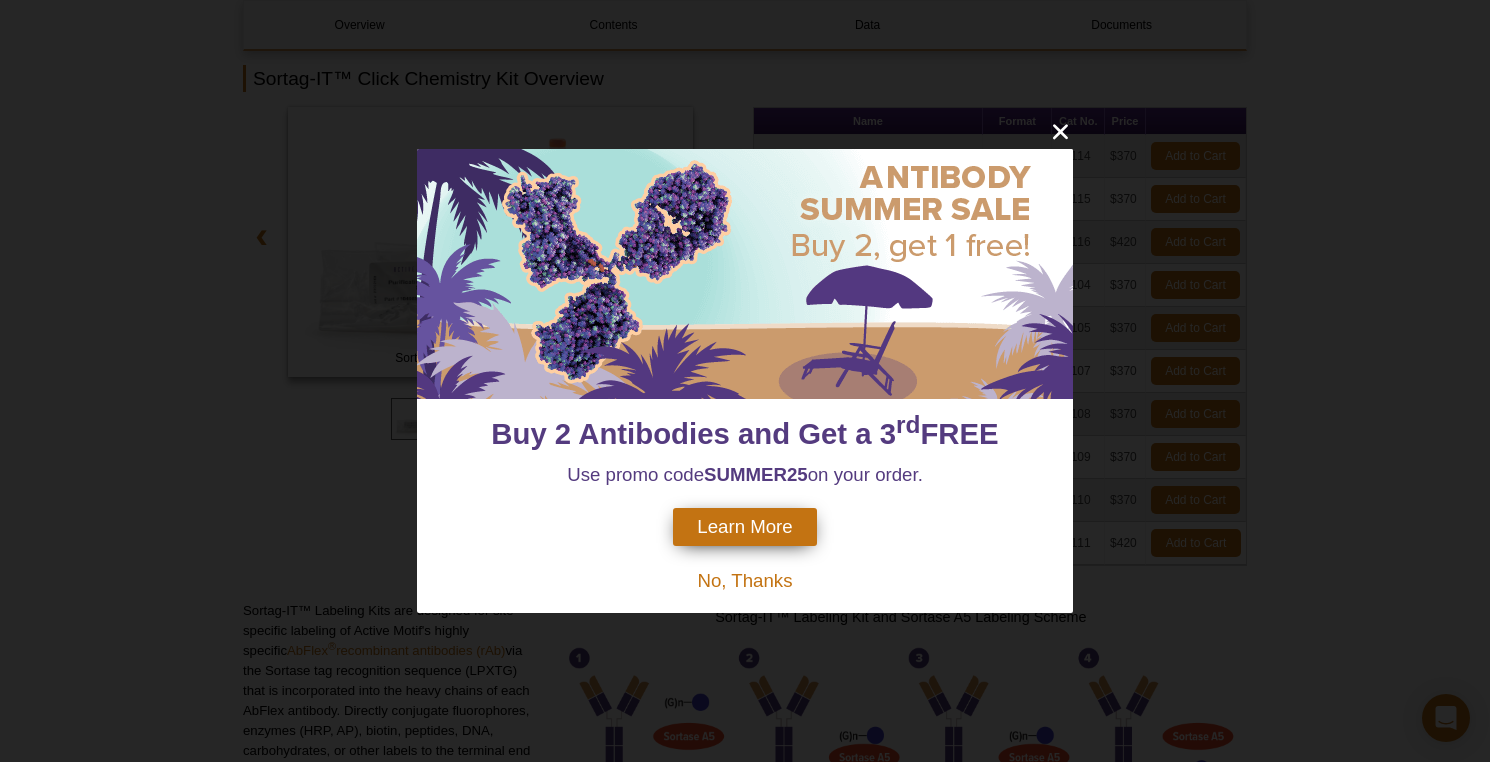 click on "No, Thanks" at bounding box center [744, 580] 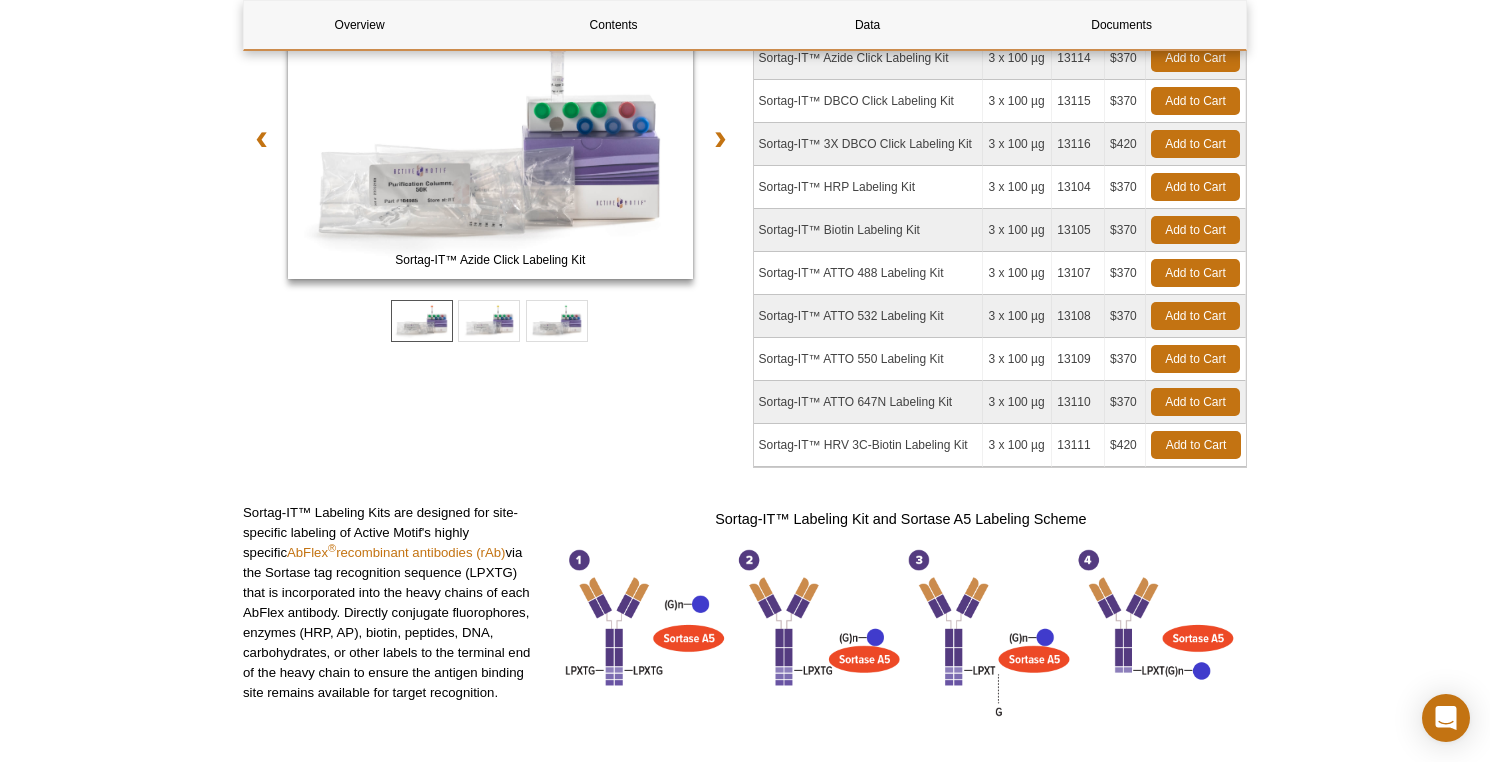 scroll, scrollTop: 249, scrollLeft: 0, axis: vertical 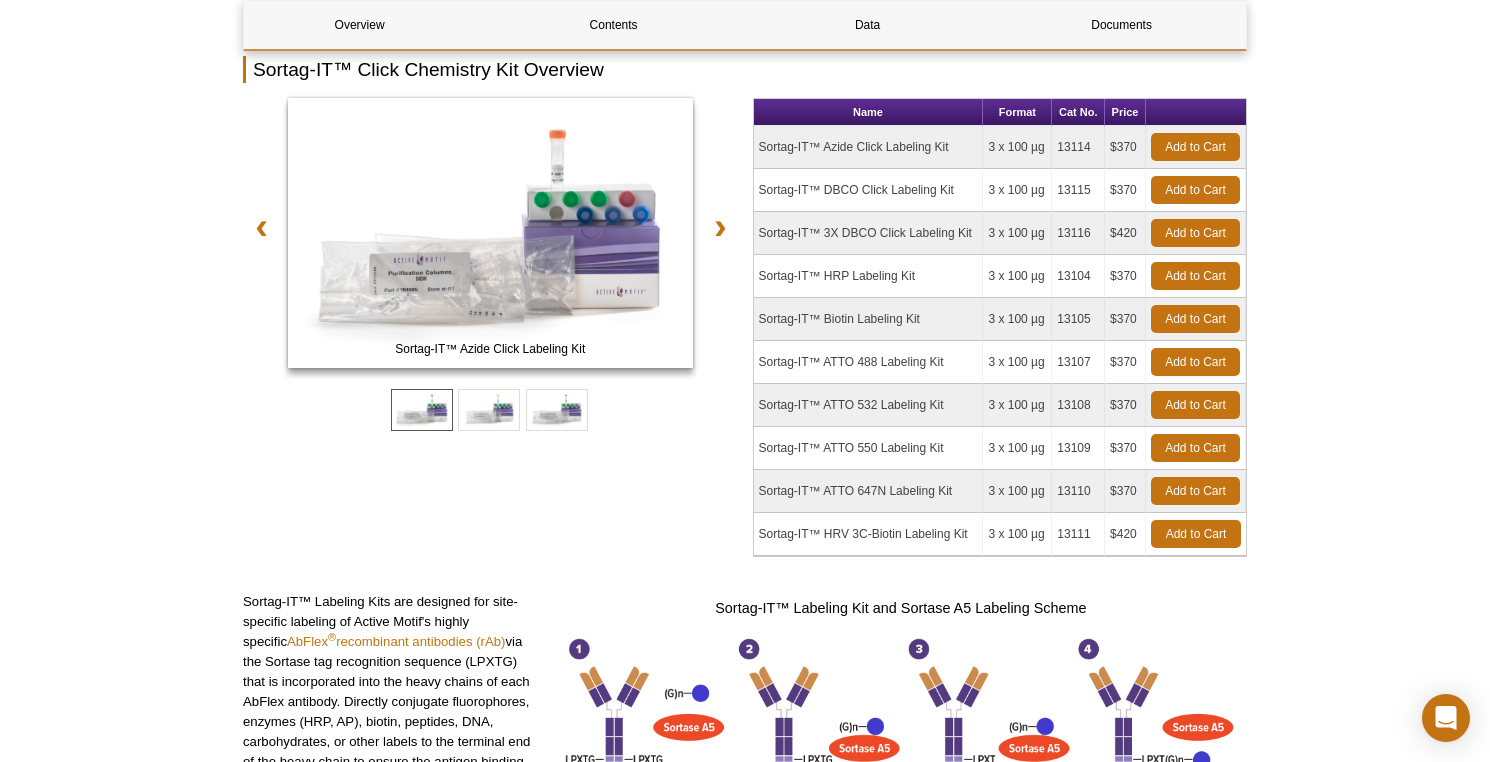 drag, startPoint x: 866, startPoint y: 359, endPoint x: 923, endPoint y: 359, distance: 57 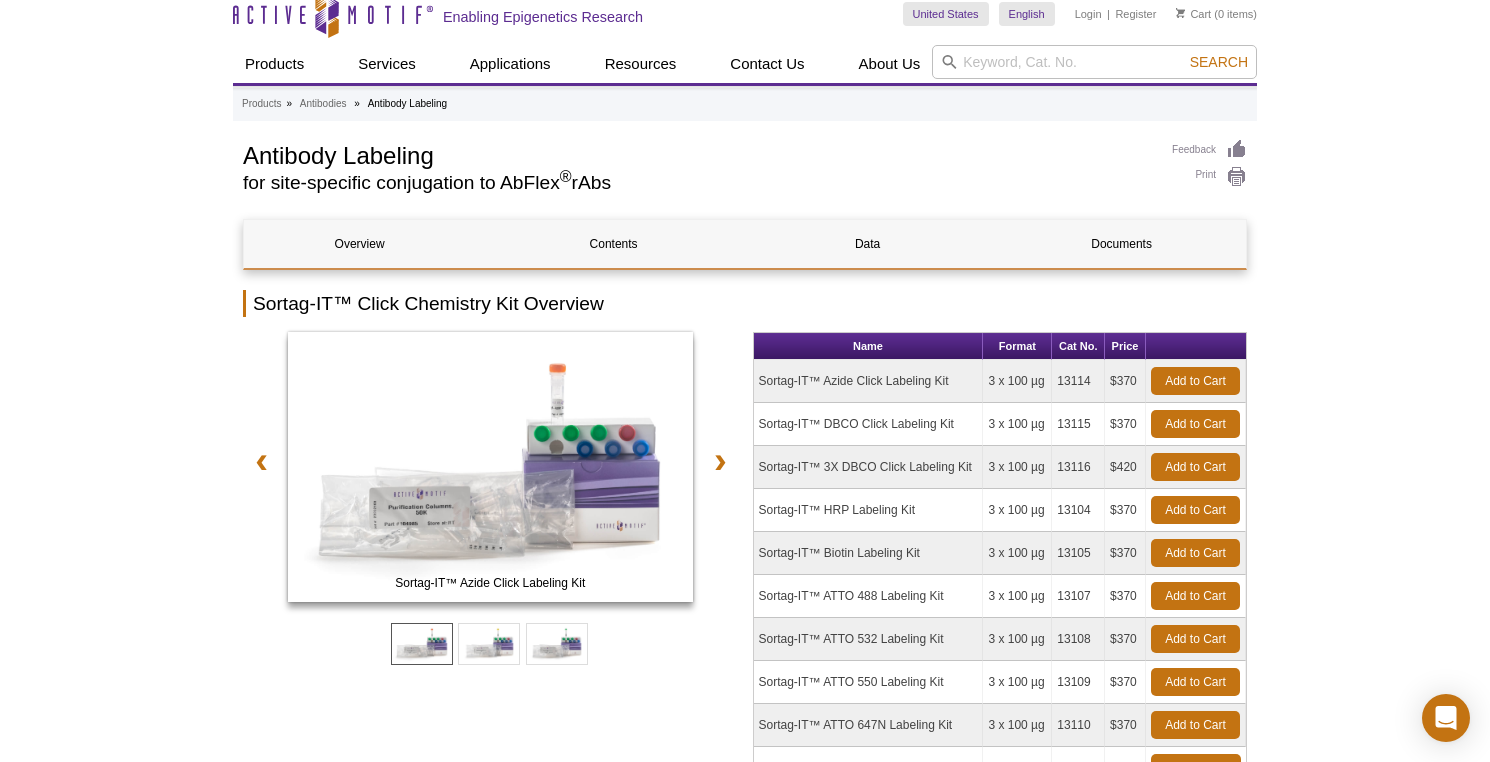 scroll, scrollTop: 0, scrollLeft: 0, axis: both 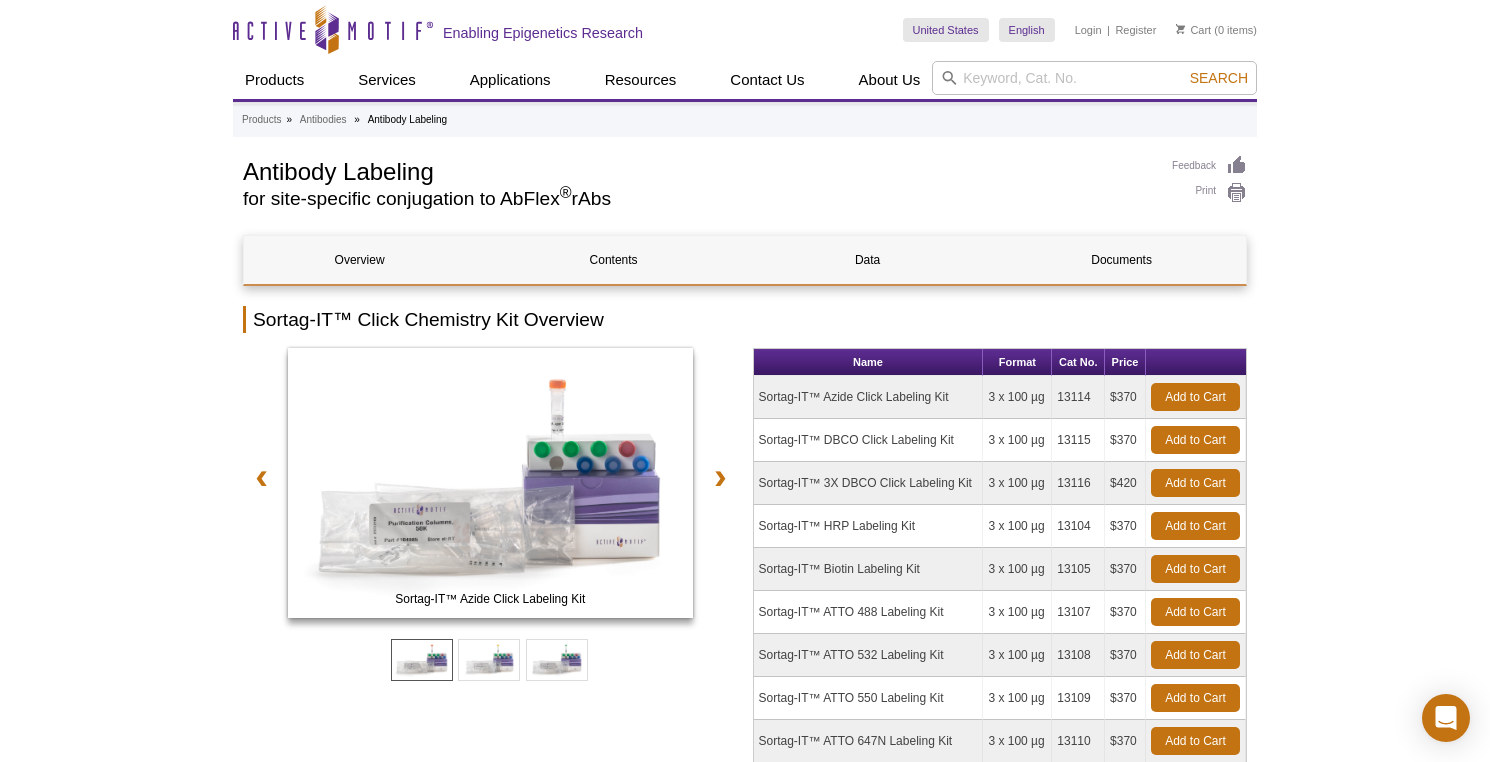 drag, startPoint x: 500, startPoint y: 204, endPoint x: 617, endPoint y: 204, distance: 117 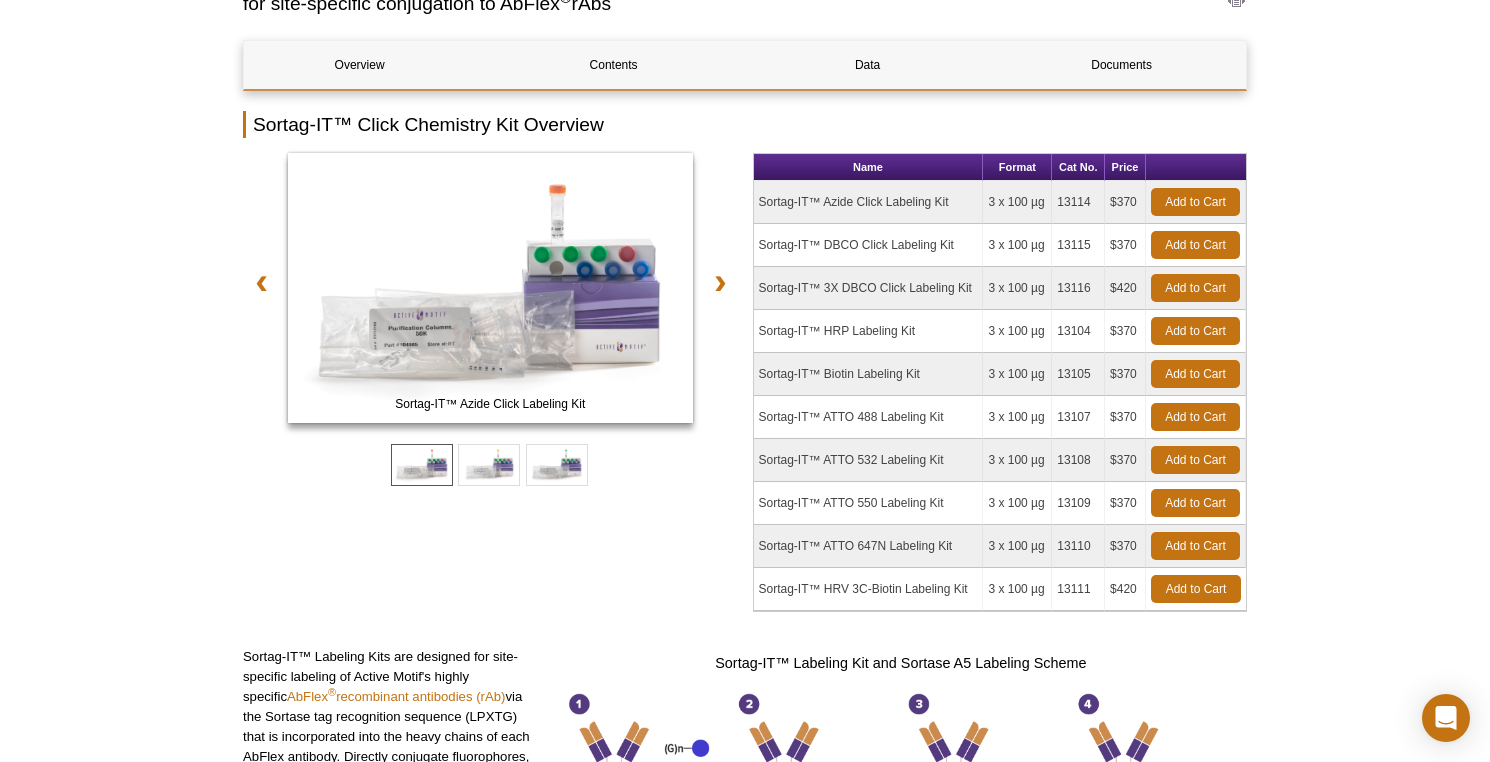 scroll, scrollTop: 200, scrollLeft: 0, axis: vertical 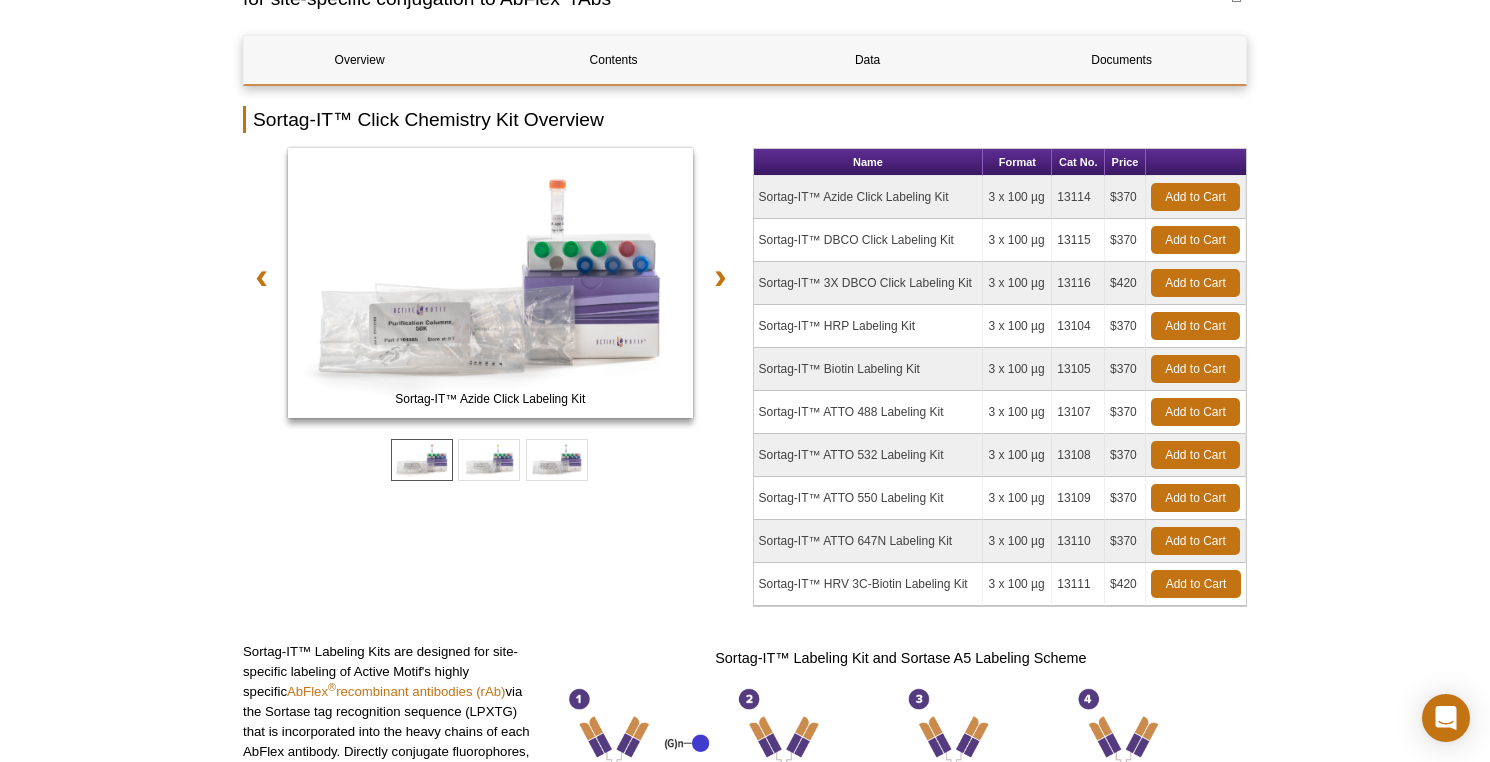 click on "13107" at bounding box center (1078, 412) 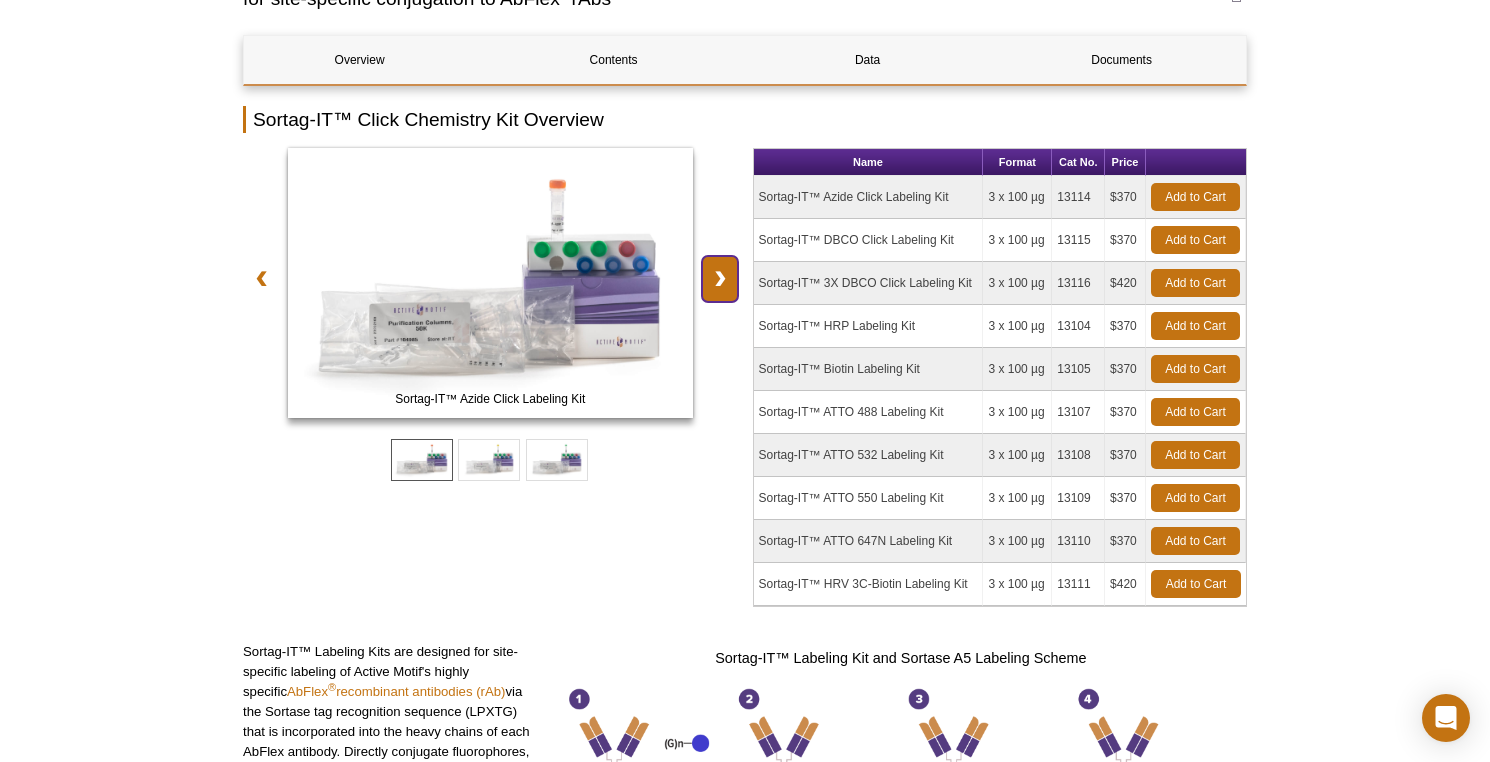 click on "❯" at bounding box center (720, 279) 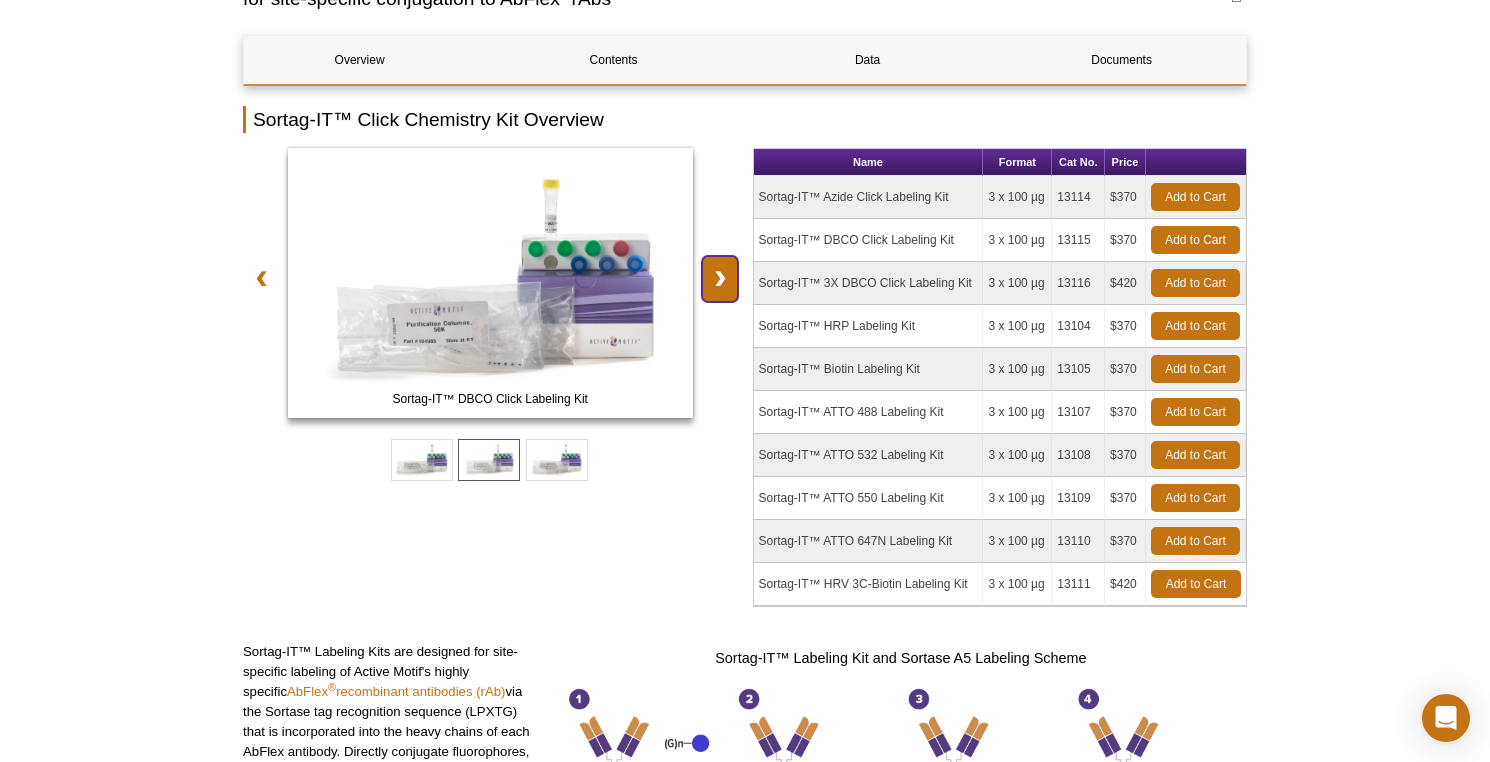 click on "❯" at bounding box center [720, 279] 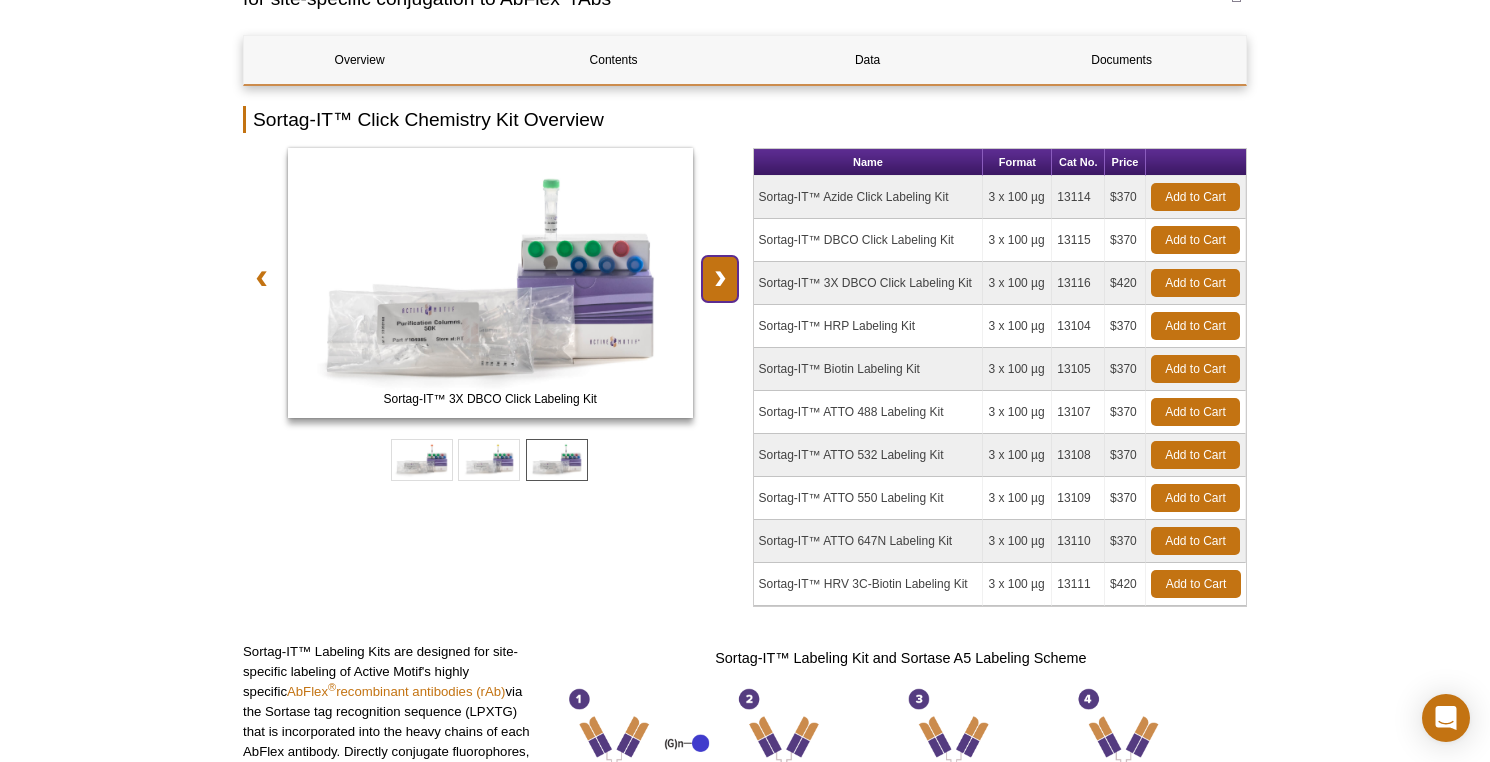 click on "❯" at bounding box center (720, 279) 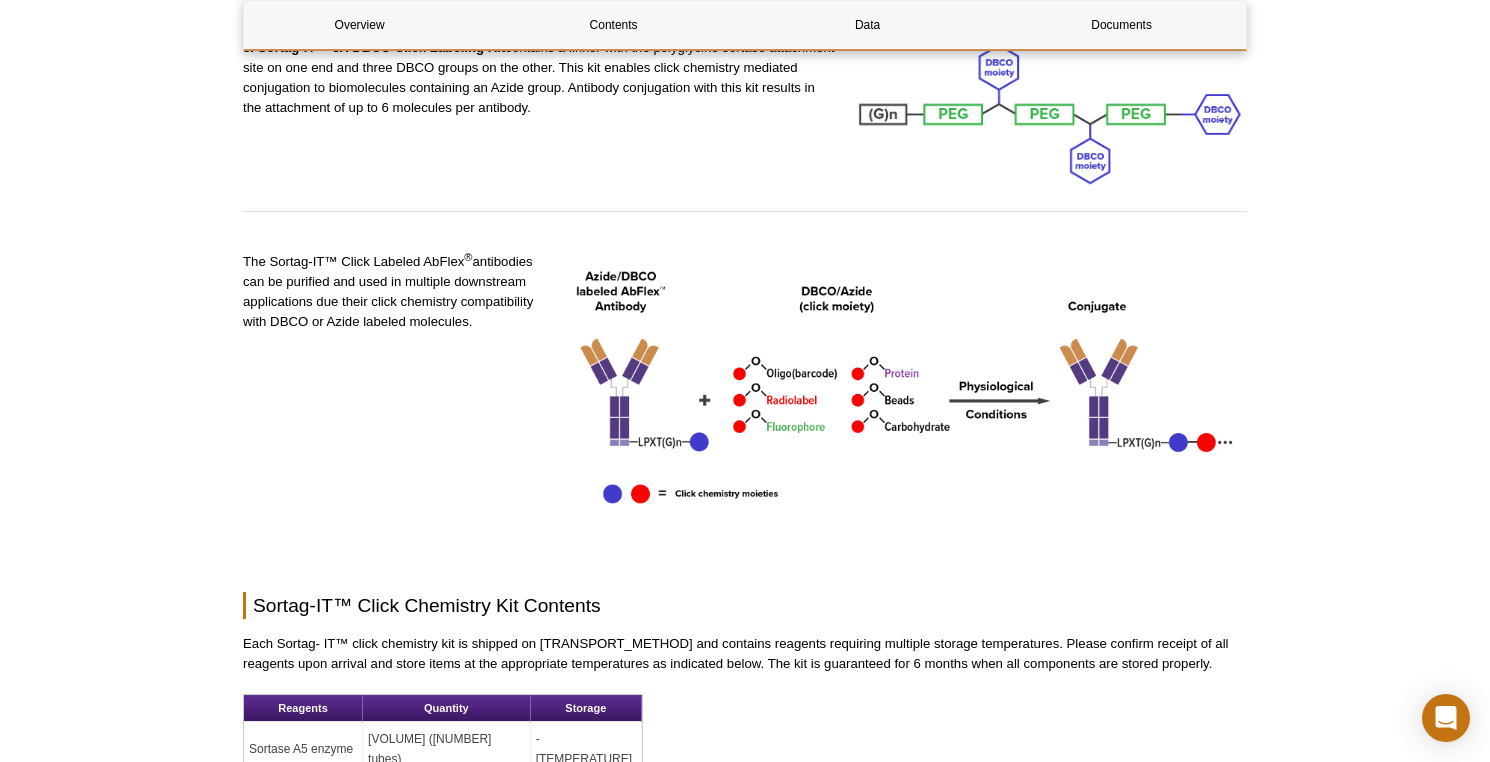 scroll, scrollTop: 2214, scrollLeft: 0, axis: vertical 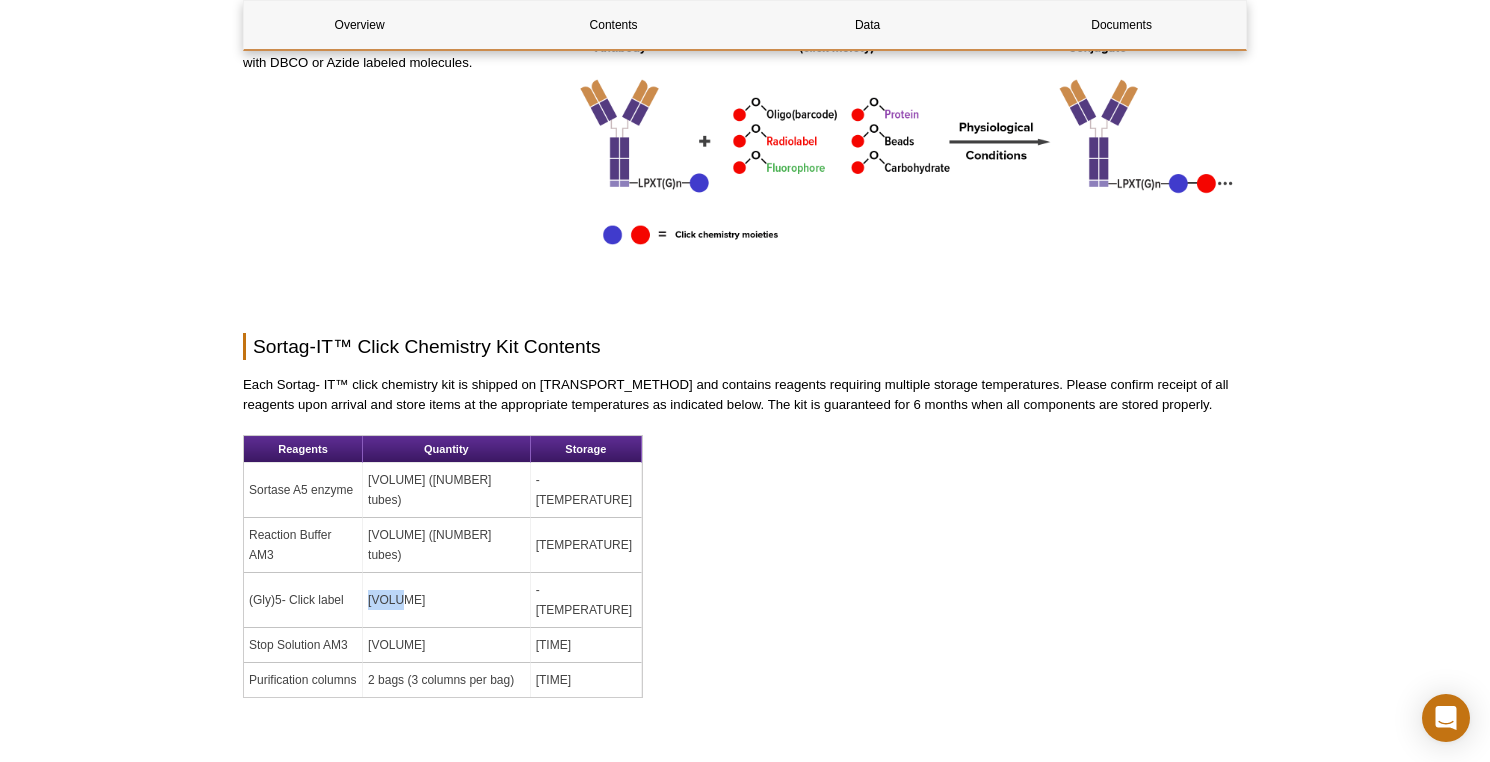 drag, startPoint x: 449, startPoint y: 562, endPoint x: 364, endPoint y: 545, distance: 86.683334 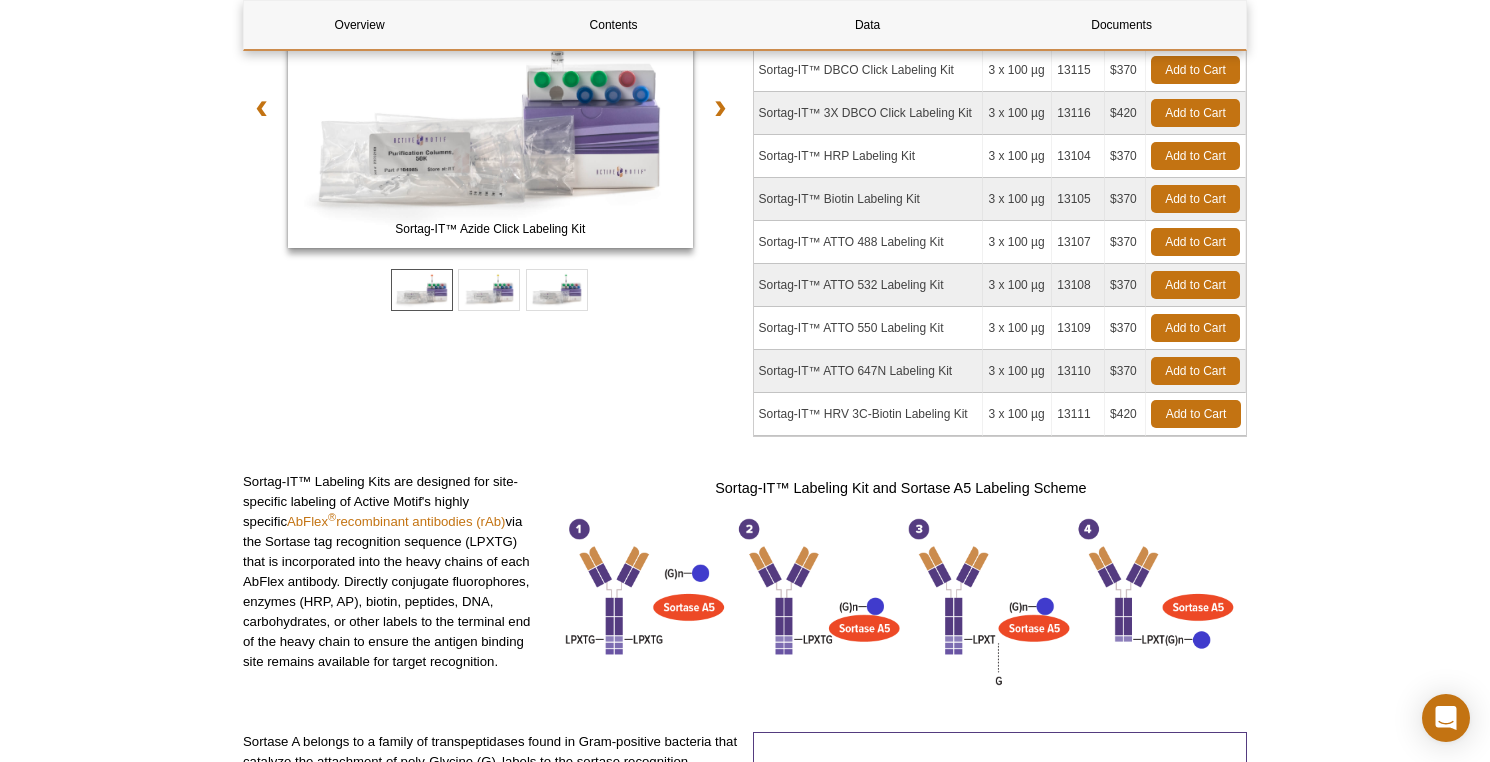 scroll, scrollTop: 365, scrollLeft: 0, axis: vertical 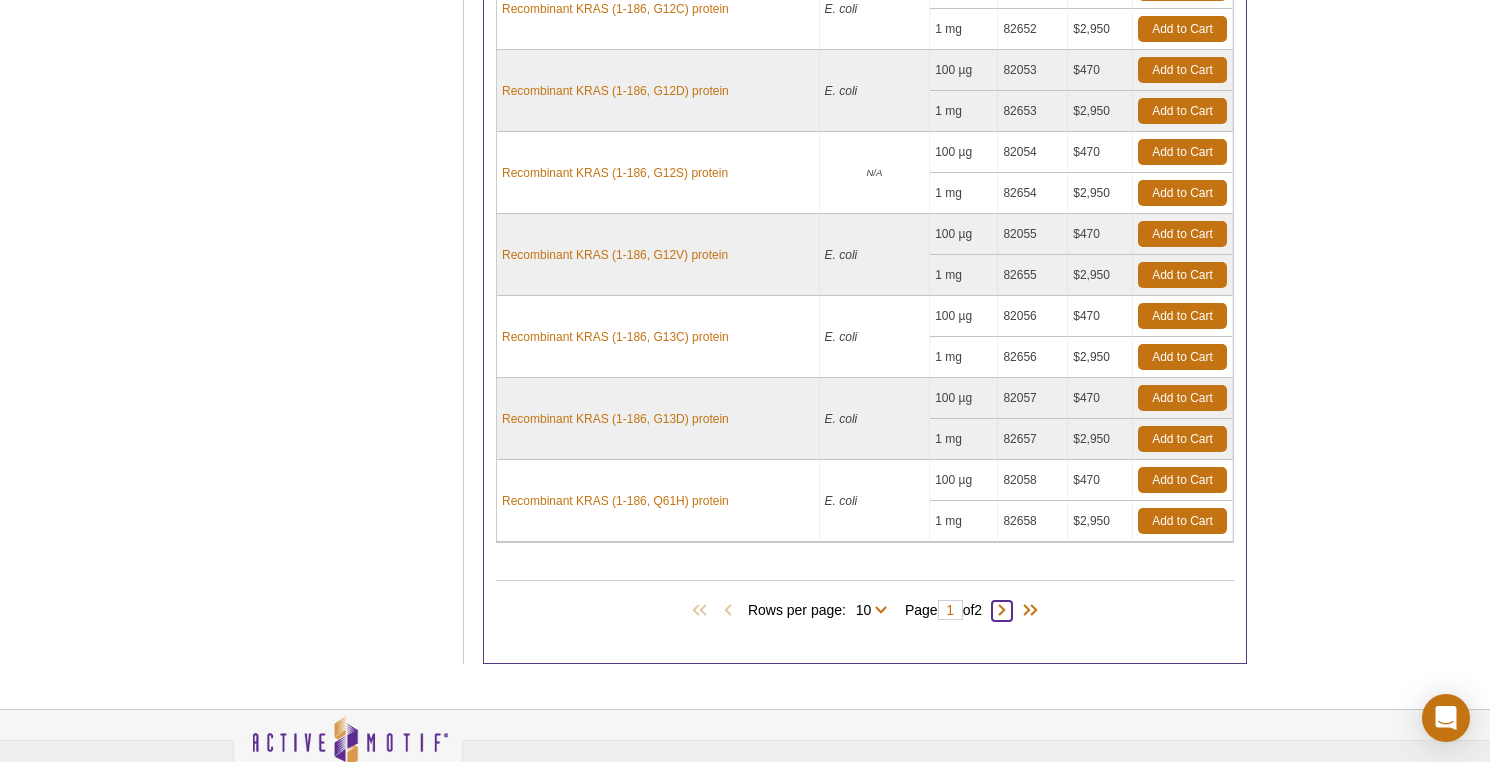 click at bounding box center [1002, 611] 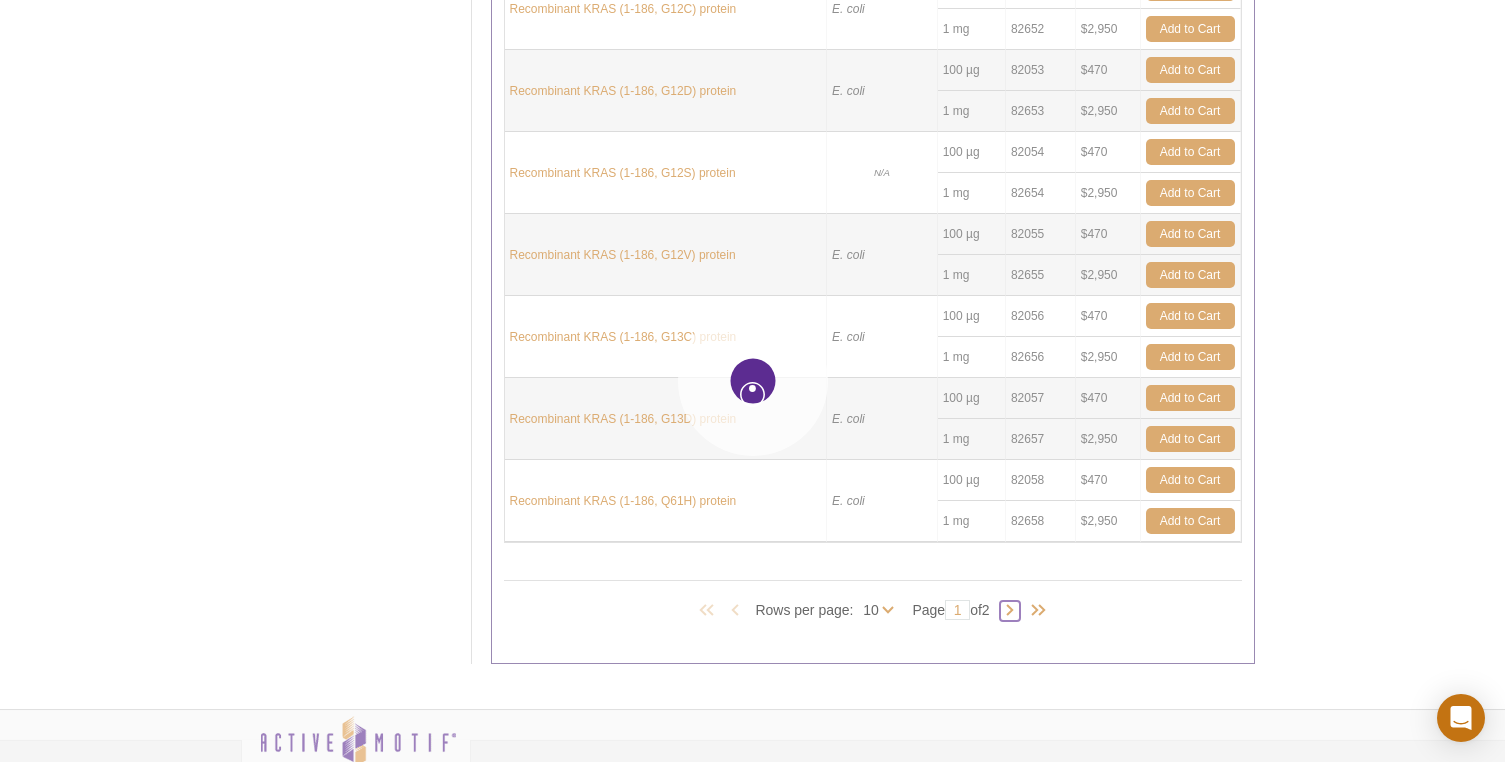 type on "2" 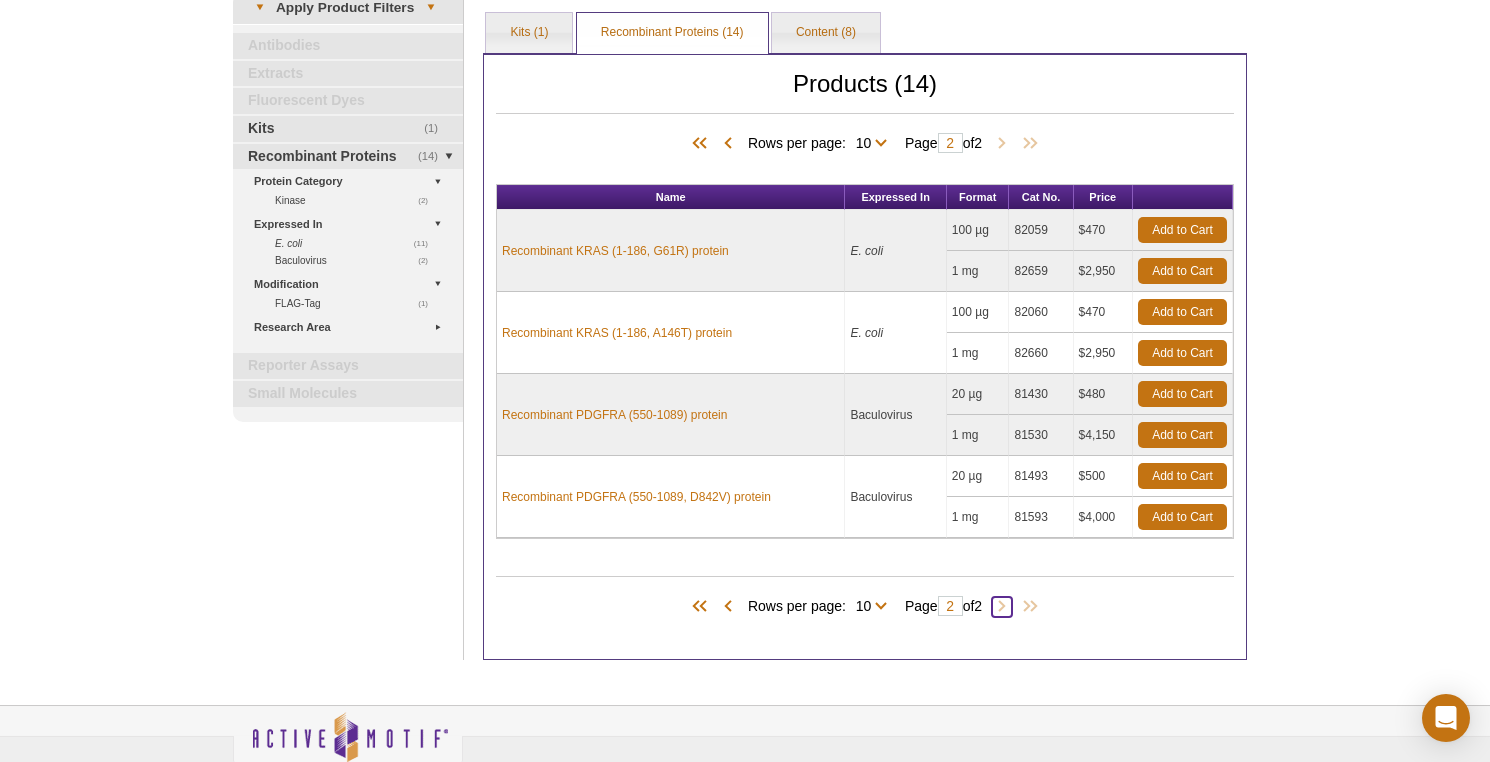 scroll, scrollTop: 0, scrollLeft: 0, axis: both 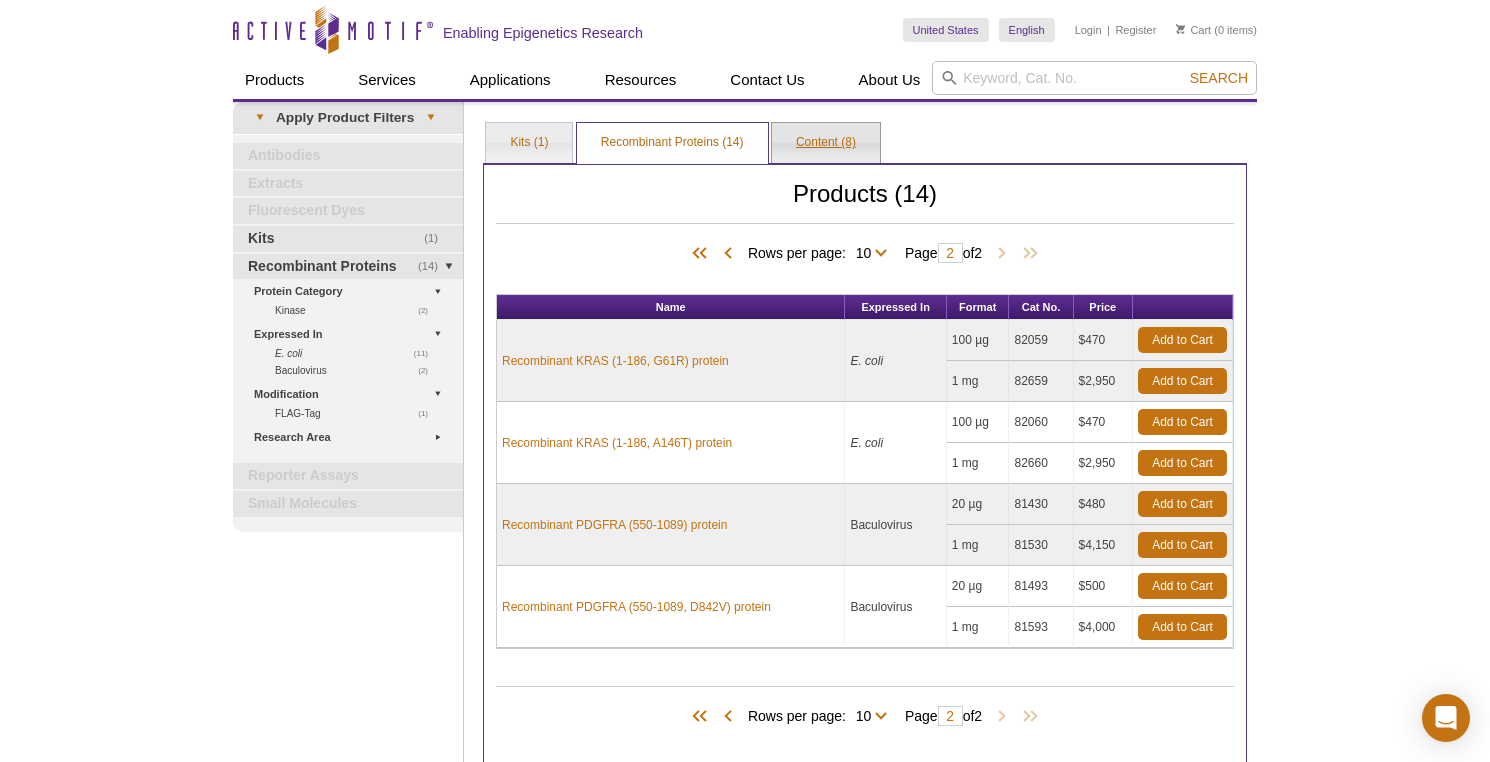 click on "Content (8)" at bounding box center [826, 143] 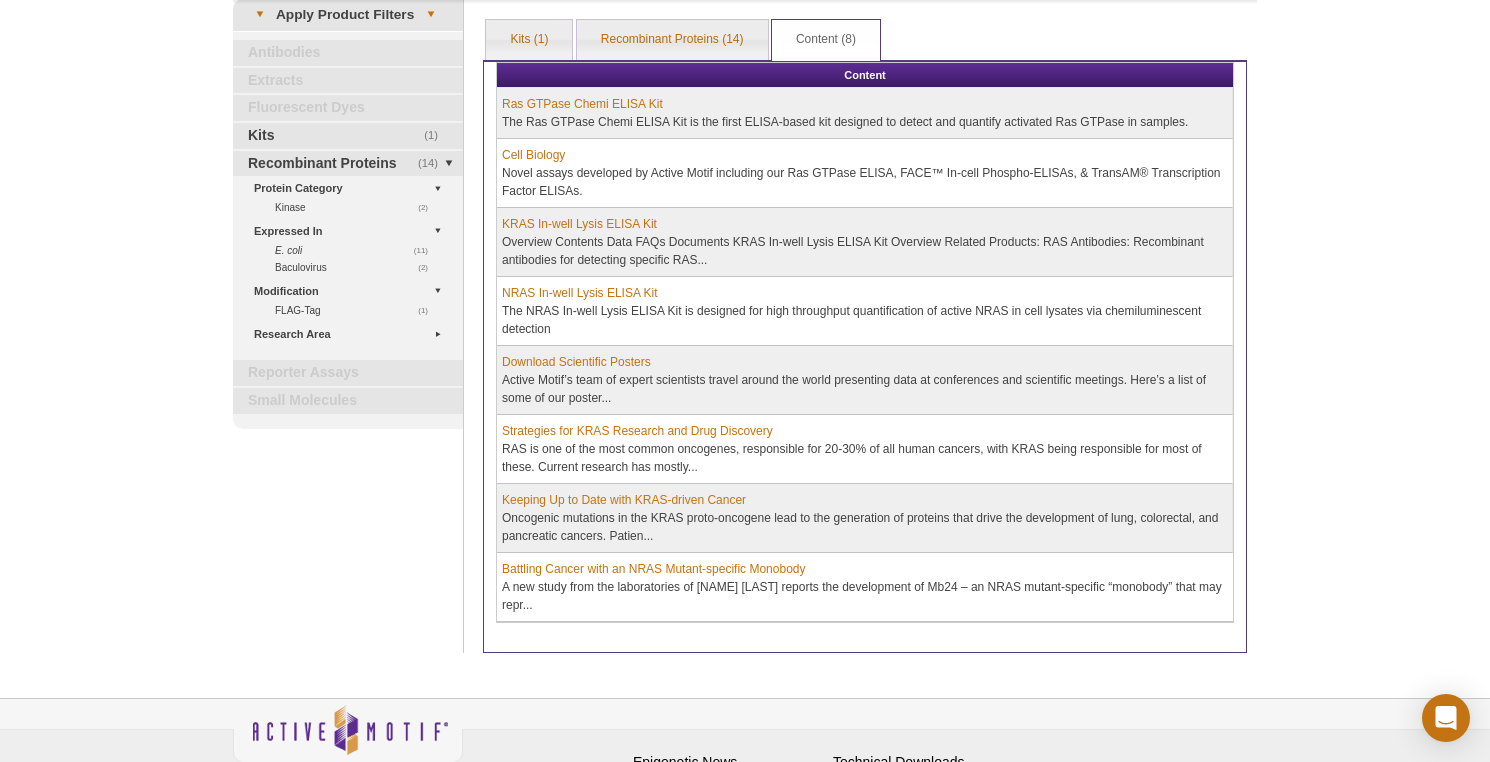 scroll, scrollTop: 132, scrollLeft: 0, axis: vertical 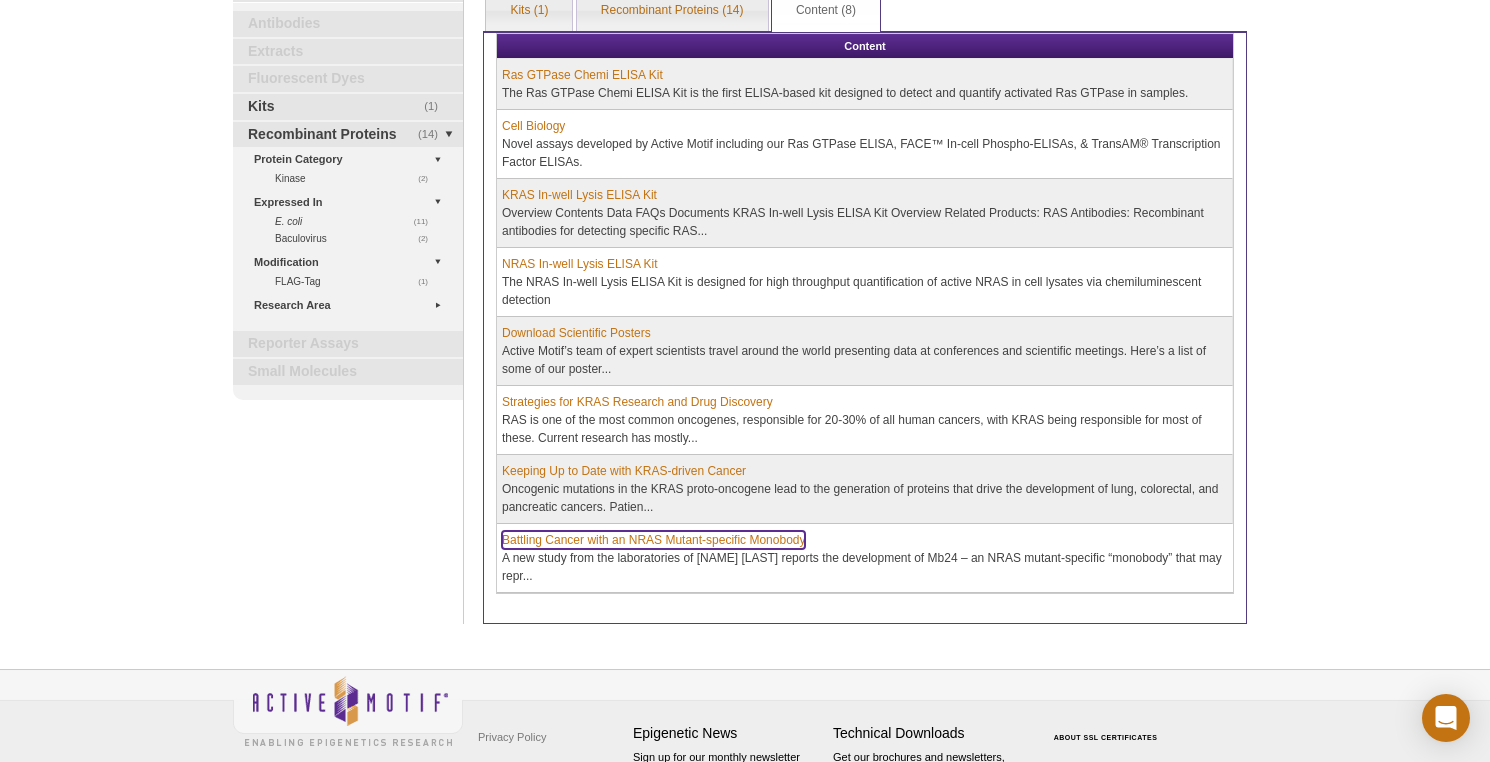 click on "Battling Cancer with an NRAS Mutant-specific Monobody" at bounding box center [653, 540] 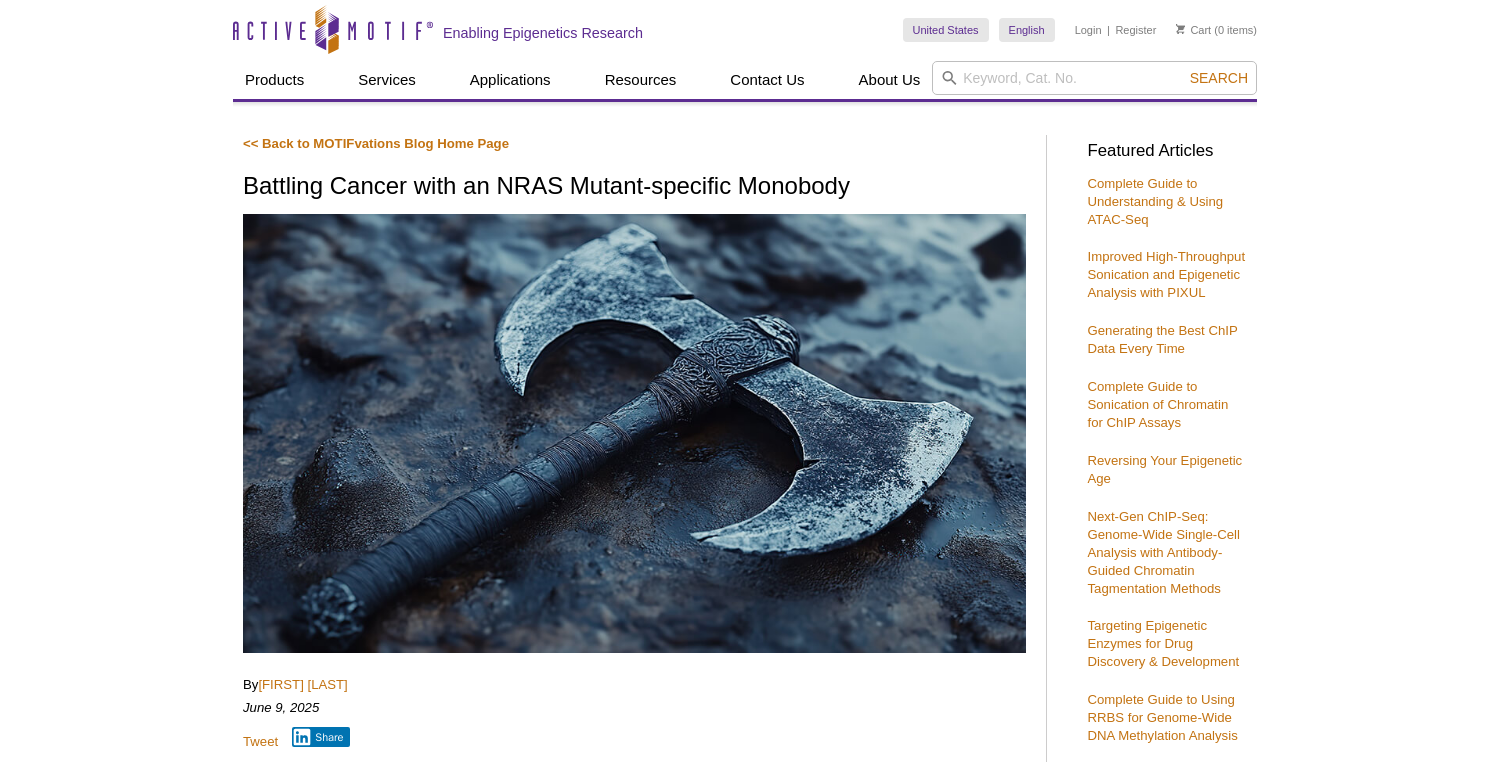 scroll, scrollTop: 0, scrollLeft: 0, axis: both 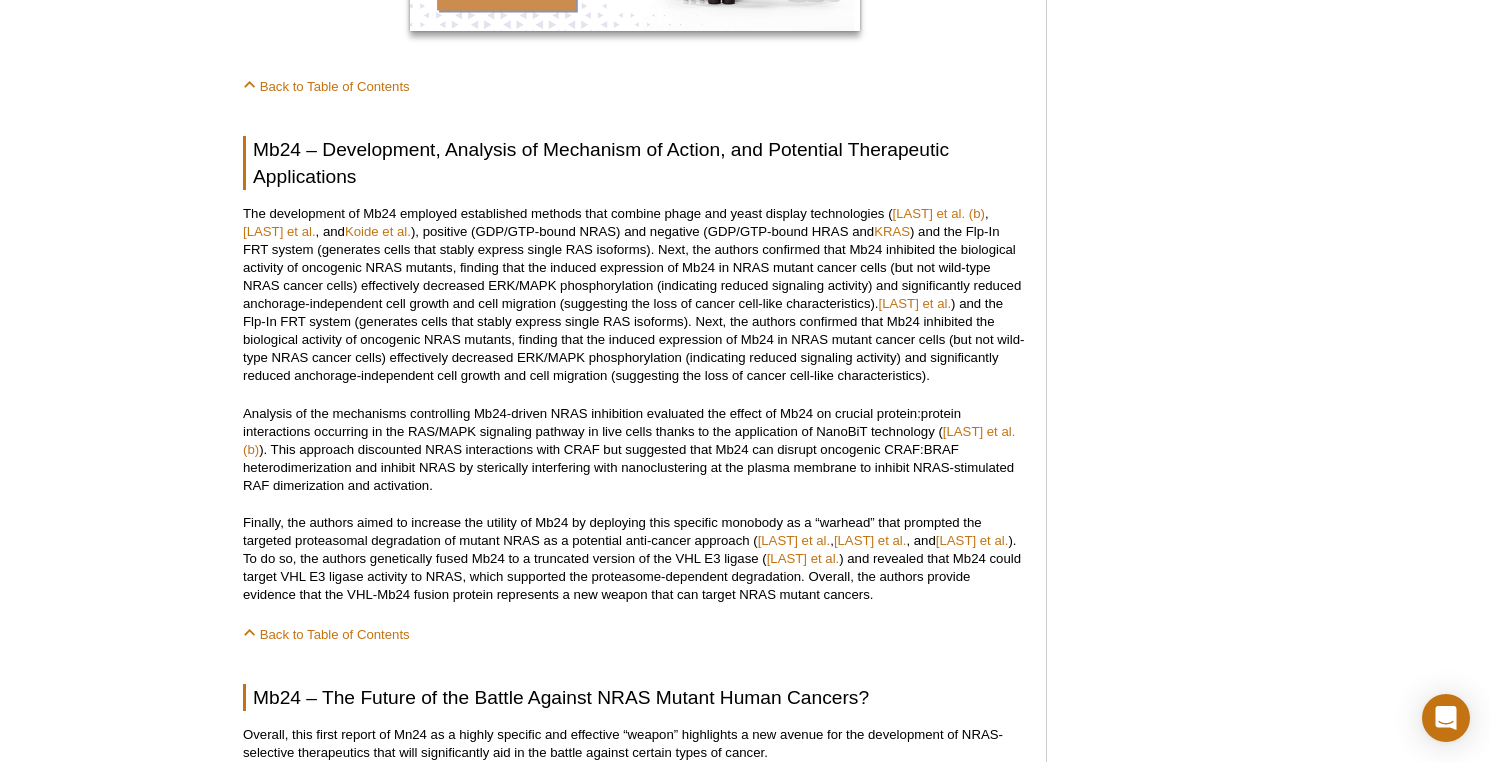 click on "The development of Mb24 employed established methods that combine phage and yeast display technologies ( [LAST] et al. (b) ,  [LAST] et al. , and  [LAST] et al. ), positive (GDP/GTP-bound NRAS) and negative (GDP/GTP-bound HRAS and  KRAS ) selection methodologies, and the confirmation of specificity in immortalized human cells, where Mb24 selectively co-precipitated with two different NRAS mutants. [LAST] et al. next demonstrated that Mb24 specifically inhibited ERK/MAPK signaling mediated by epidermal growth factor-stimulated wild-type NRAS and oncogenic NRAS mutants thanks to the implementation of two cell models - the “RASless” HEK 293 model cellular system ( [LAST] et al." at bounding box center (634, 295) 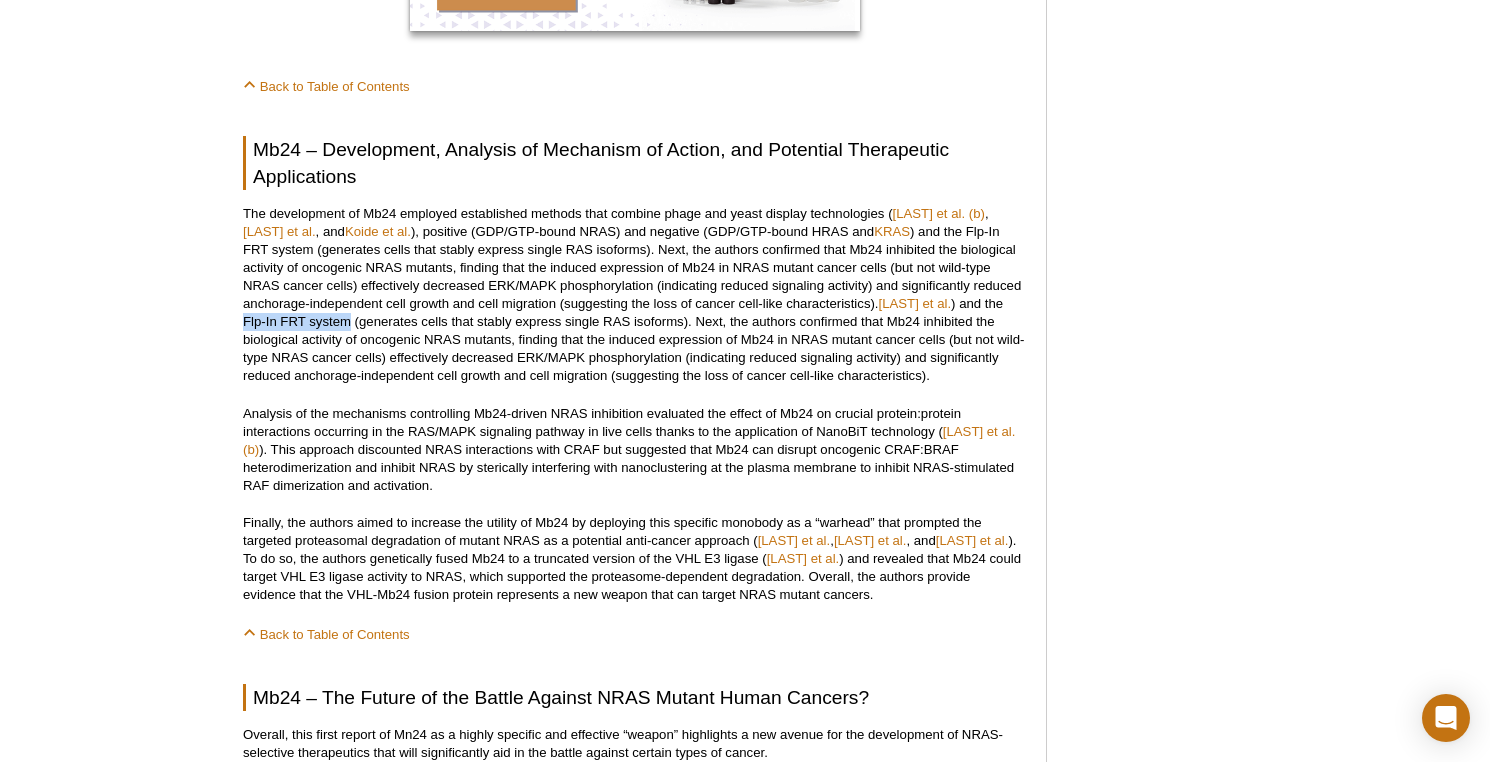 drag, startPoint x: 560, startPoint y: 321, endPoint x: 666, endPoint y: 327, distance: 106.16968 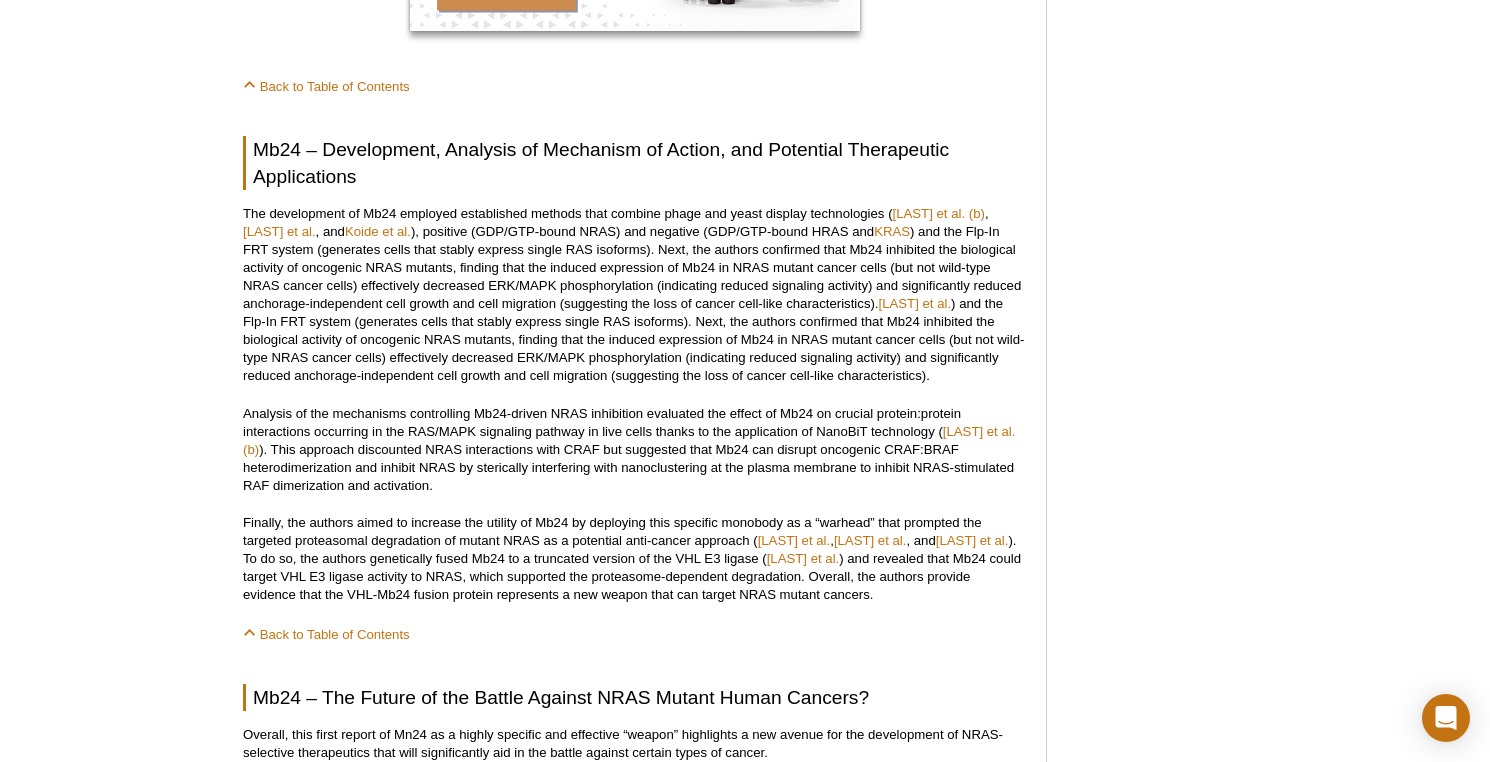 click on "Analysis of the mechanisms controlling Mb24-driven NRAS inhibition evaluated the effect of Mb24 on crucial protein:protein interactions occurring in the RAS/MAPK signaling pathway in live cells thanks to the application of NanoBiT technology ( Whaby et al. (b) ). This approach discounted NRAS interactions with CRAF but suggested that Mb24 can disrupt oncogenic CRAF:BRAF heterodimerization and inhibit NRAS by sterically interfering with nanoclustering at the plasma membrane to inhibit NRAS-stimulated RAF dimerization and activation." at bounding box center (634, 450) 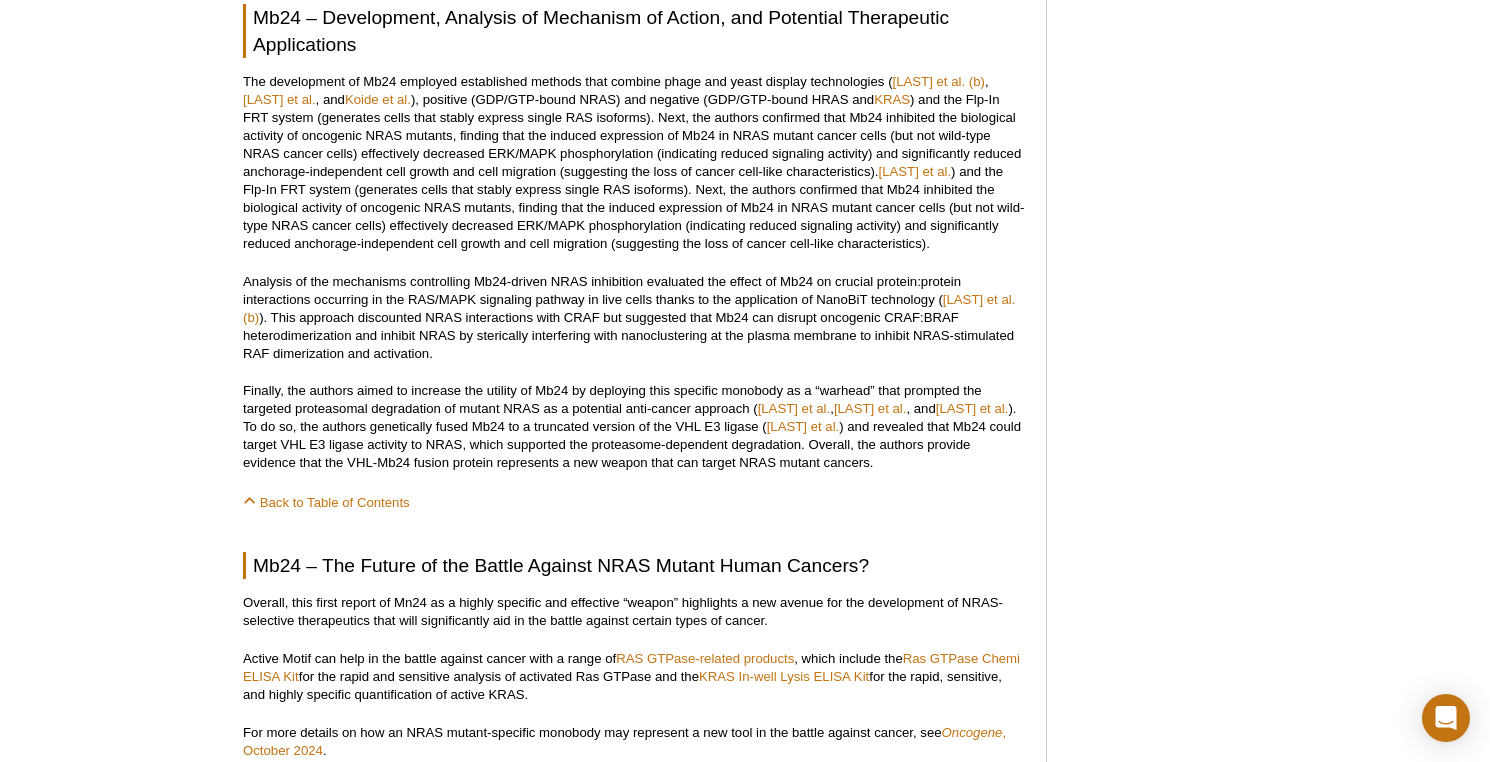 scroll, scrollTop: 1673, scrollLeft: 0, axis: vertical 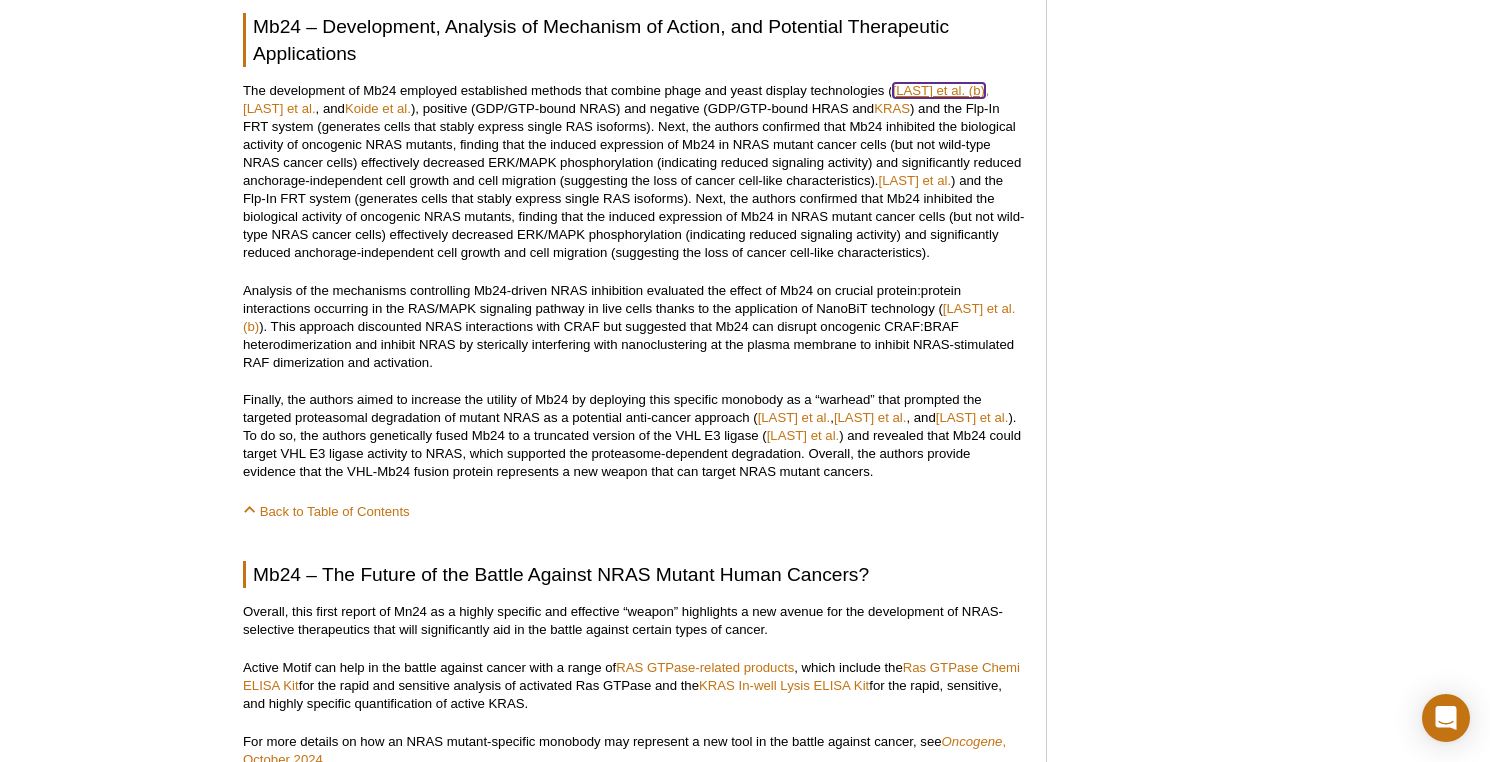 click on "Khan et al. (b)" at bounding box center [939, 90] 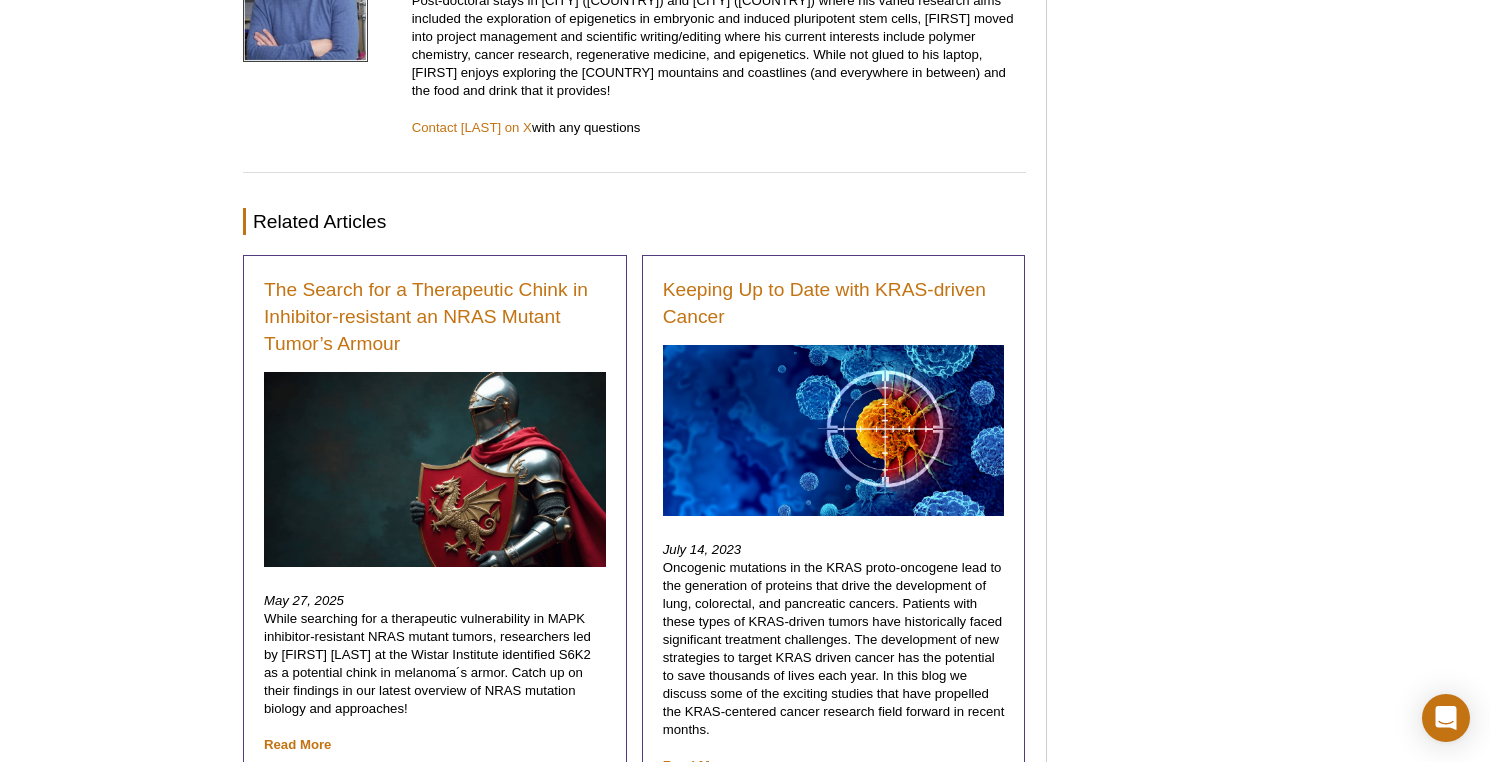scroll, scrollTop: 2845, scrollLeft: 0, axis: vertical 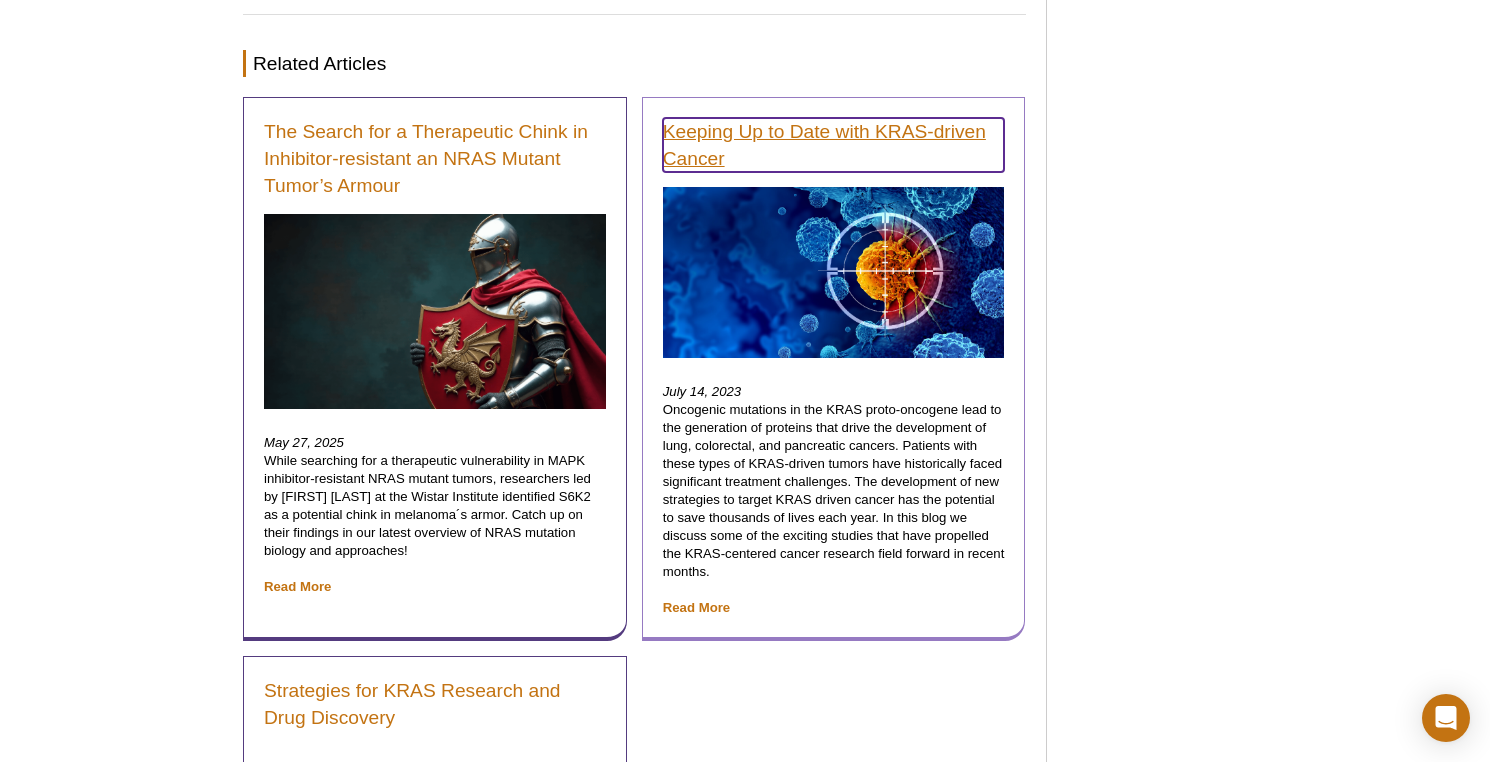 click on "Keeping Up to Date with KRAS-driven Cancer" at bounding box center [834, 145] 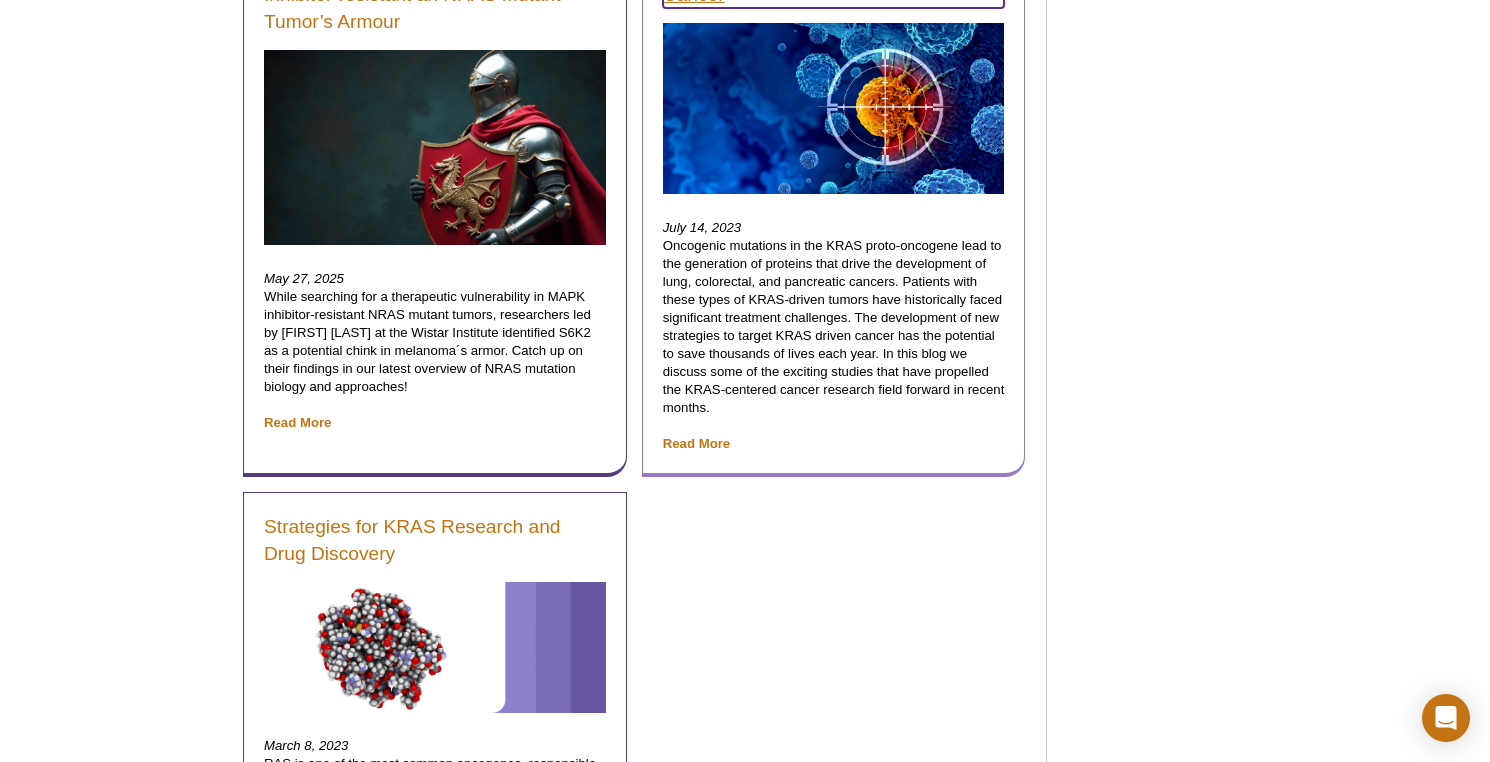scroll, scrollTop: 3345, scrollLeft: 0, axis: vertical 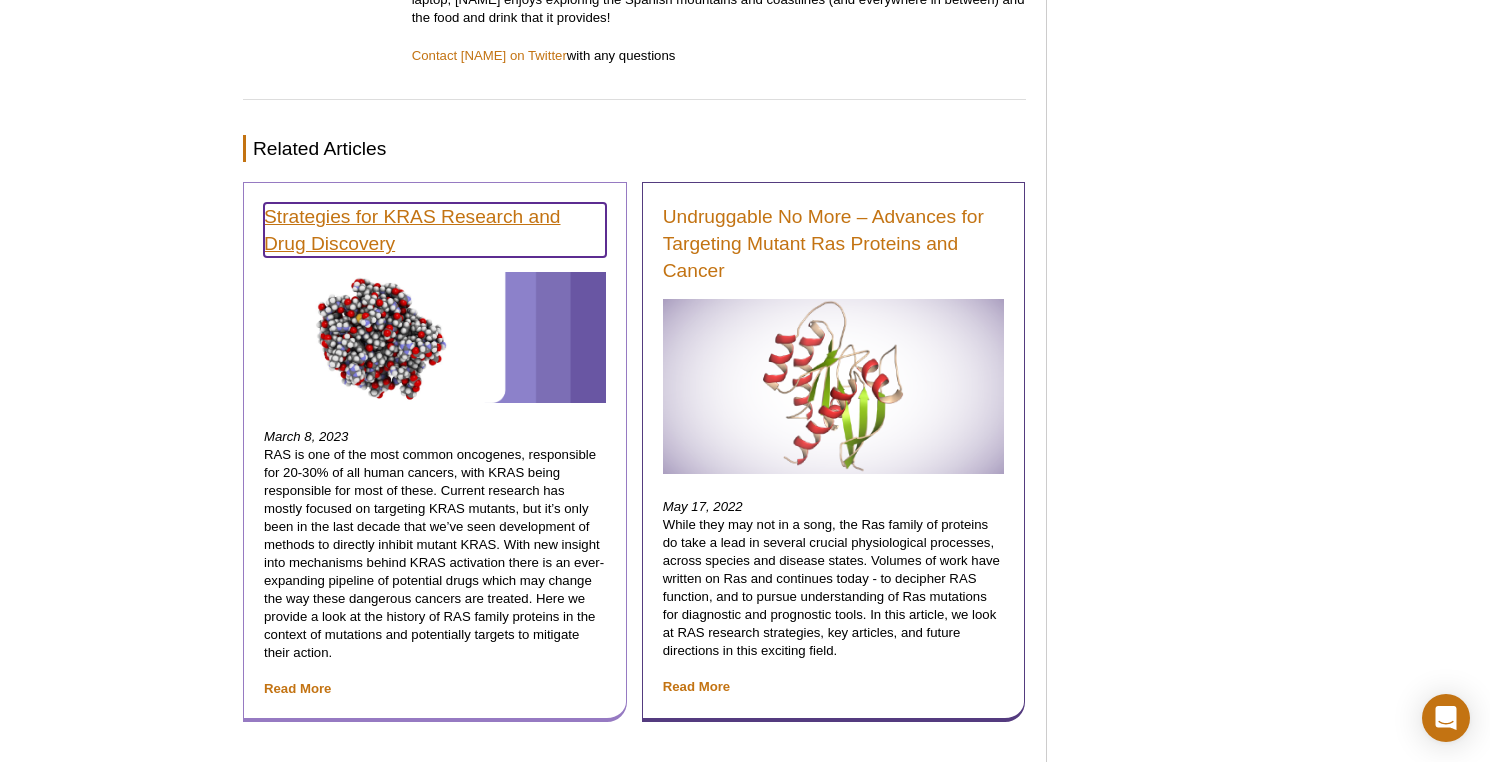 click on "Strategies for KRAS Research and Drug Discovery" at bounding box center (435, 230) 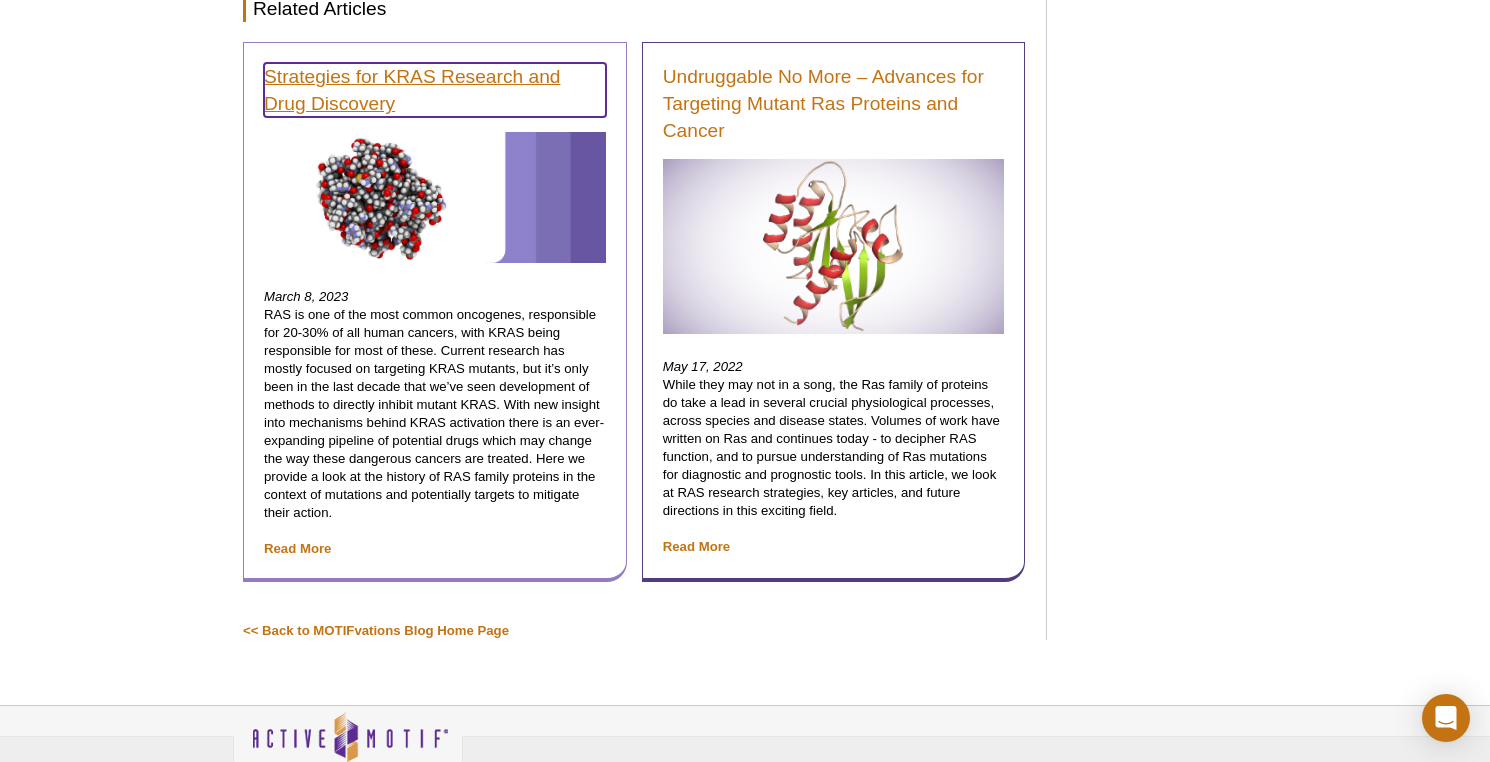 scroll, scrollTop: 3519, scrollLeft: 0, axis: vertical 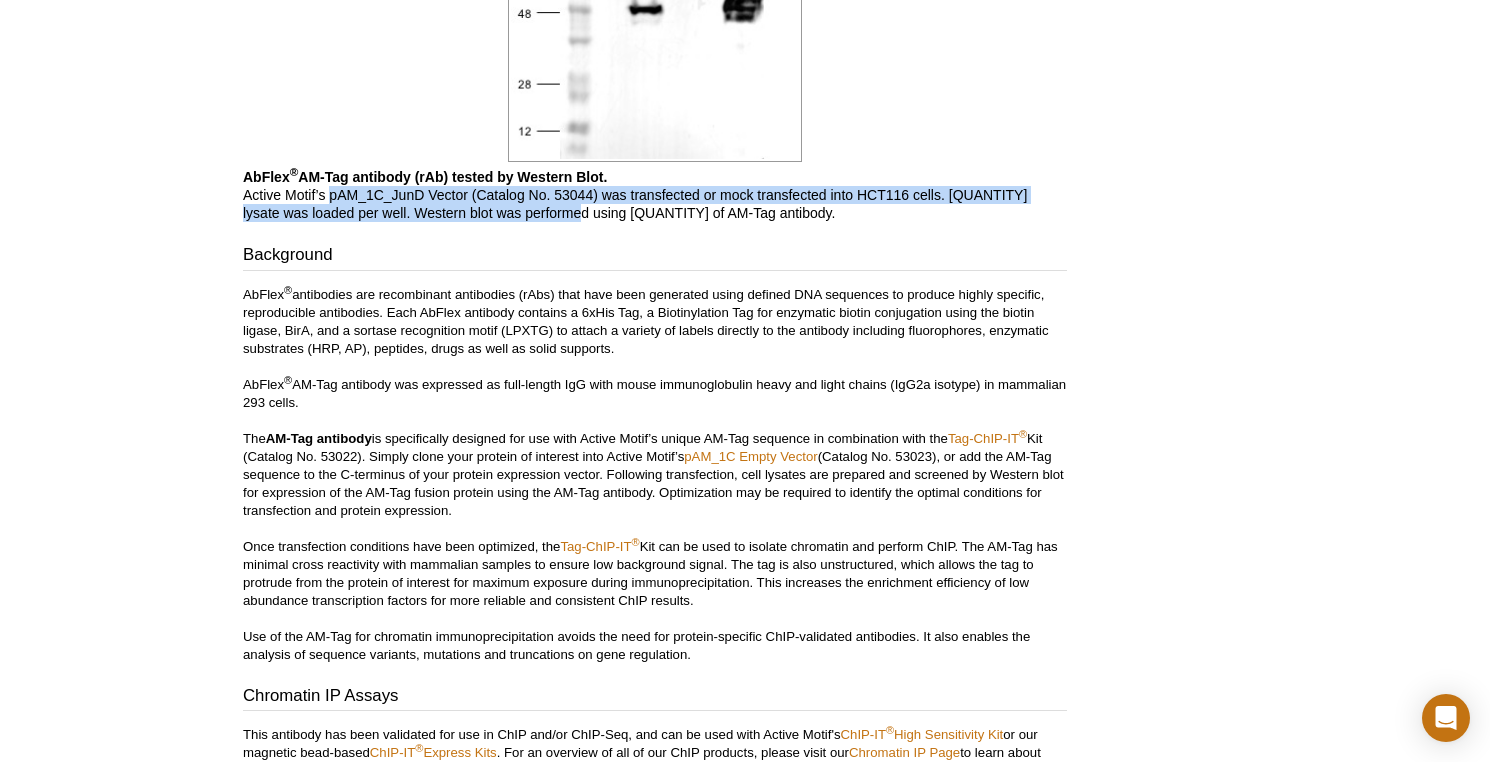 drag, startPoint x: 330, startPoint y: 199, endPoint x: 554, endPoint y: 210, distance: 224.26993 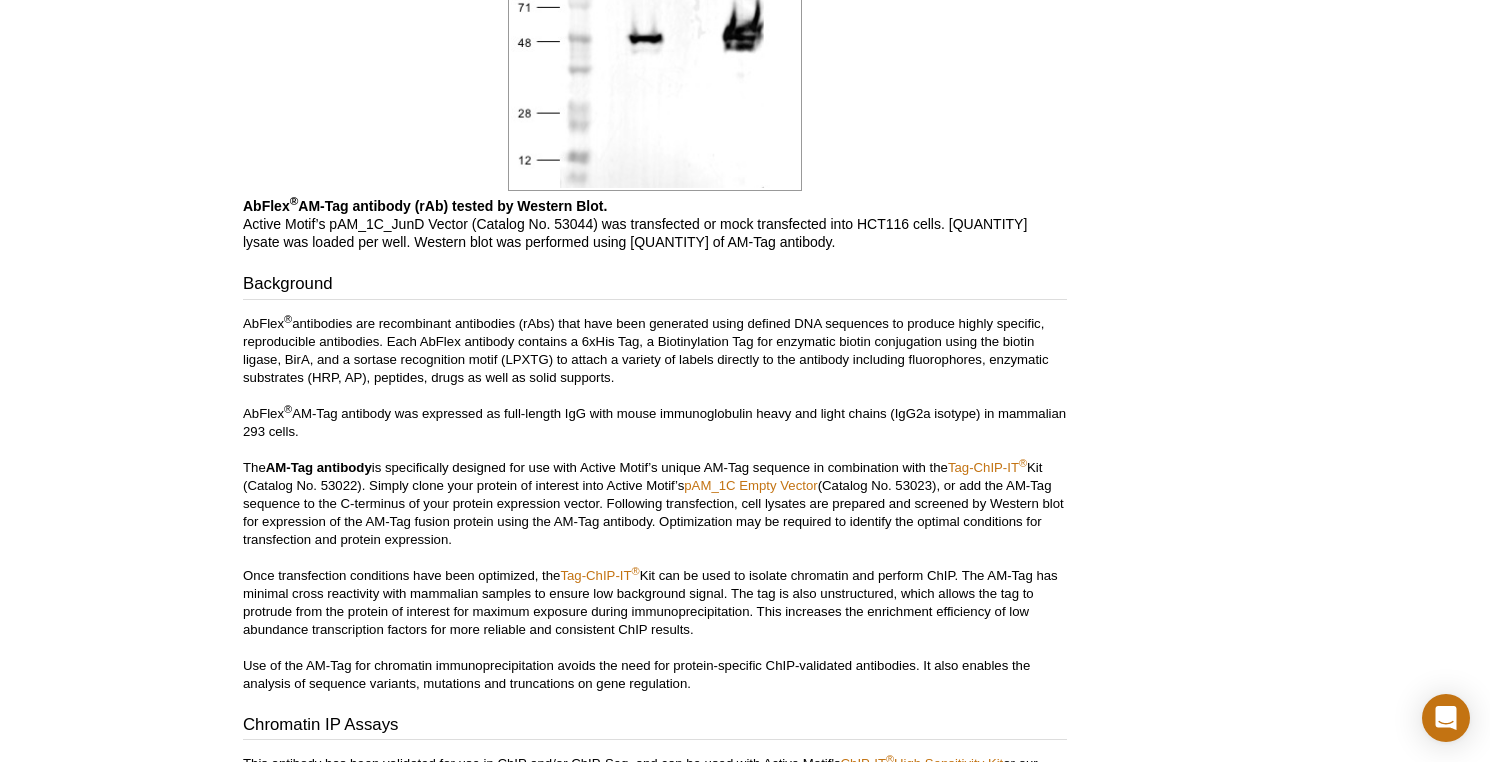 scroll, scrollTop: 1823, scrollLeft: 0, axis: vertical 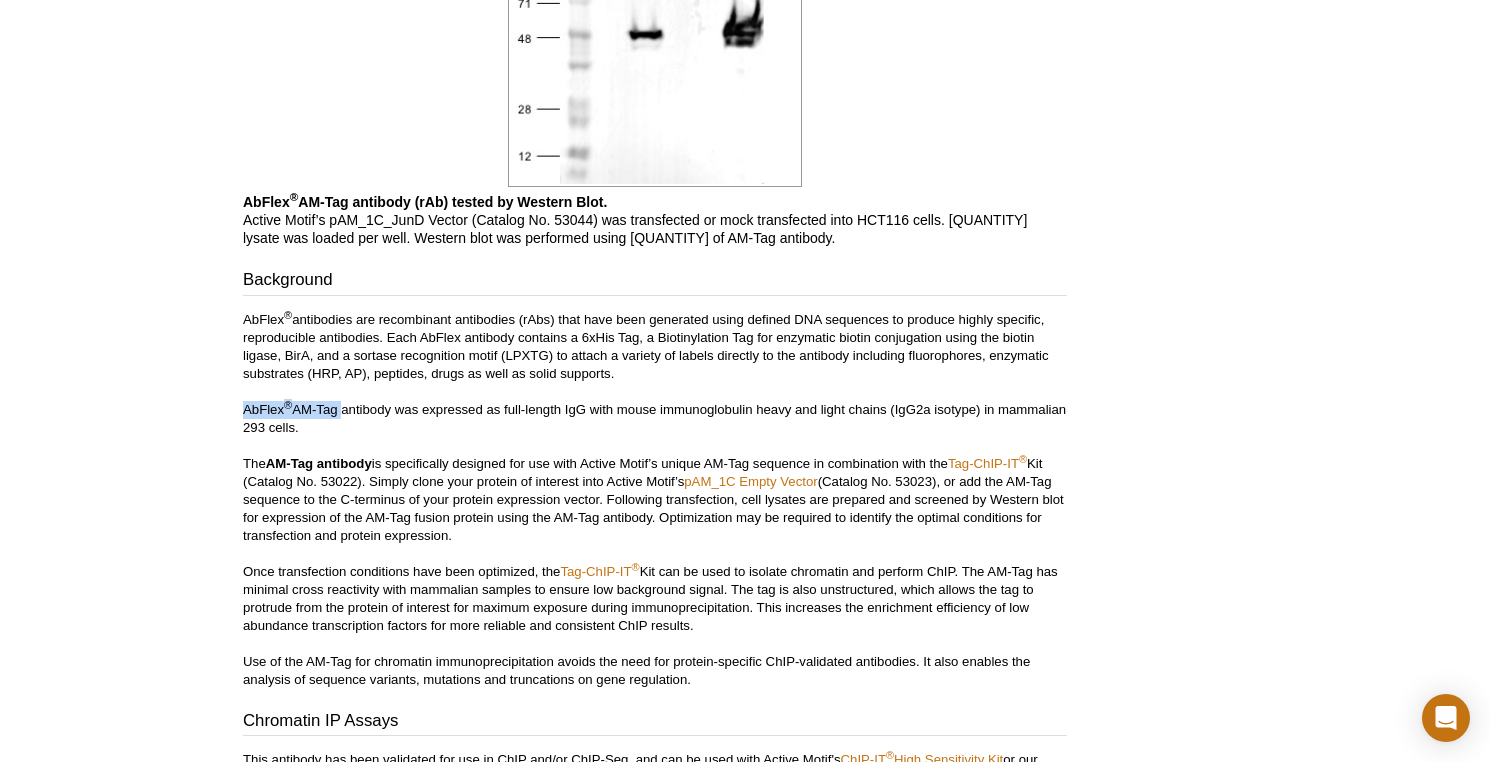 drag, startPoint x: 242, startPoint y: 428, endPoint x: 341, endPoint y: 425, distance: 99.04544 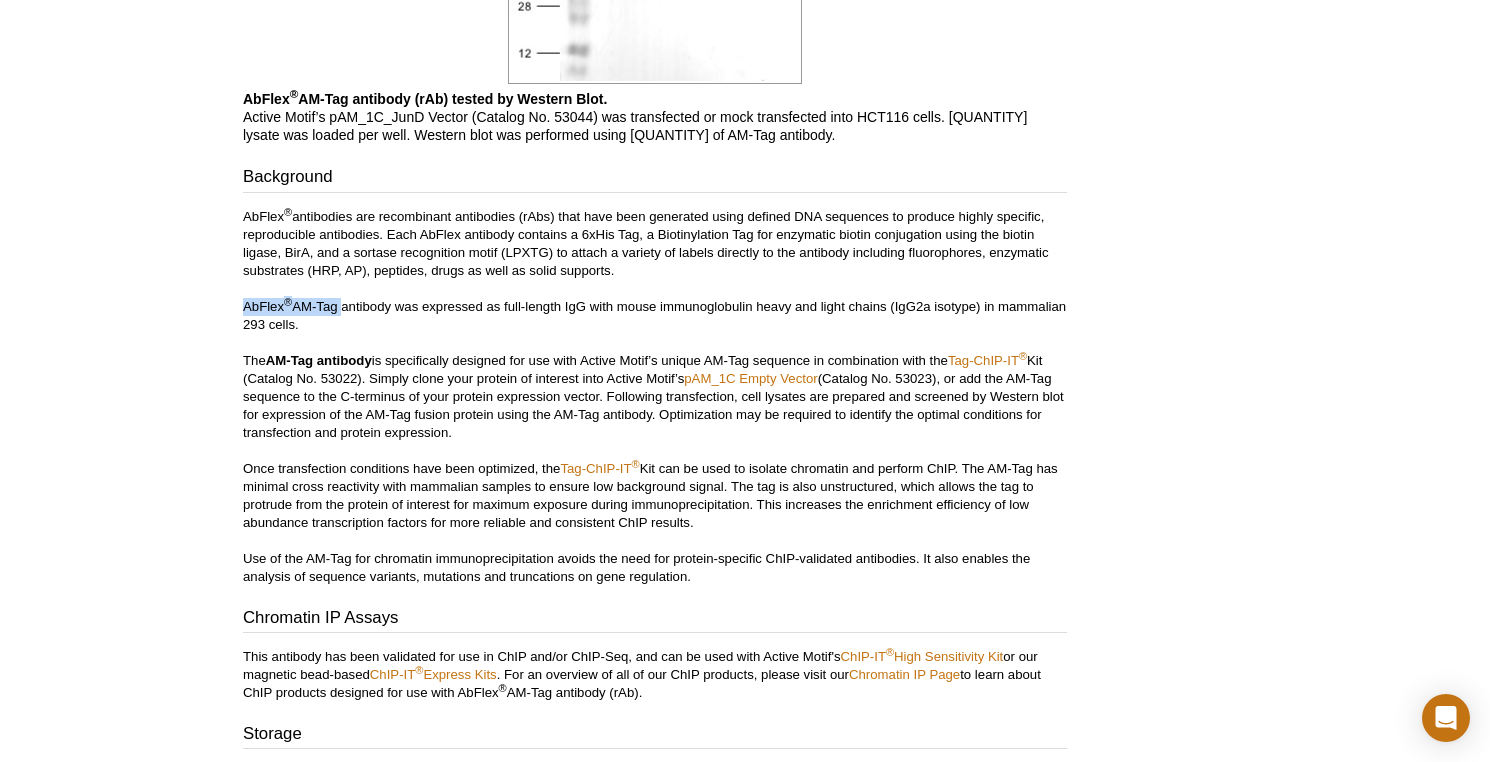 scroll, scrollTop: 1944, scrollLeft: 0, axis: vertical 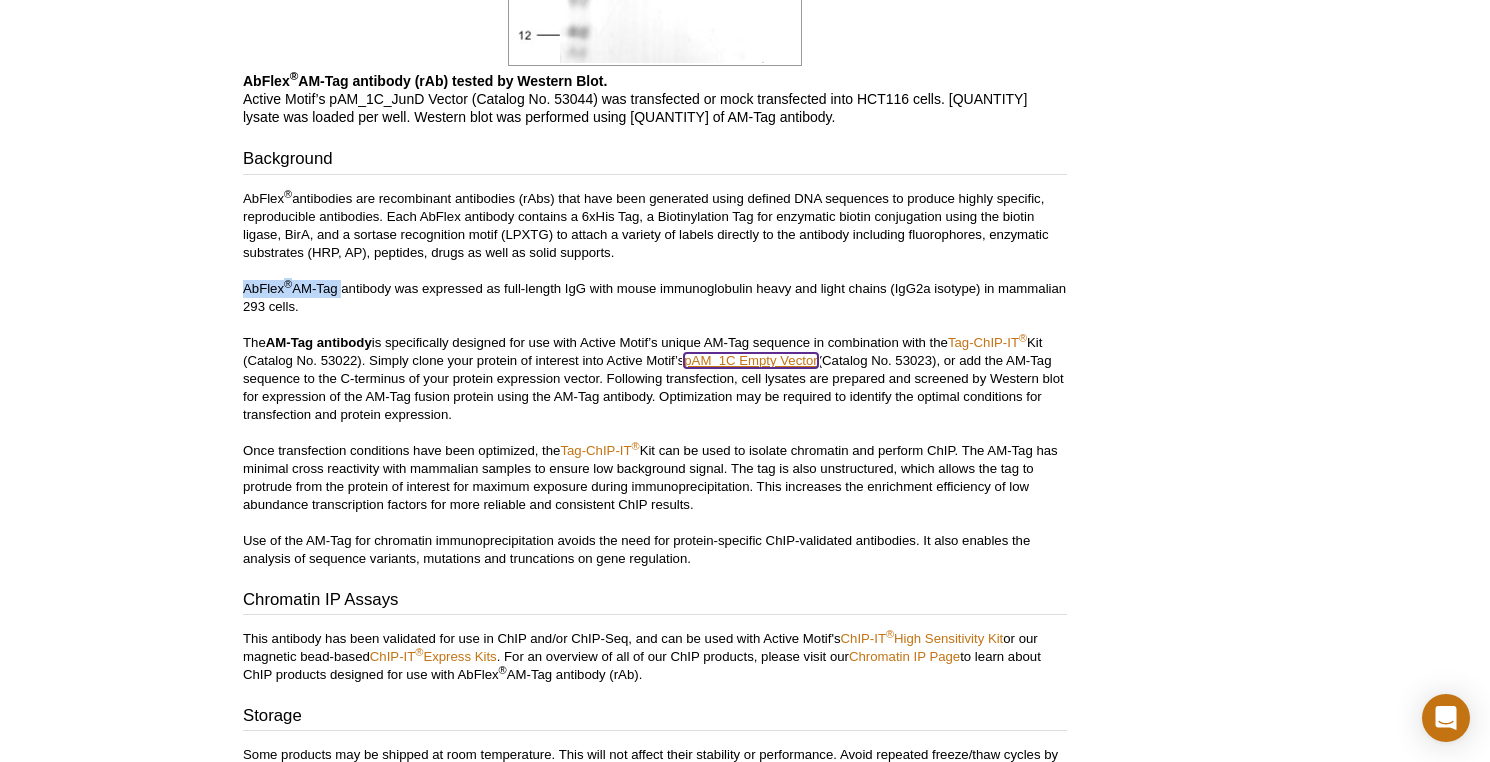 click on "pAM_1C Empty Vector" at bounding box center [750, 360] 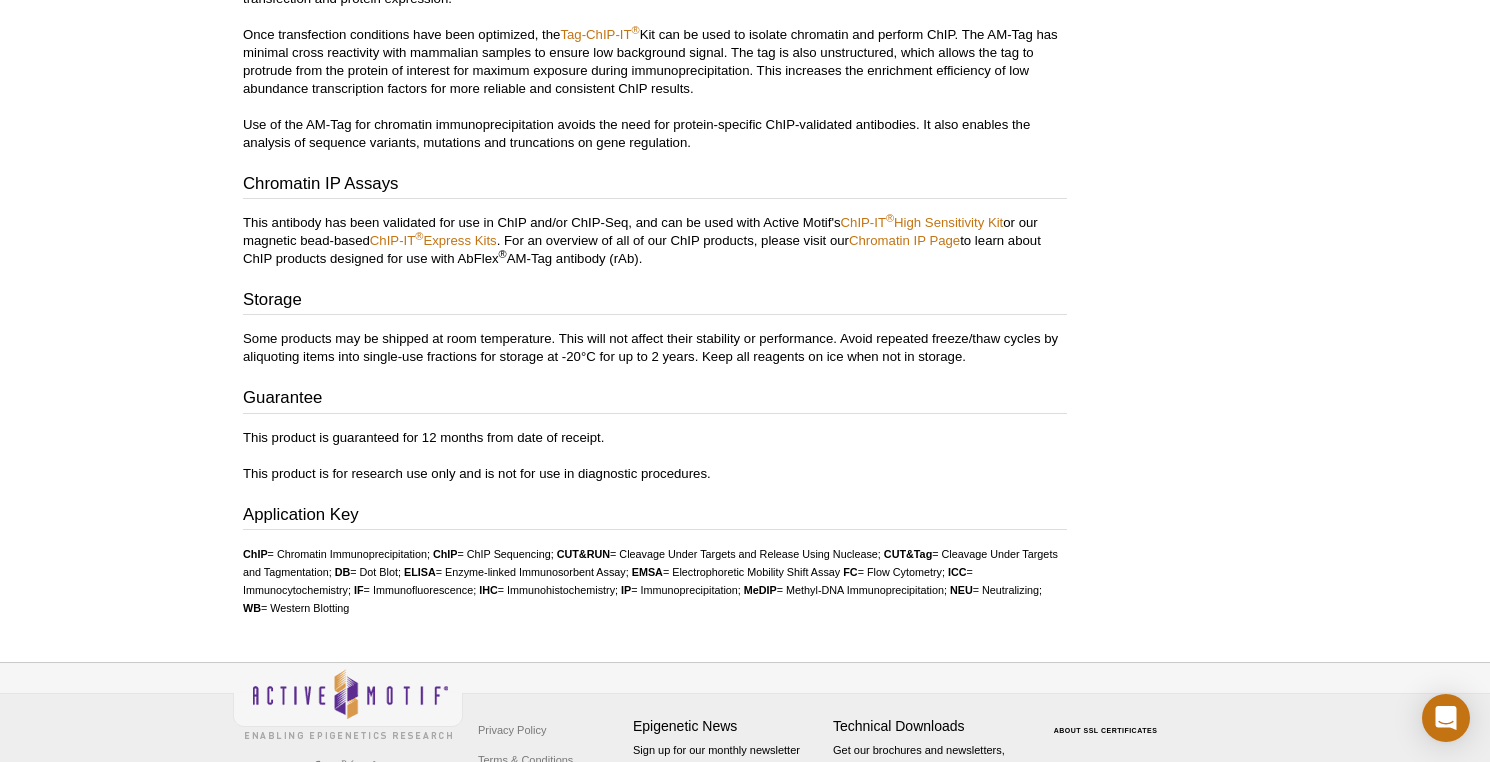 scroll, scrollTop: 2389, scrollLeft: 0, axis: vertical 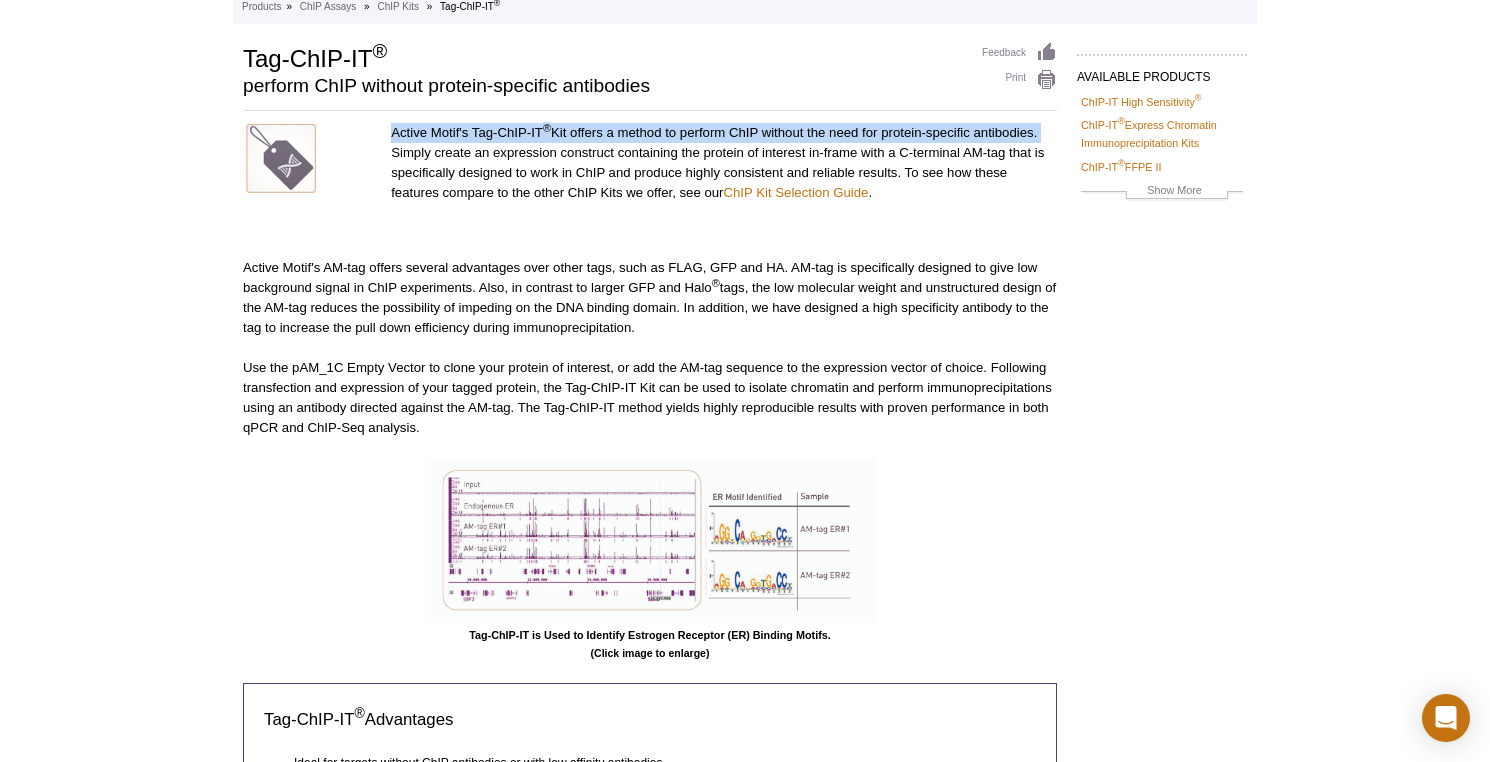drag, startPoint x: 391, startPoint y: 132, endPoint x: 1049, endPoint y: 126, distance: 658.02734 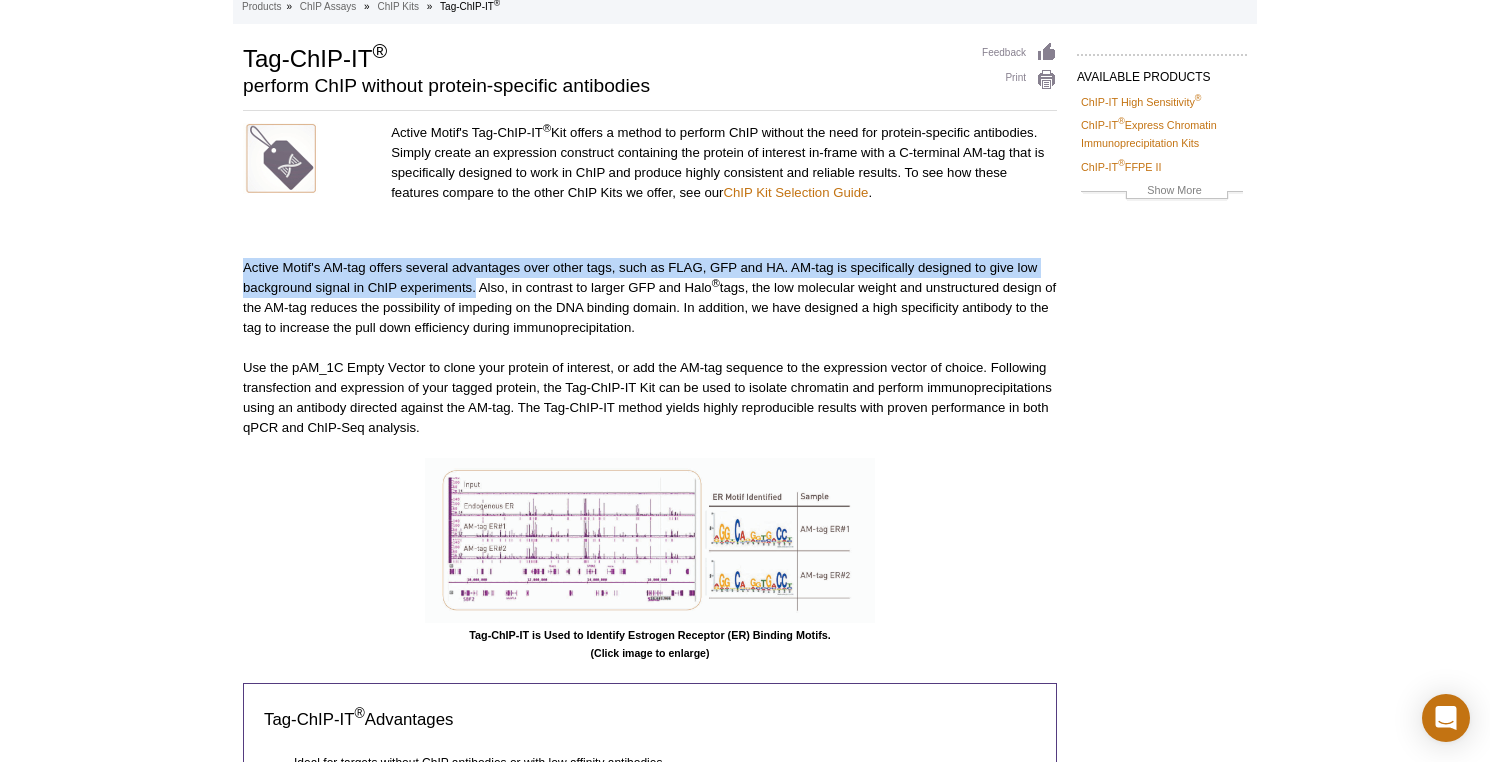 drag, startPoint x: 244, startPoint y: 266, endPoint x: 477, endPoint y: 286, distance: 233.8568 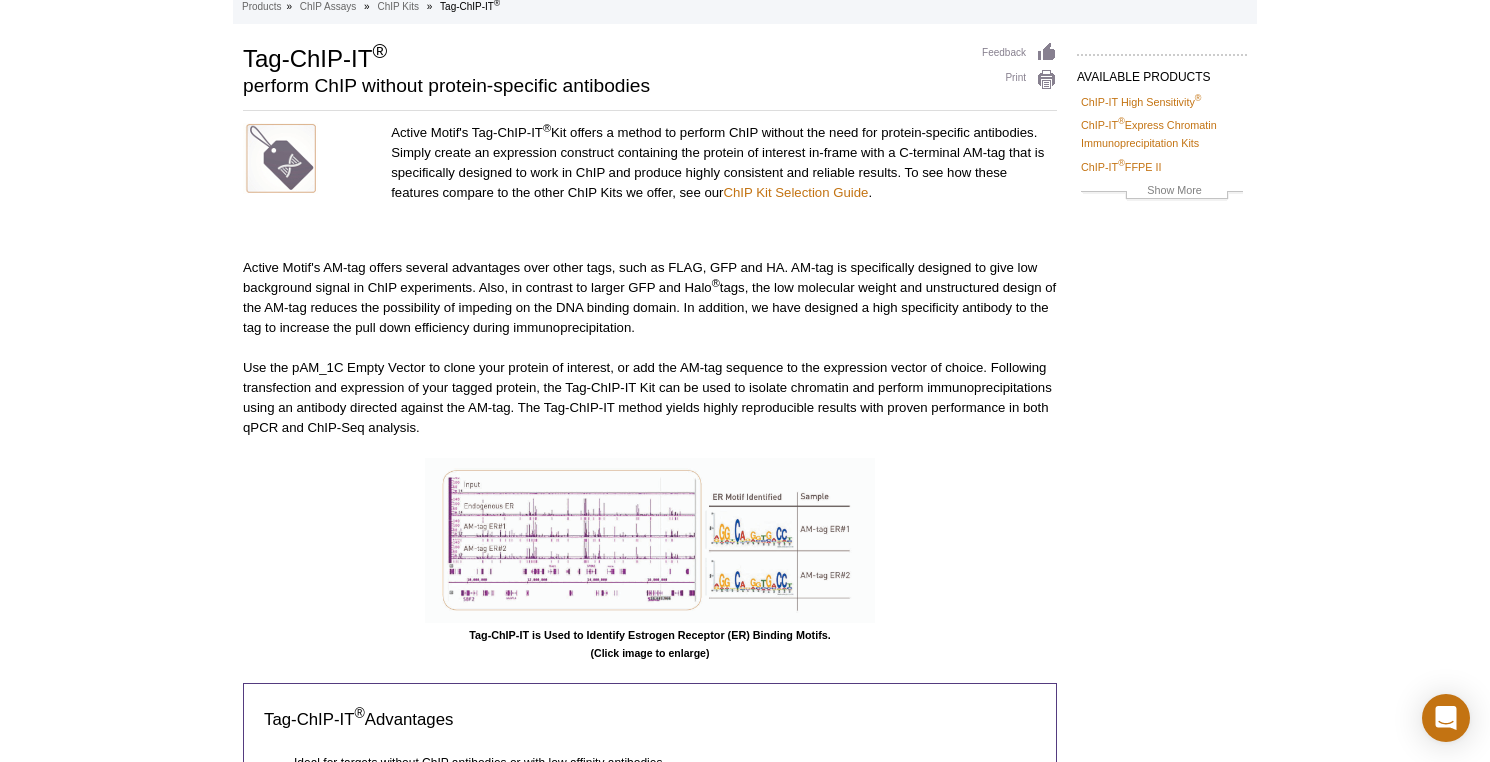 click on "Active Motif's AM-tag offers several advantages over other tags, such as FLAG, GFP and HA. AM-tag is specifically designed to give low background signal in ChIP experiments. Also, in contrast to larger GFP and Halo ®  tags, the low molecular weight and unstructured design of the AM-tag reduces the possibility of impeding on the DNA binding domain. In addition, we have designed a high specificity antibody to the tag to increase the pull down efficiency during immunoprecipitation." at bounding box center (650, 298) 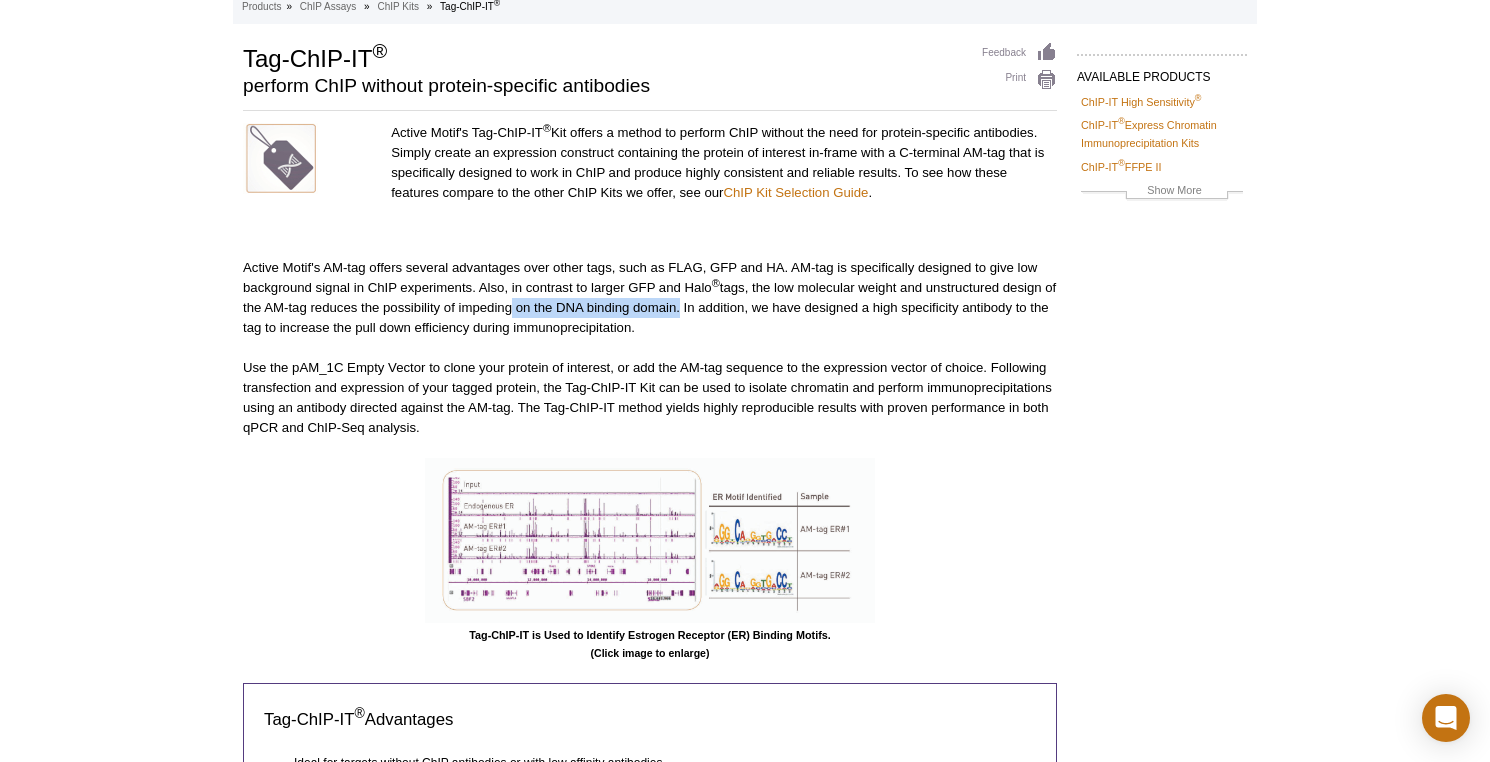 drag, startPoint x: 523, startPoint y: 310, endPoint x: 691, endPoint y: 299, distance: 168.35974 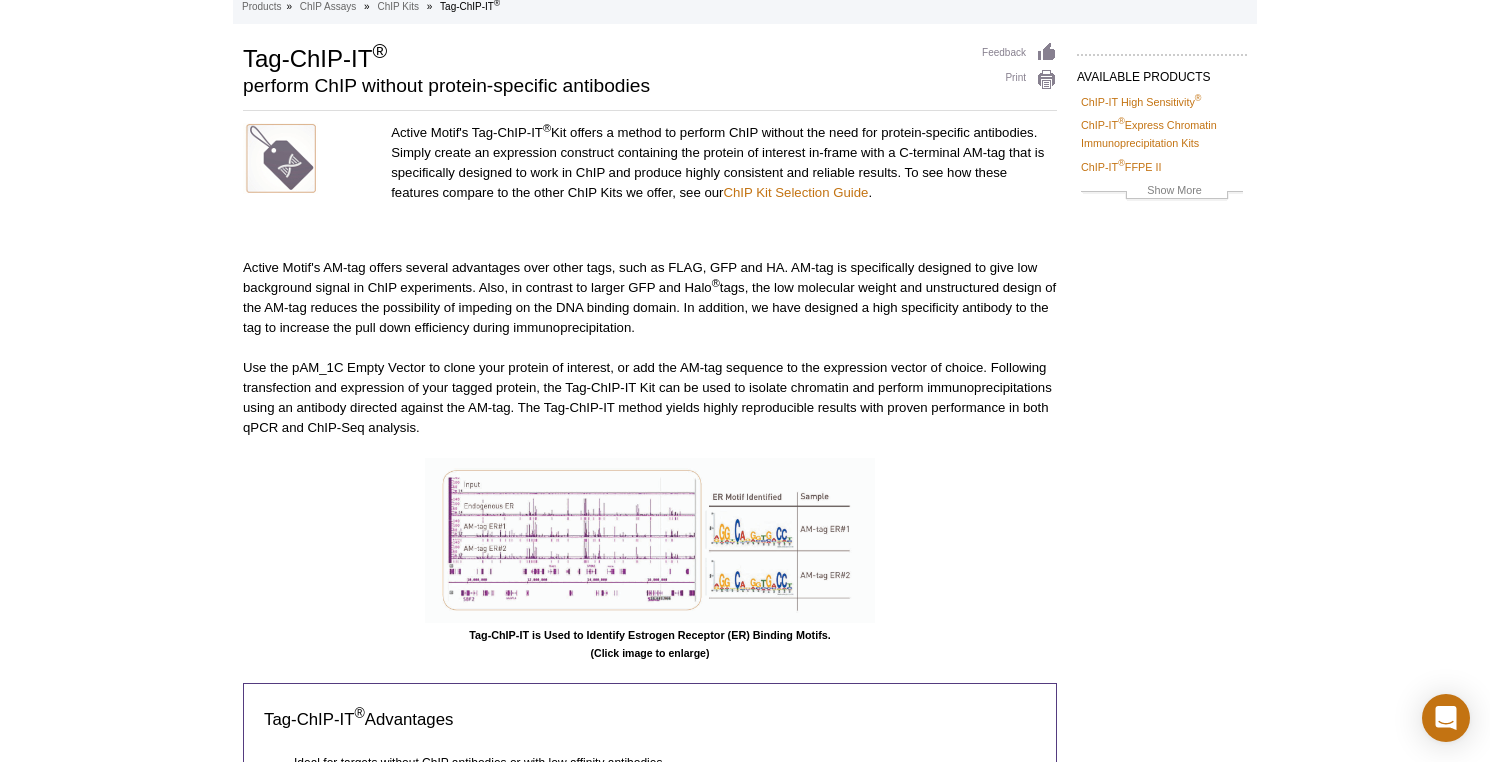 click on "Use the pAM_1C Empty Vector to clone your protein of interest, or add the AM-tag sequence to the expression vector of choice. Following transfection and expression of your tagged protein, the Tag-ChIP-IT Kit can be used to isolate chromatin and perform immunoprecipitations using an antibody directed against the AM-tag. The Tag-ChIP-IT method yields highly reproducible results with proven performance in both qPCR and ChIP-Seq analysis." at bounding box center (650, 398) 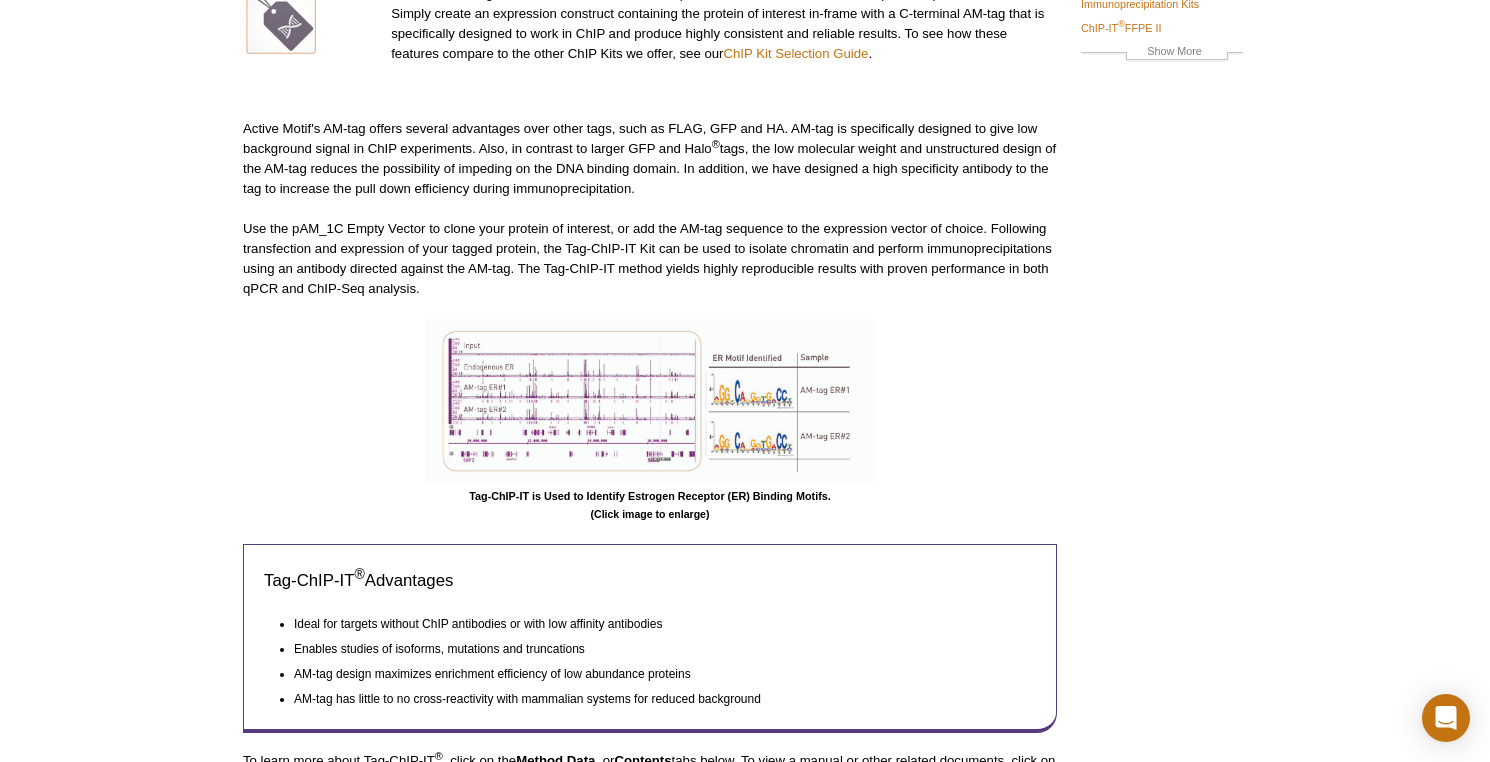 scroll, scrollTop: 257, scrollLeft: 0, axis: vertical 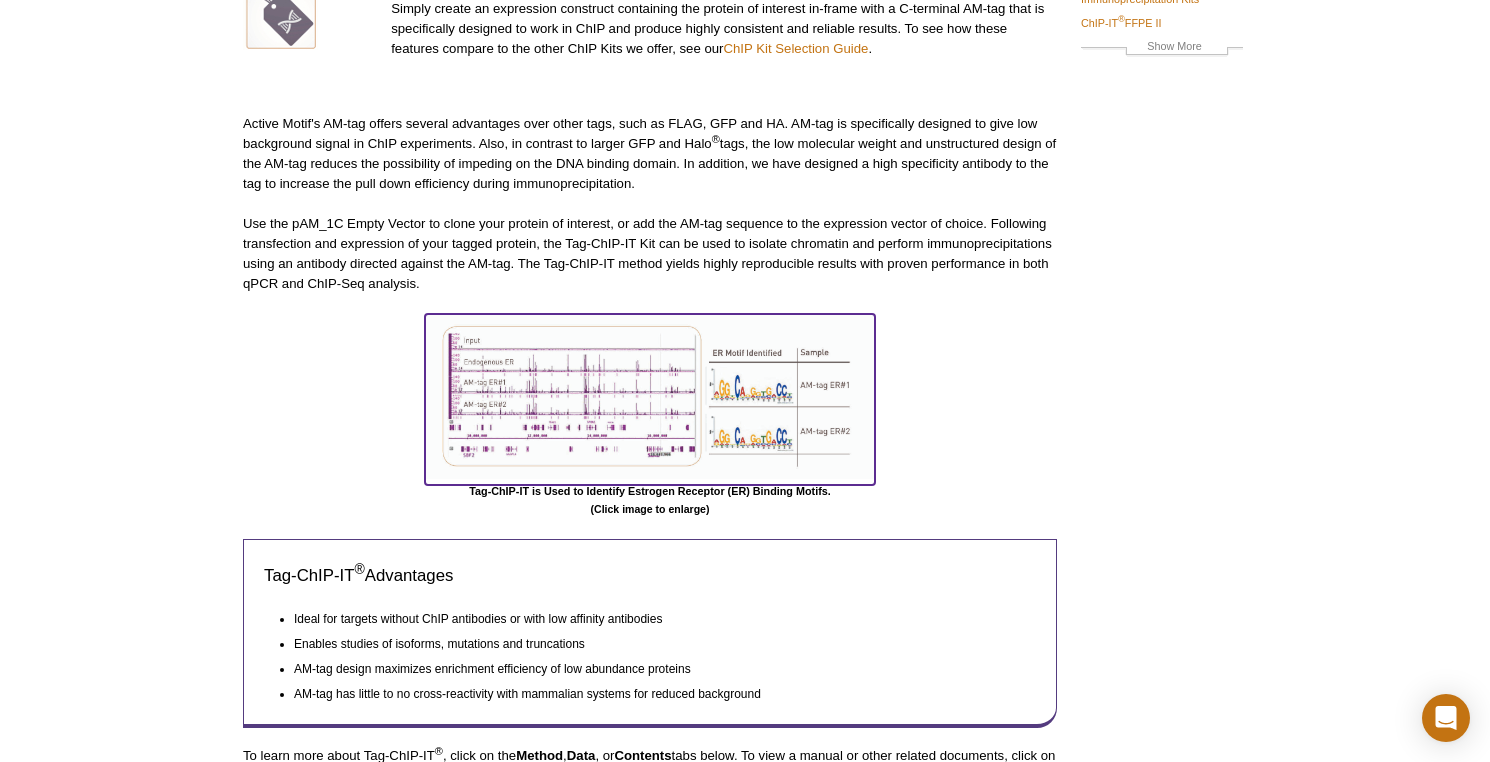 click at bounding box center [650, 396] 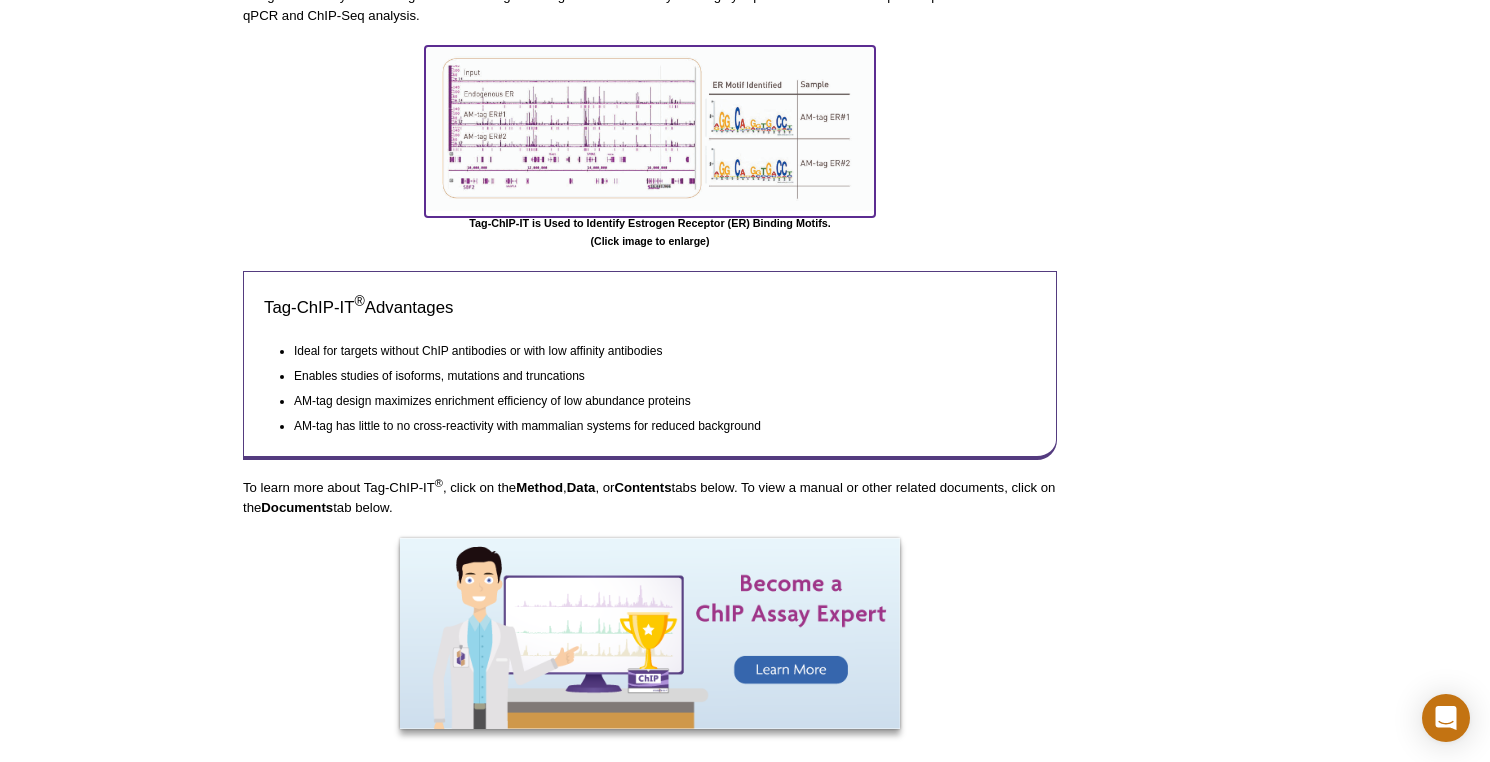 scroll, scrollTop: 596, scrollLeft: 0, axis: vertical 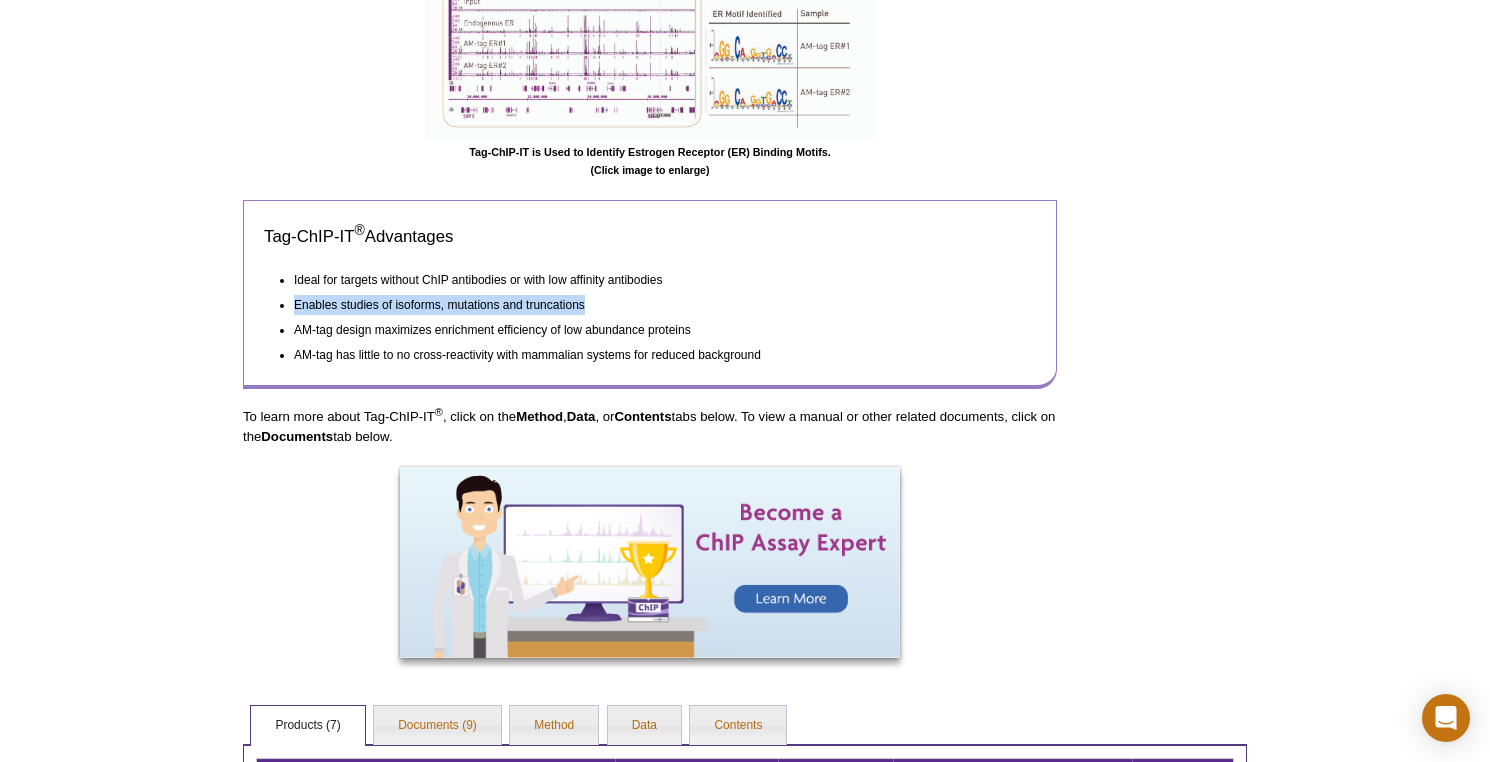 drag, startPoint x: 294, startPoint y: 308, endPoint x: 633, endPoint y: 308, distance: 339 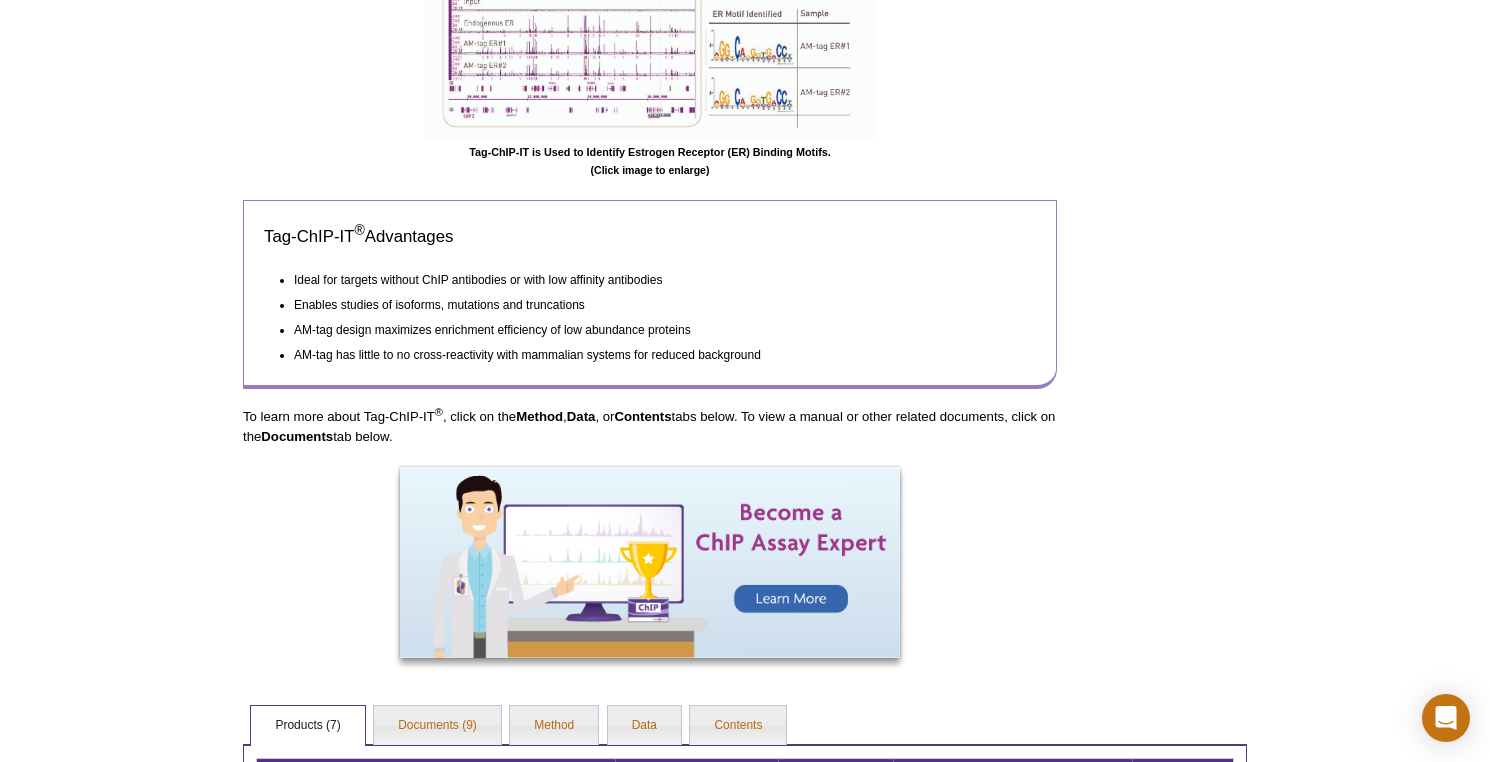 click on "AM-tag has little to no cross-reactivity with mammalian systems for reduced background" at bounding box center (656, 352) 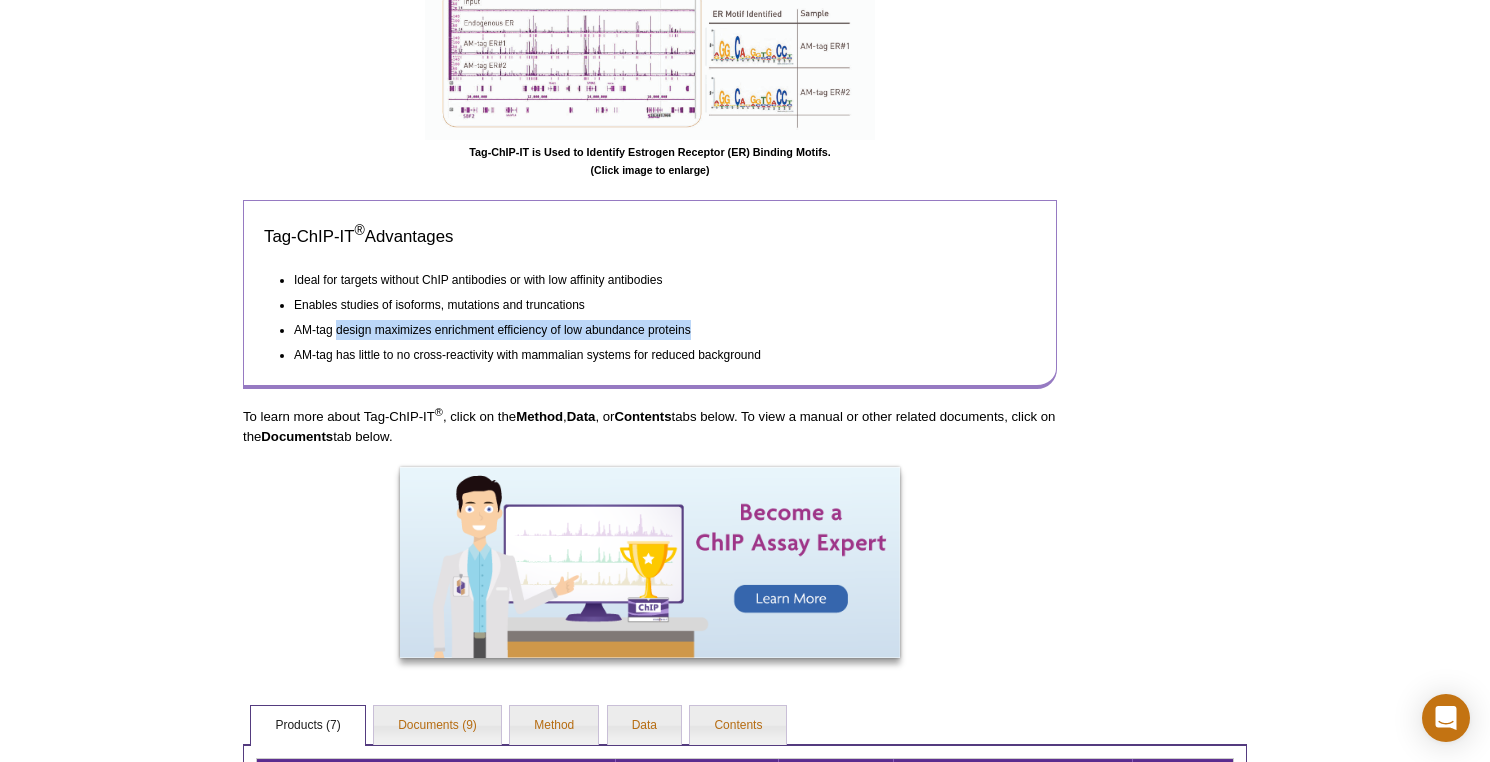 drag, startPoint x: 726, startPoint y: 327, endPoint x: 334, endPoint y: 323, distance: 392.02042 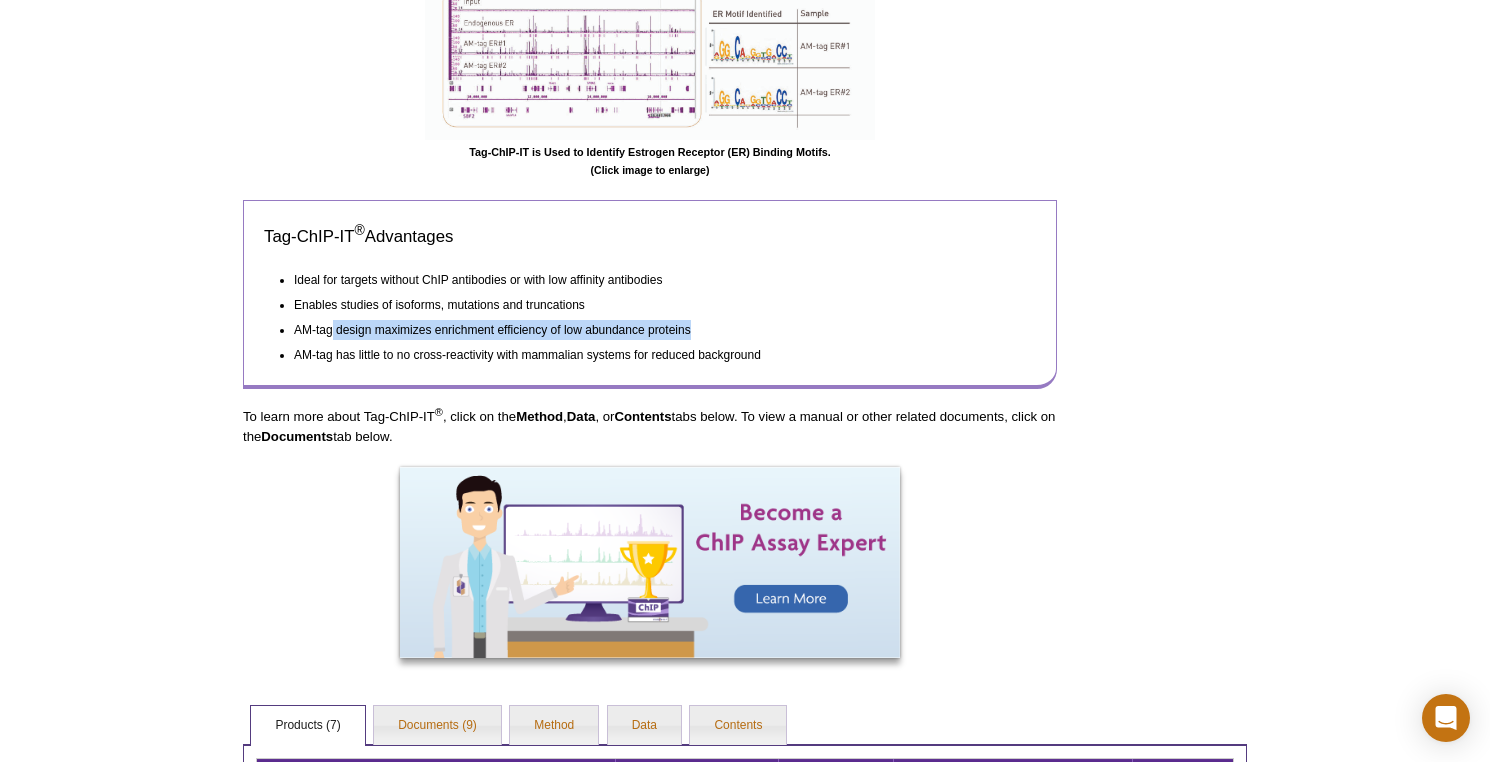 click on "AM-tag design maximizes enrichment efficiency of low abundance proteins" at bounding box center [656, 327] 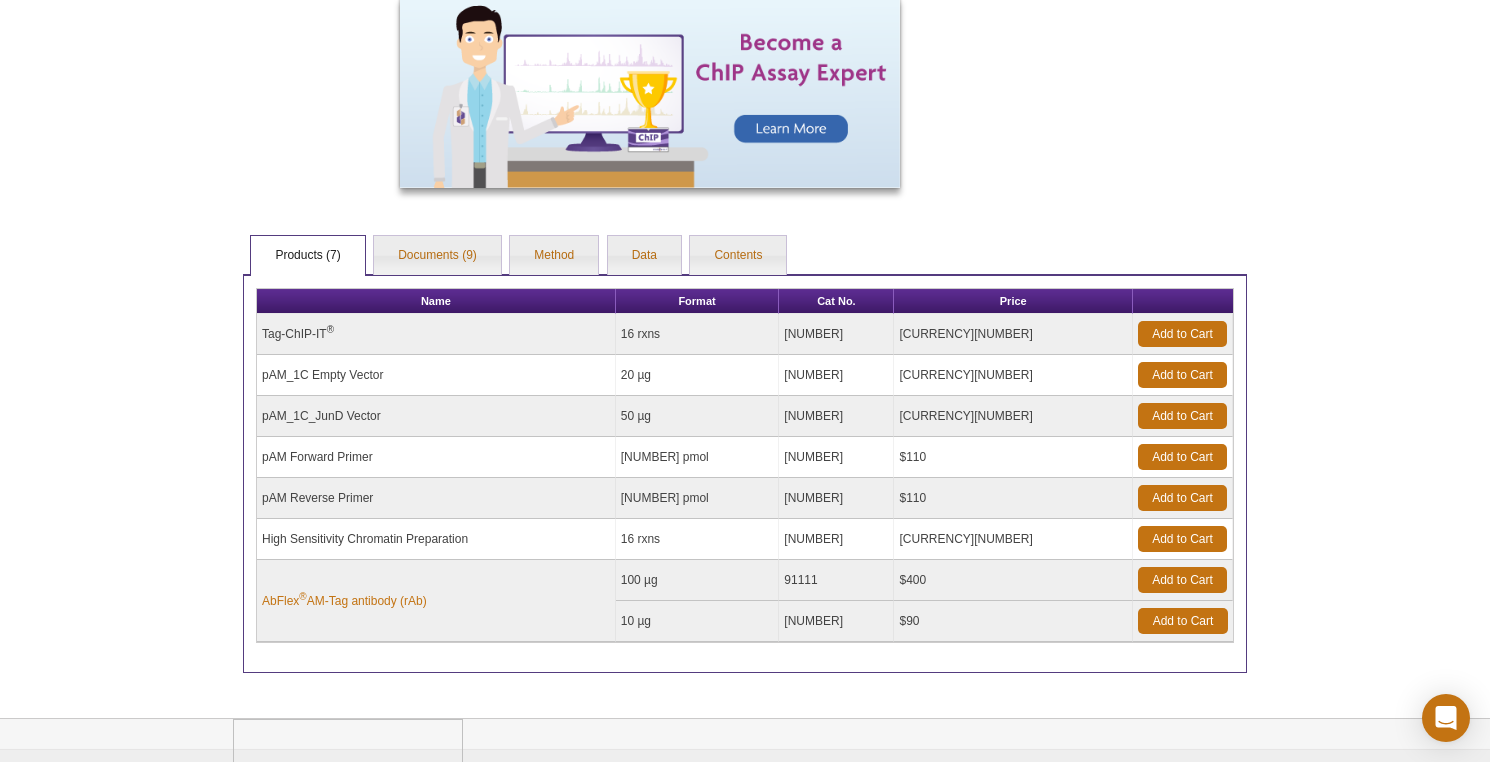 scroll, scrollTop: 1074, scrollLeft: 0, axis: vertical 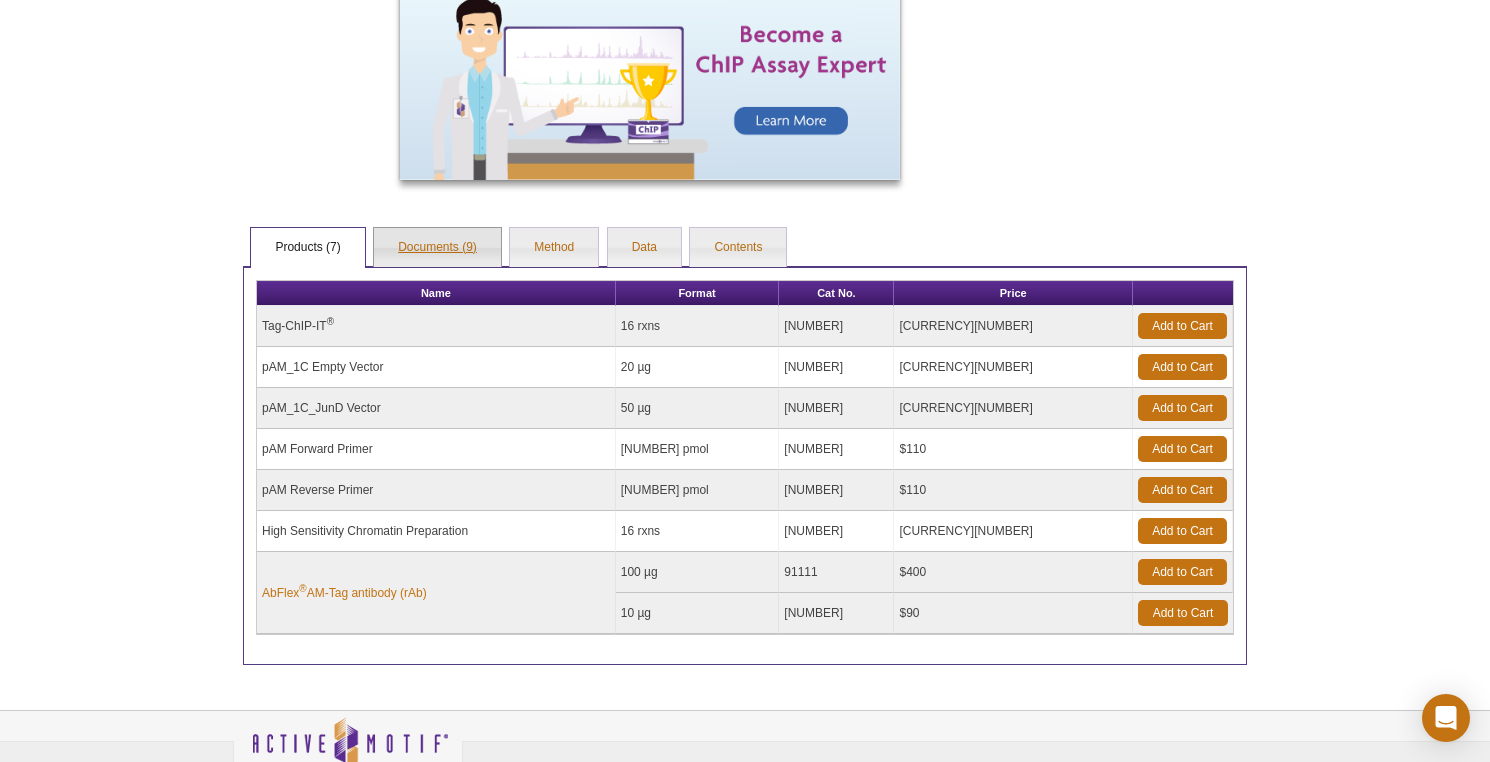 click on "Documents (9)" at bounding box center (437, 248) 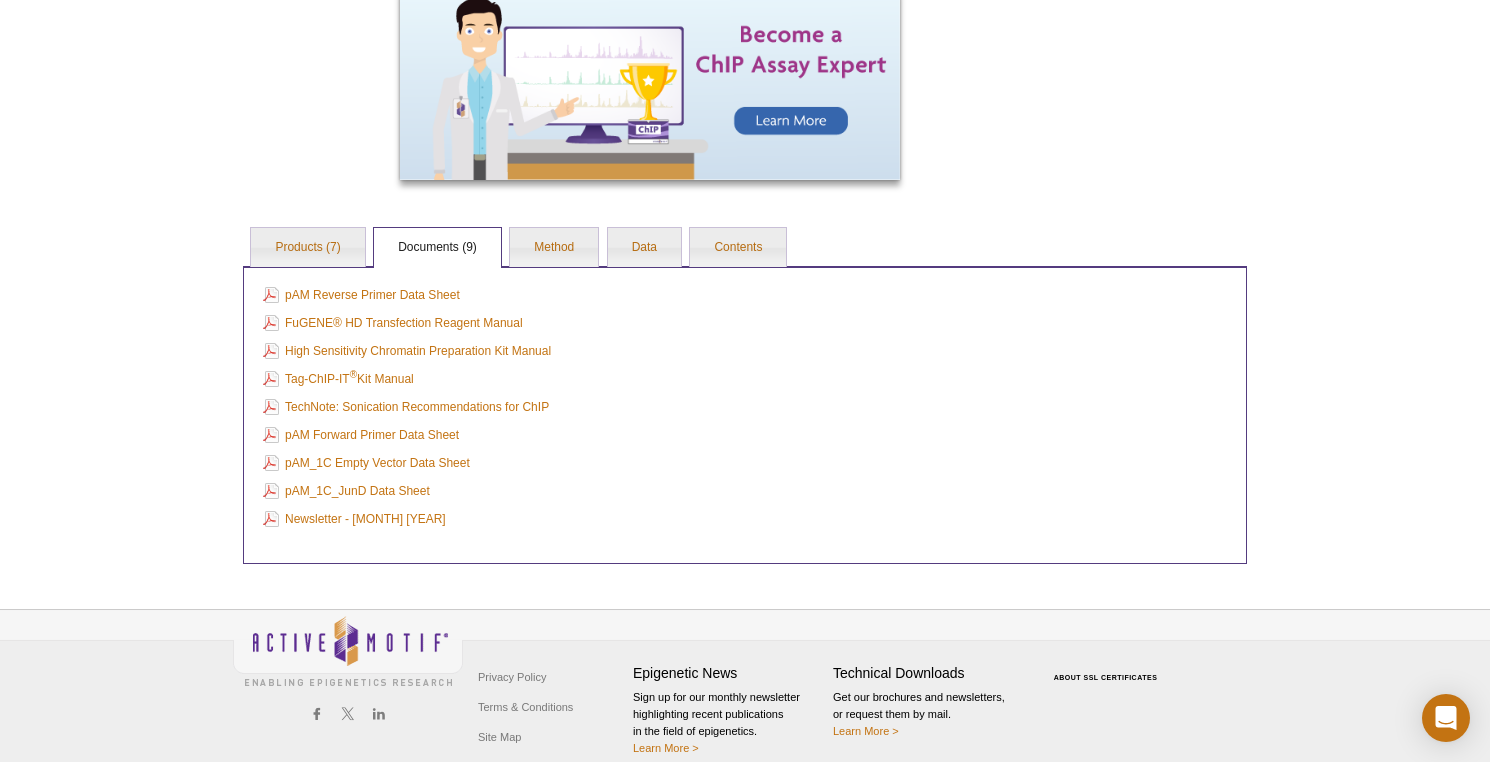 click on "pAM Reverse Primer Data Sheet
FuGENE® HD Transfection Reagent Manual
High Sensitivity Chromatin Preparation Kit Manual
Tag-ChIP-IT ®  Kit Manual
TechNote: Sonication Recommendations for ChIP
pAM Forward Primer Data Sheet
pAM_1C Empty Vector Data Sheet
pAM_1C_JunD Data Sheet
Newsletter - October 2015" at bounding box center [745, 415] 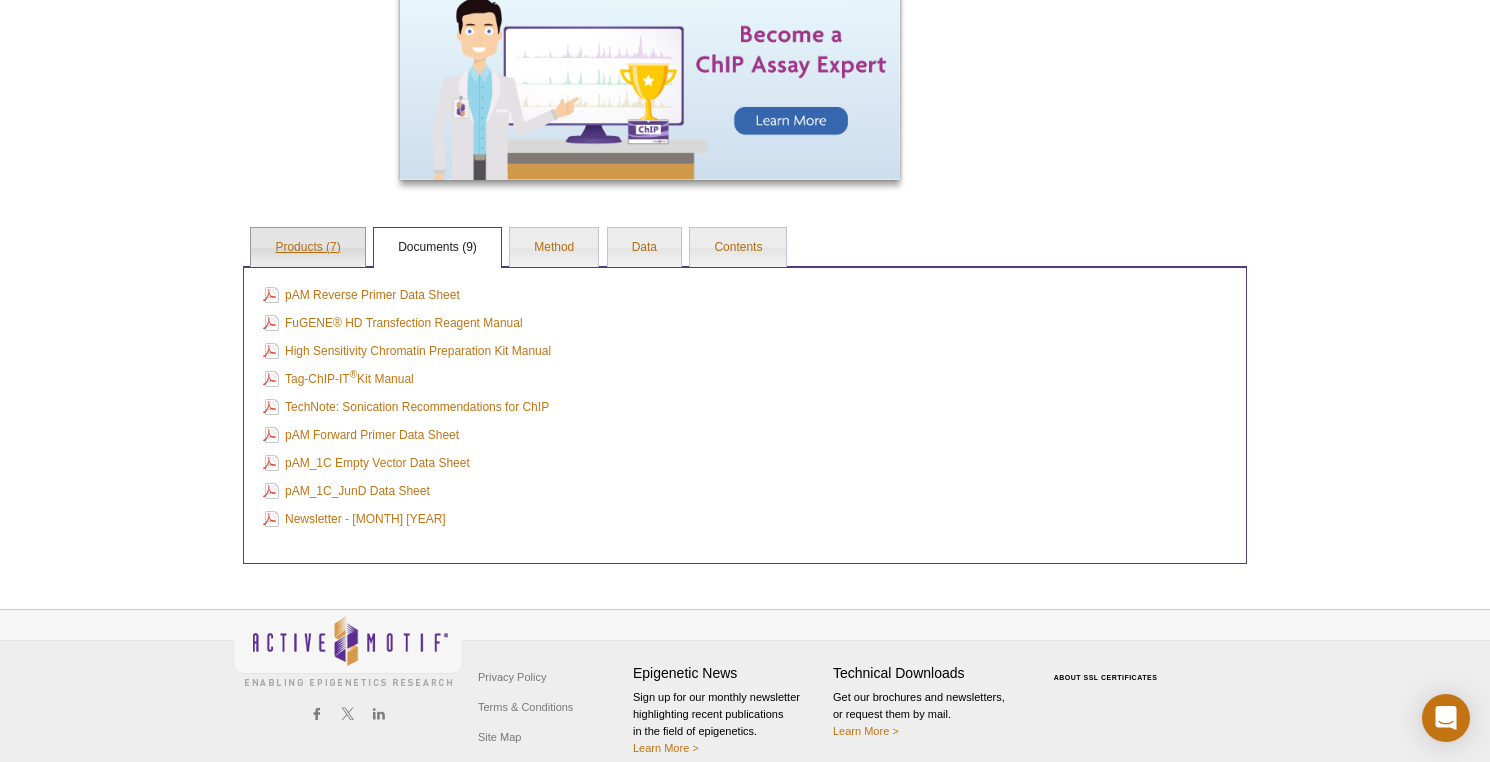 click on "Products (7)" at bounding box center (307, 248) 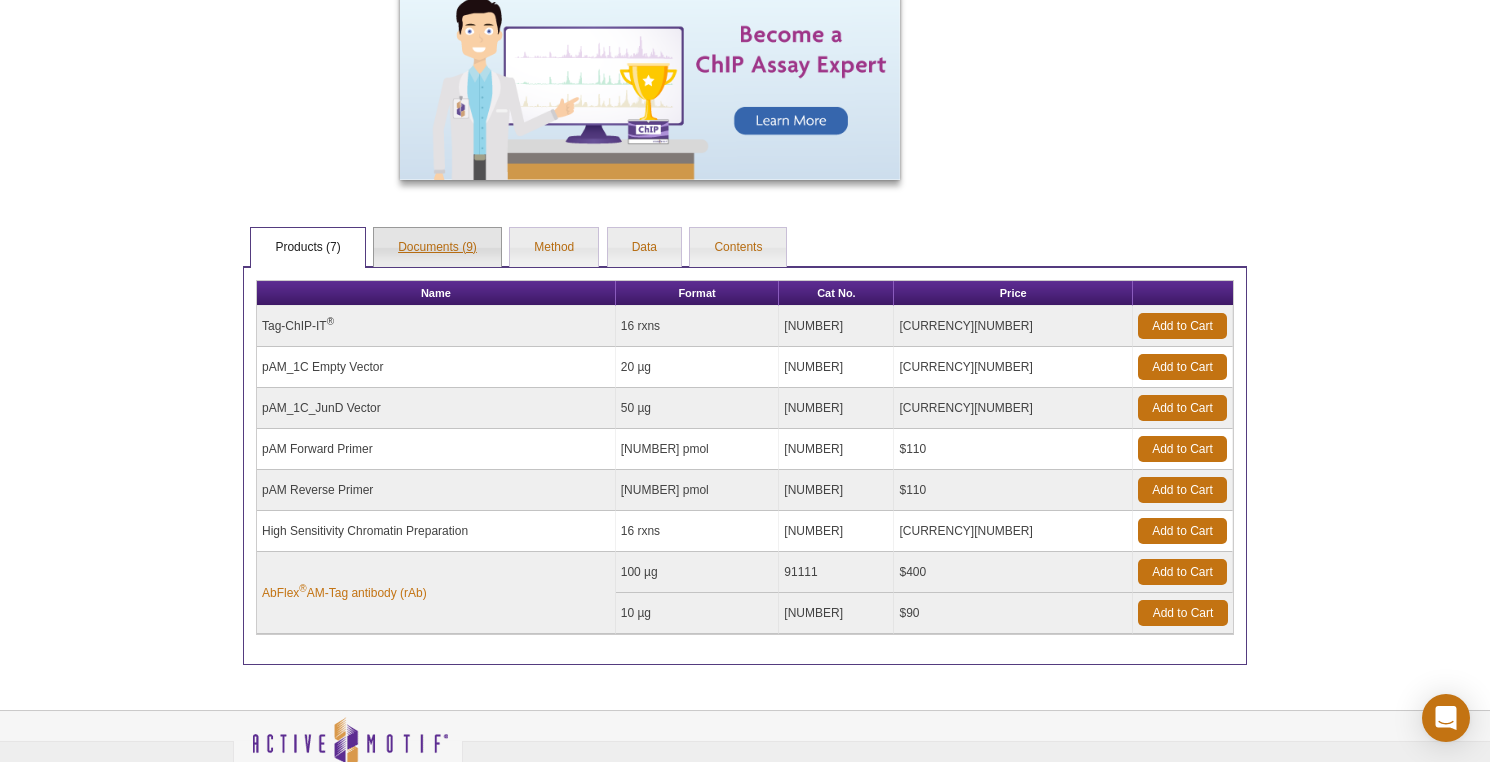 click on "Documents (9)" at bounding box center (437, 248) 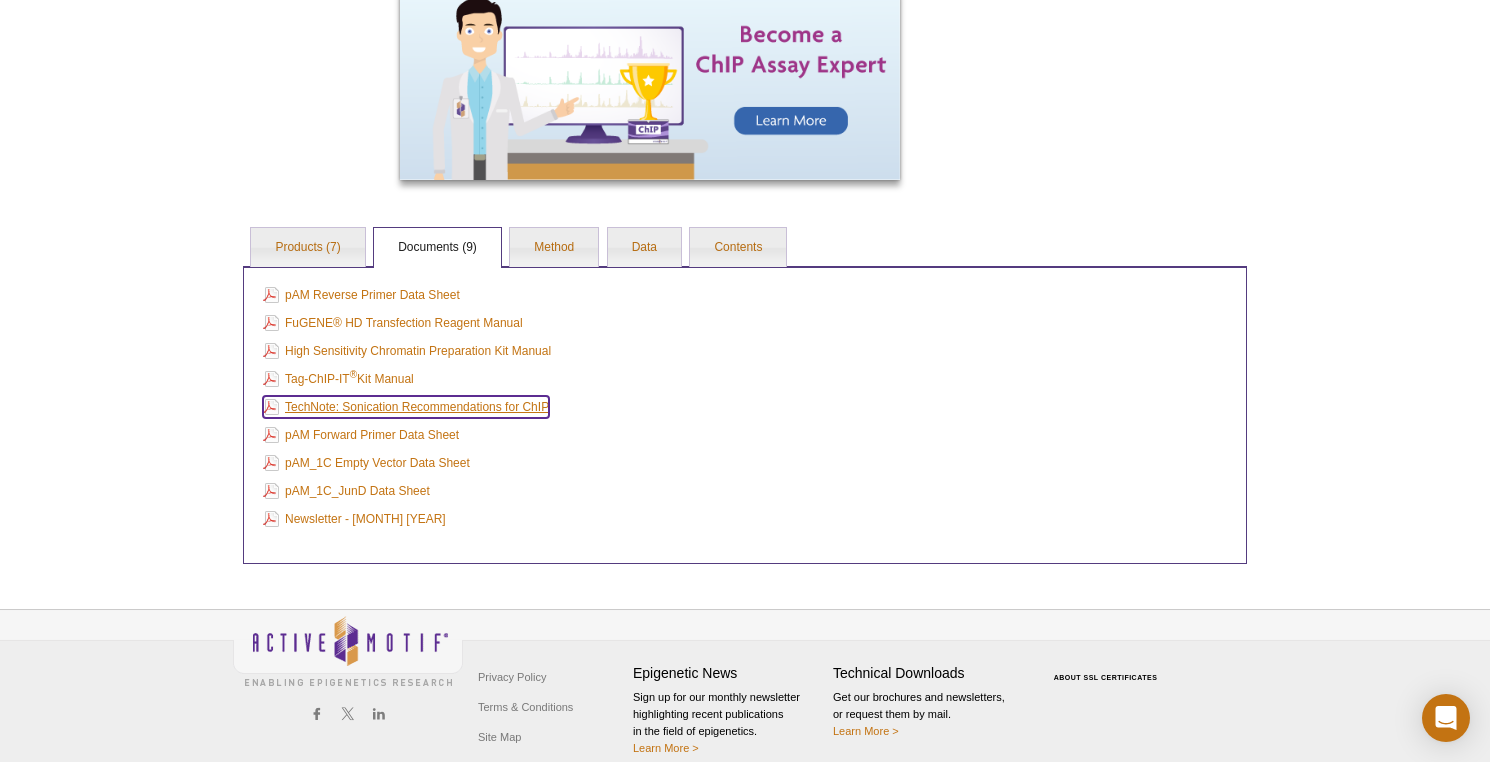 click on "TechNote: Sonication Recommendations for ChIP" at bounding box center [406, 407] 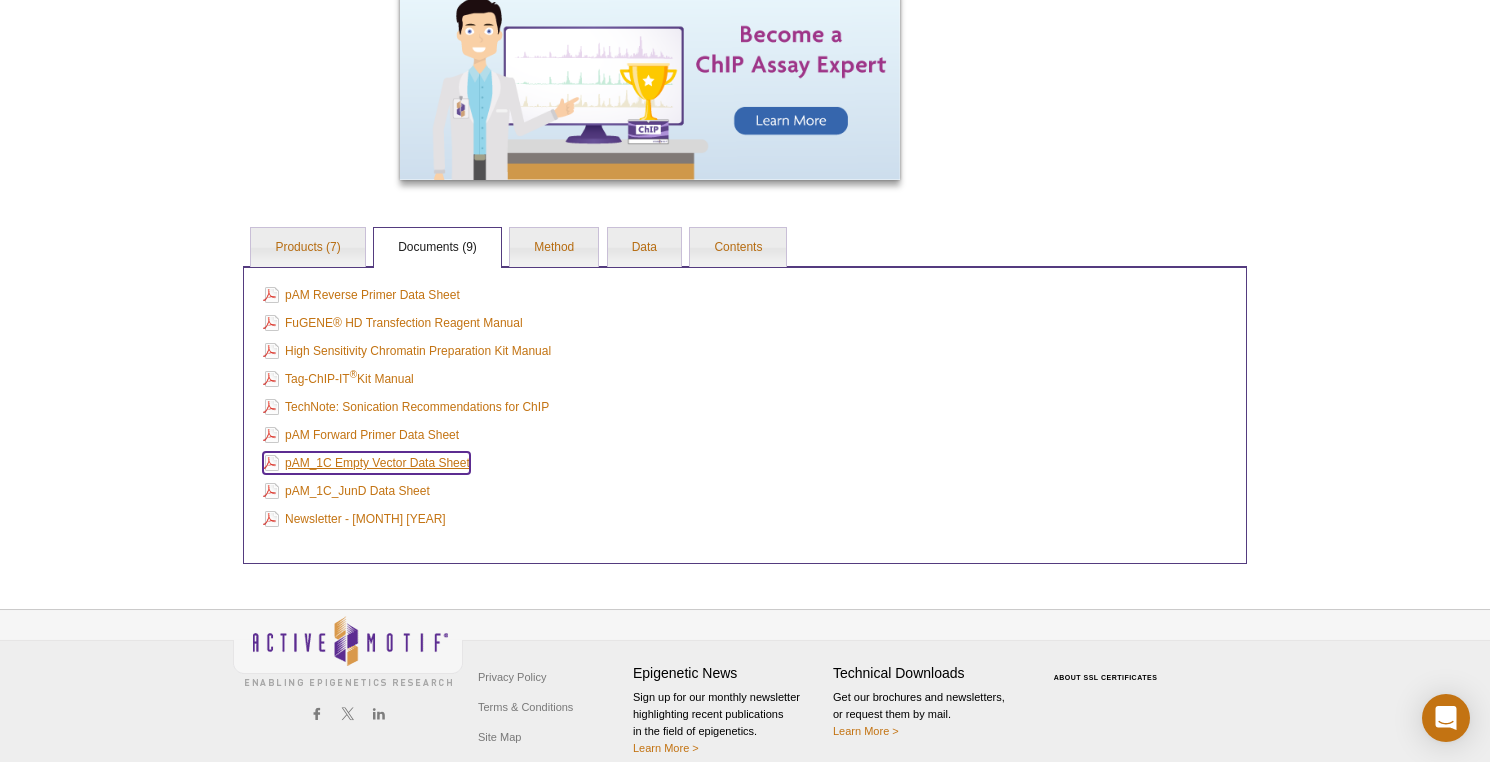click on "pAM_1C Empty Vector Data Sheet" at bounding box center (366, 463) 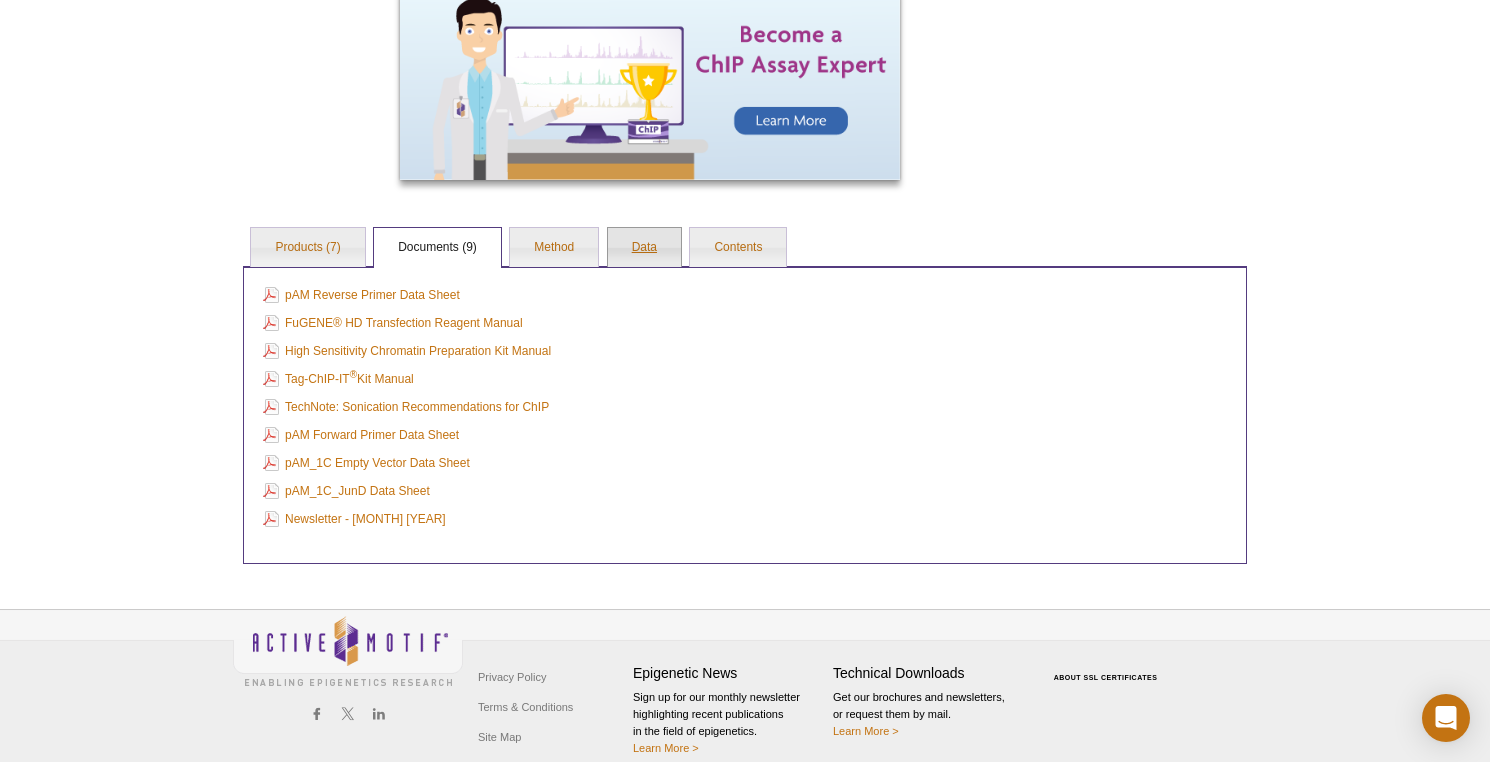 click on "Data" at bounding box center (644, 248) 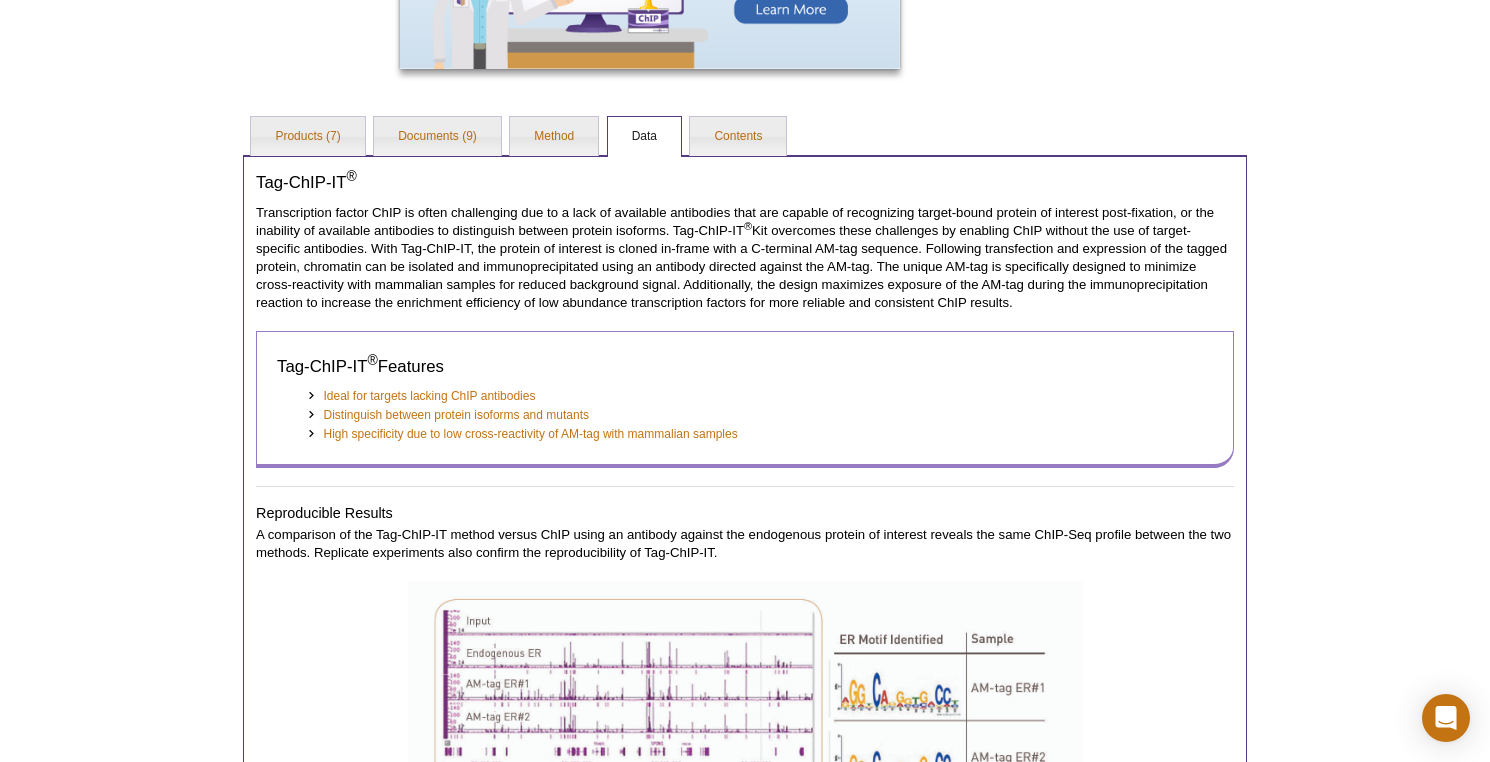 scroll, scrollTop: 1134, scrollLeft: 0, axis: vertical 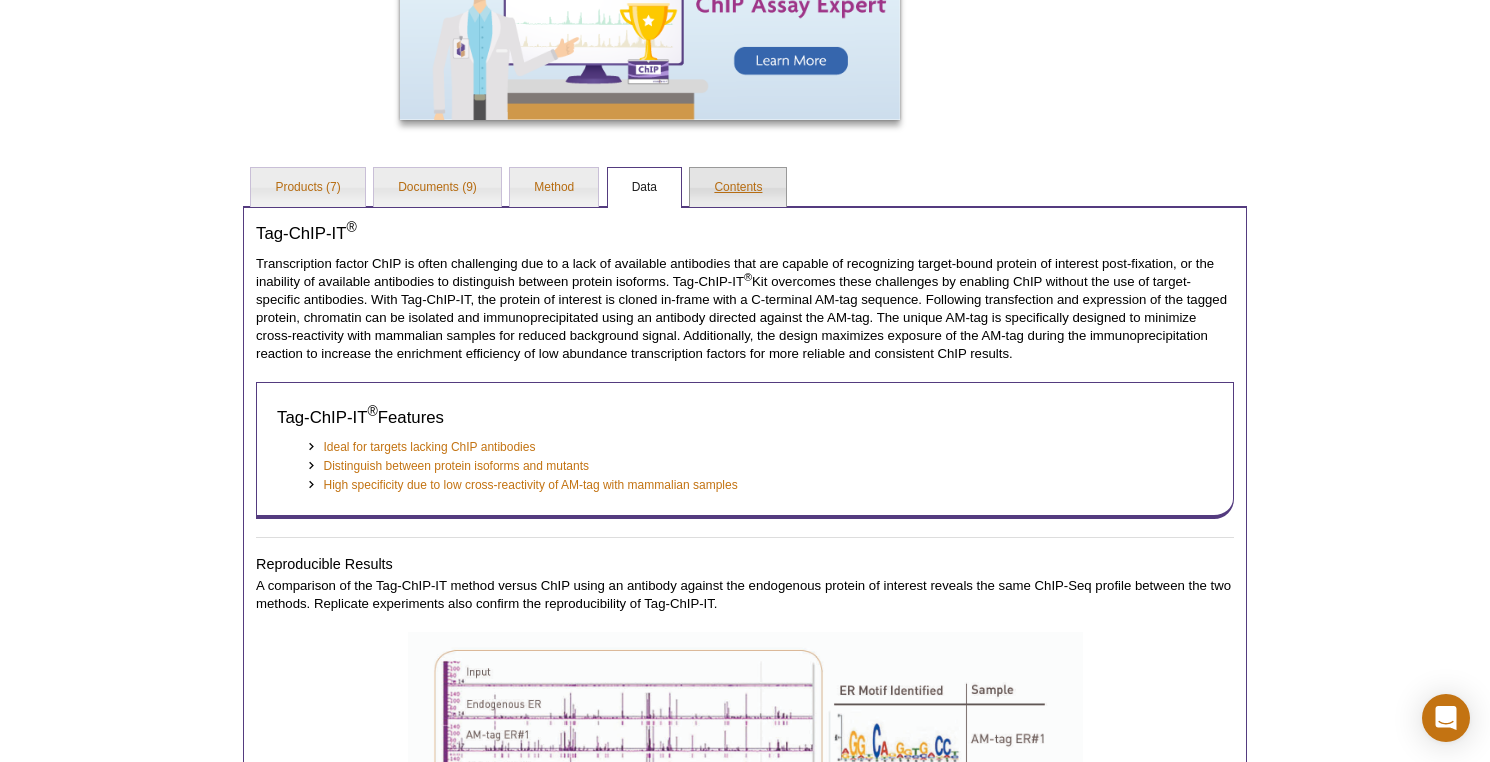 click on "Contents" at bounding box center (738, 188) 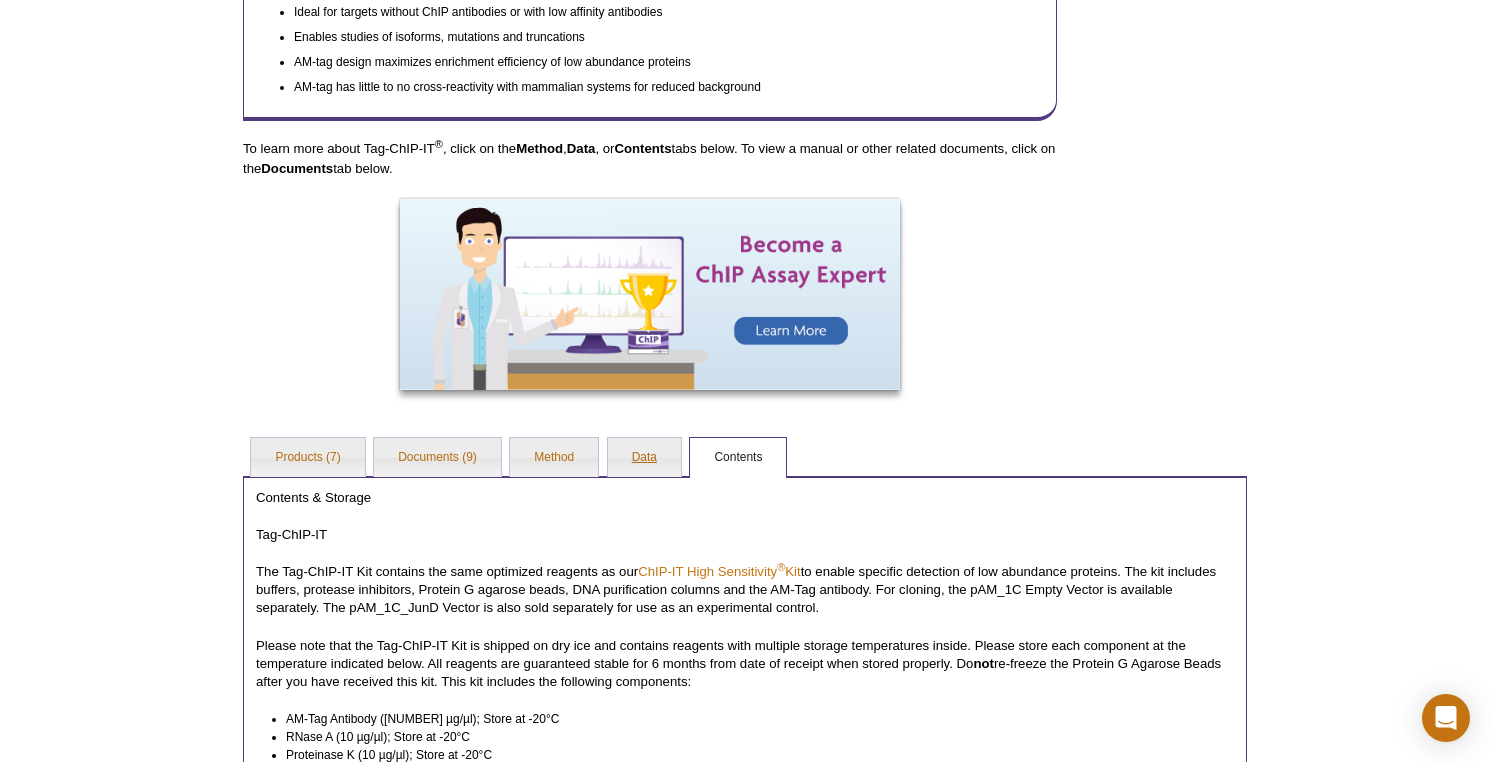 scroll, scrollTop: 792, scrollLeft: 0, axis: vertical 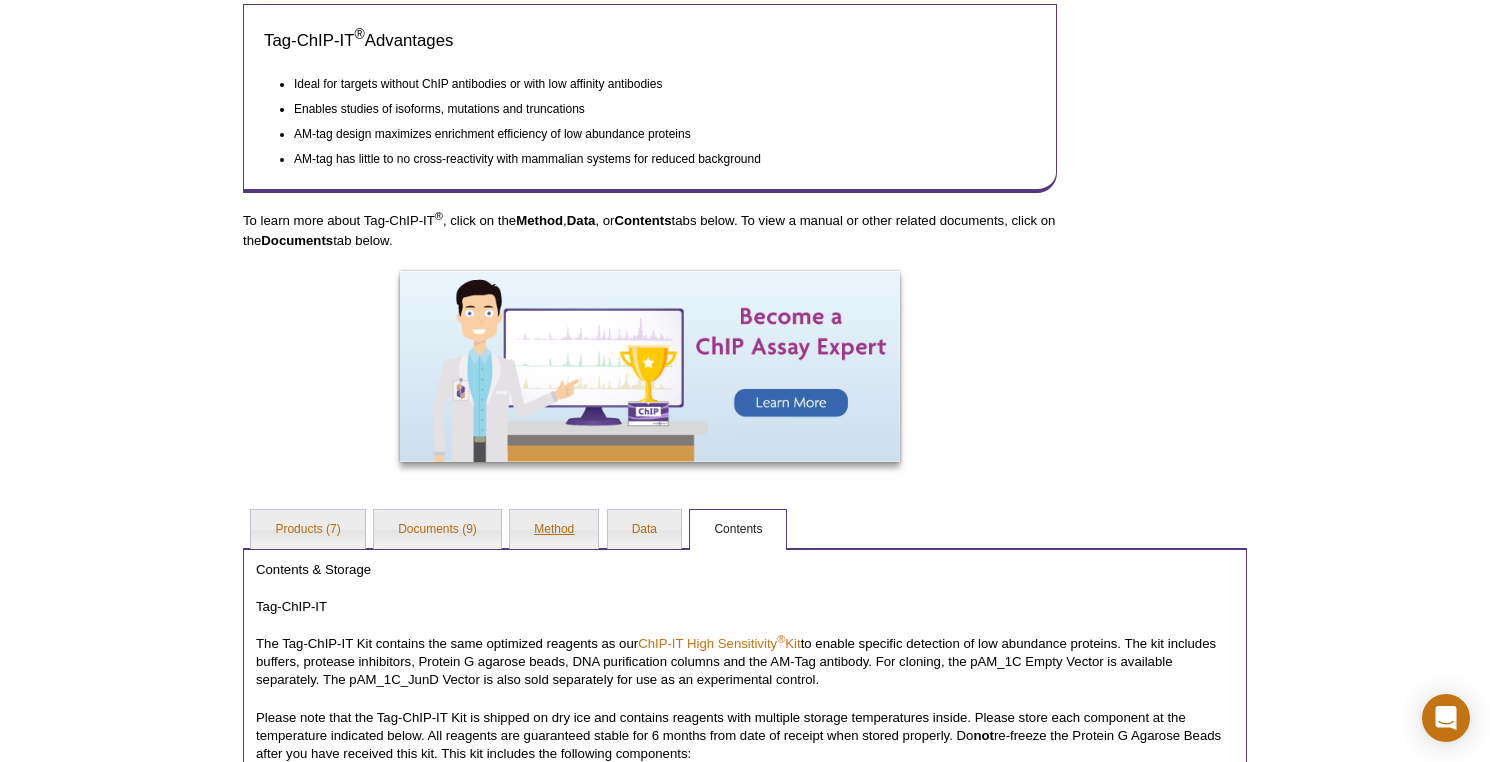 click on "Method" at bounding box center (554, 530) 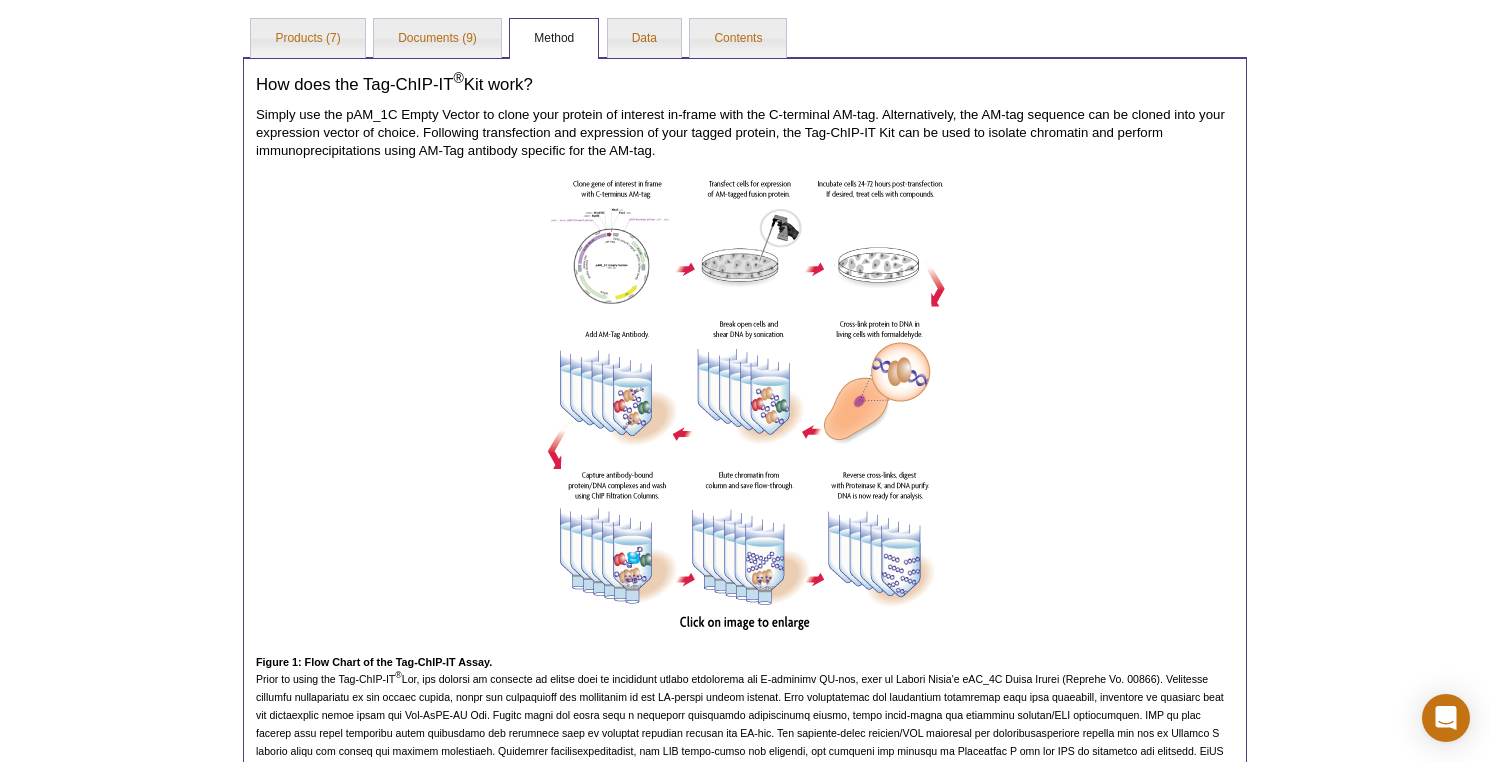 scroll, scrollTop: 1298, scrollLeft: 0, axis: vertical 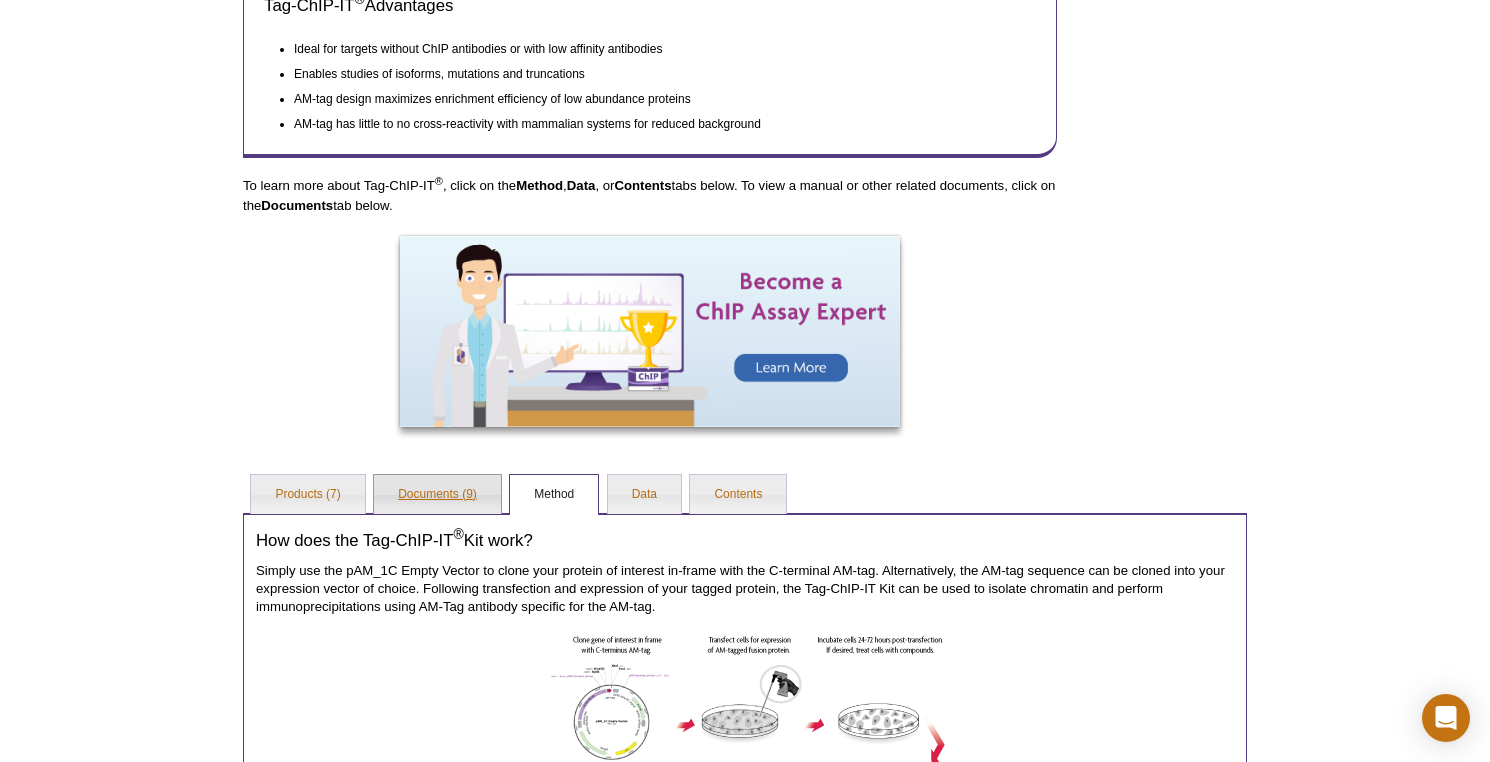 click on "Documents (9)" at bounding box center [437, 495] 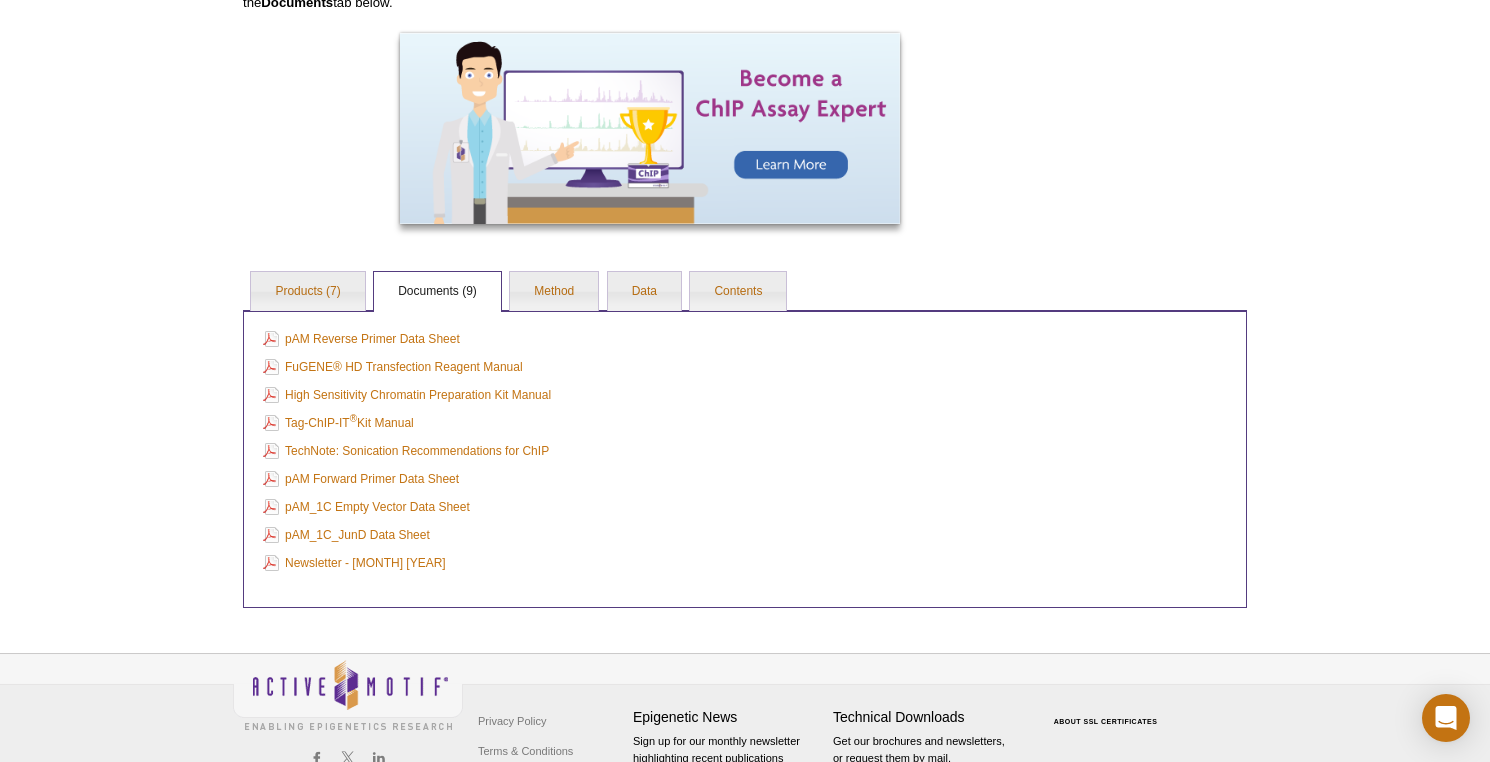 scroll, scrollTop: 1097, scrollLeft: 0, axis: vertical 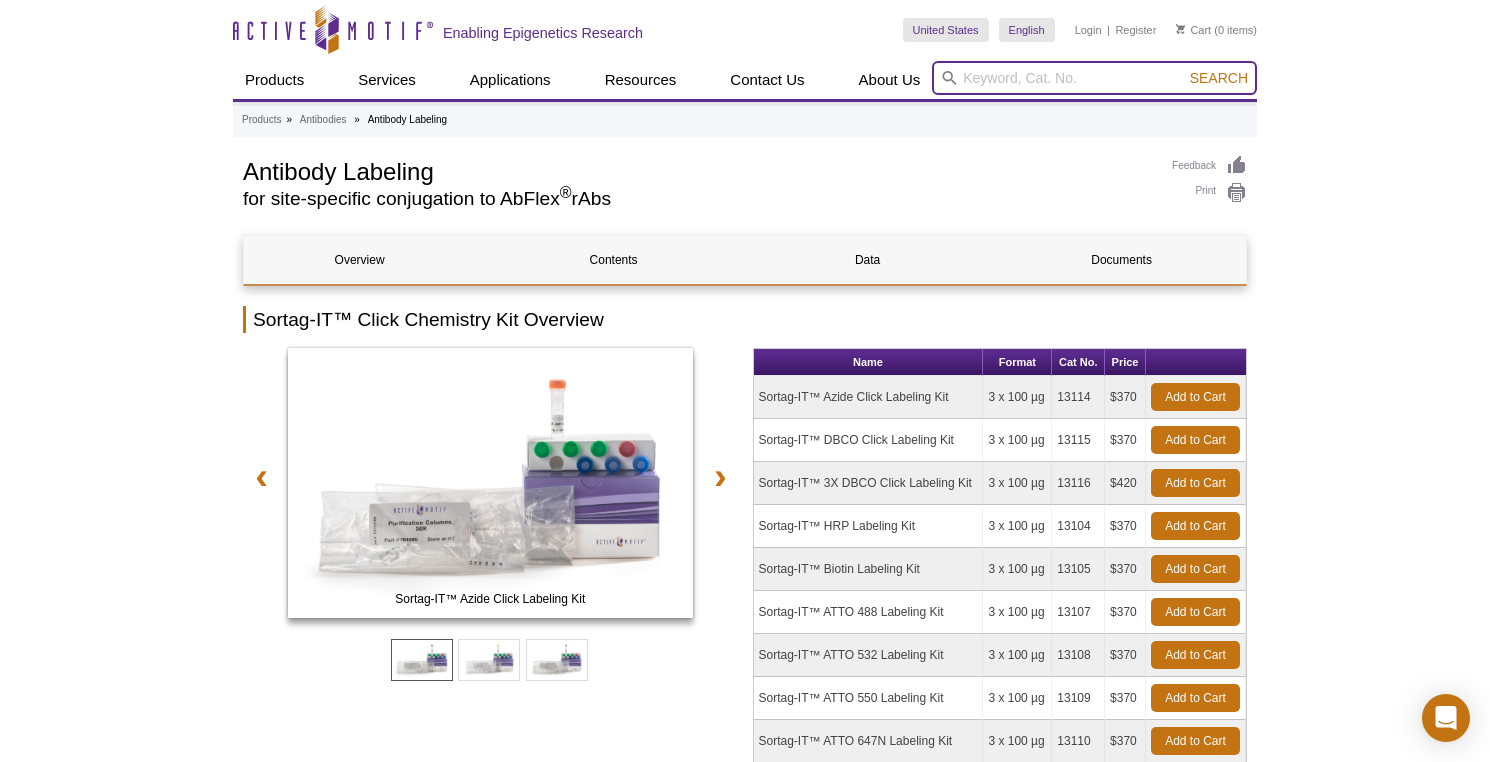 click at bounding box center [1094, 78] 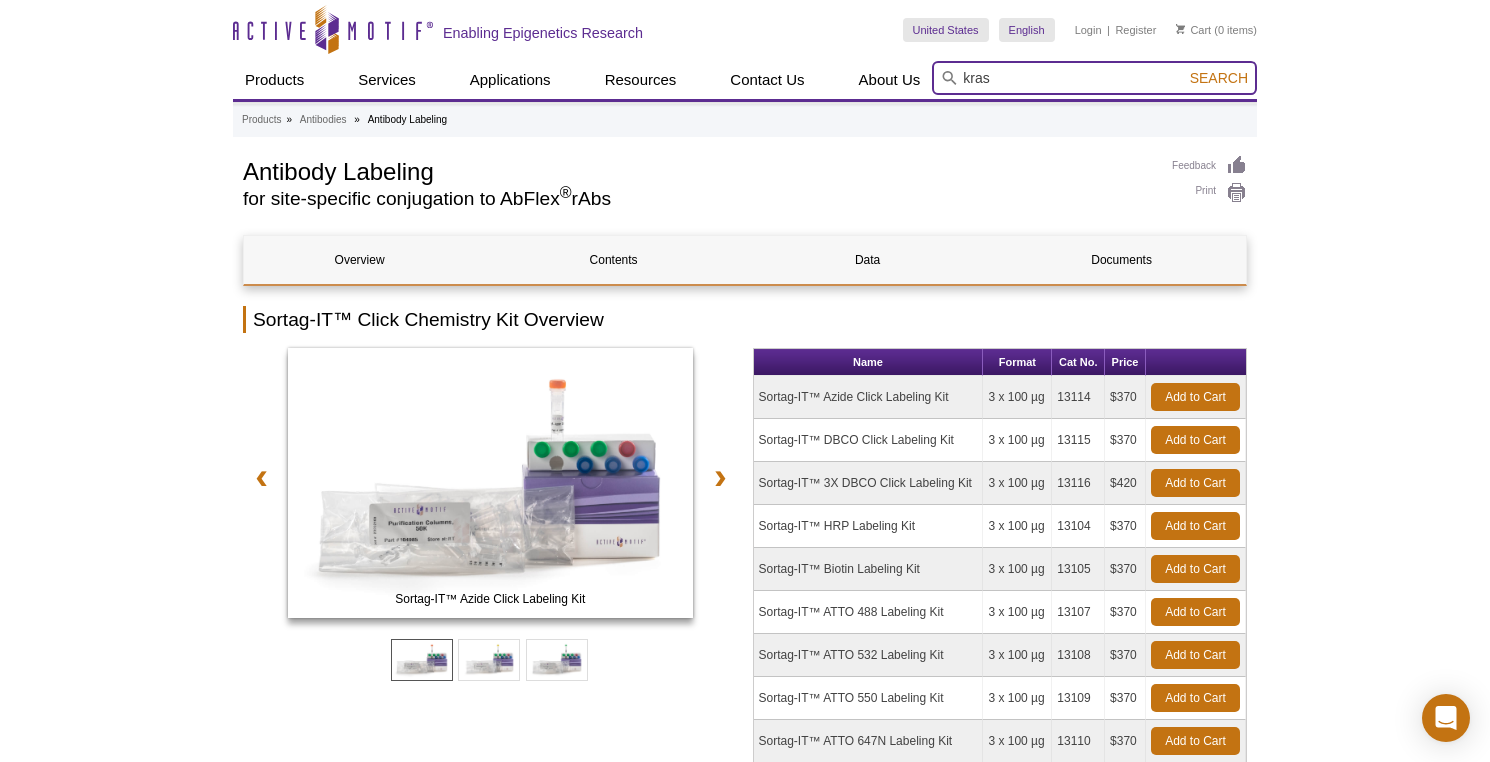 click on "Search" at bounding box center [1219, 78] 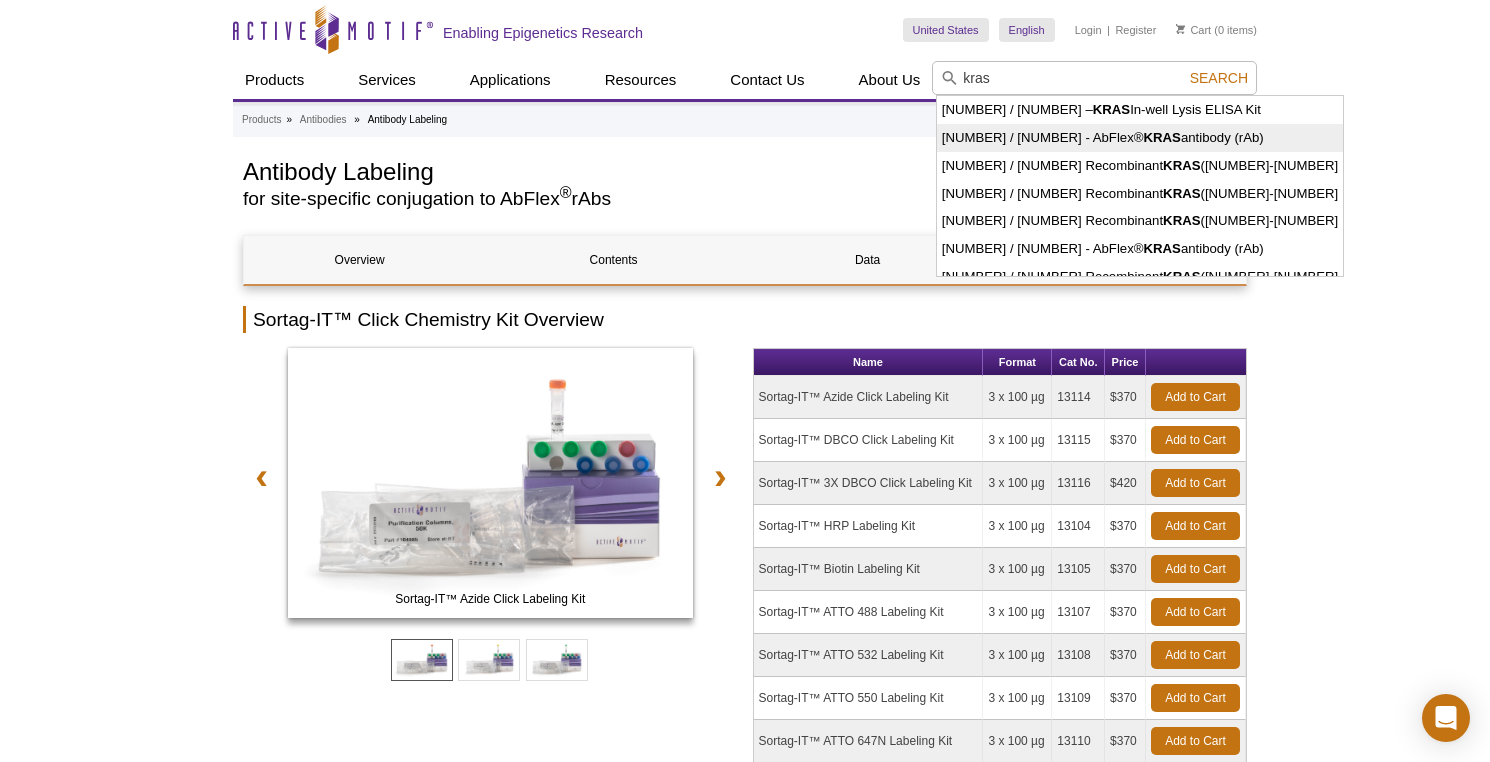 click on "91437 / 91438 - AbFlex®  KRAS  antibody (rAb)" at bounding box center (1140, 138) 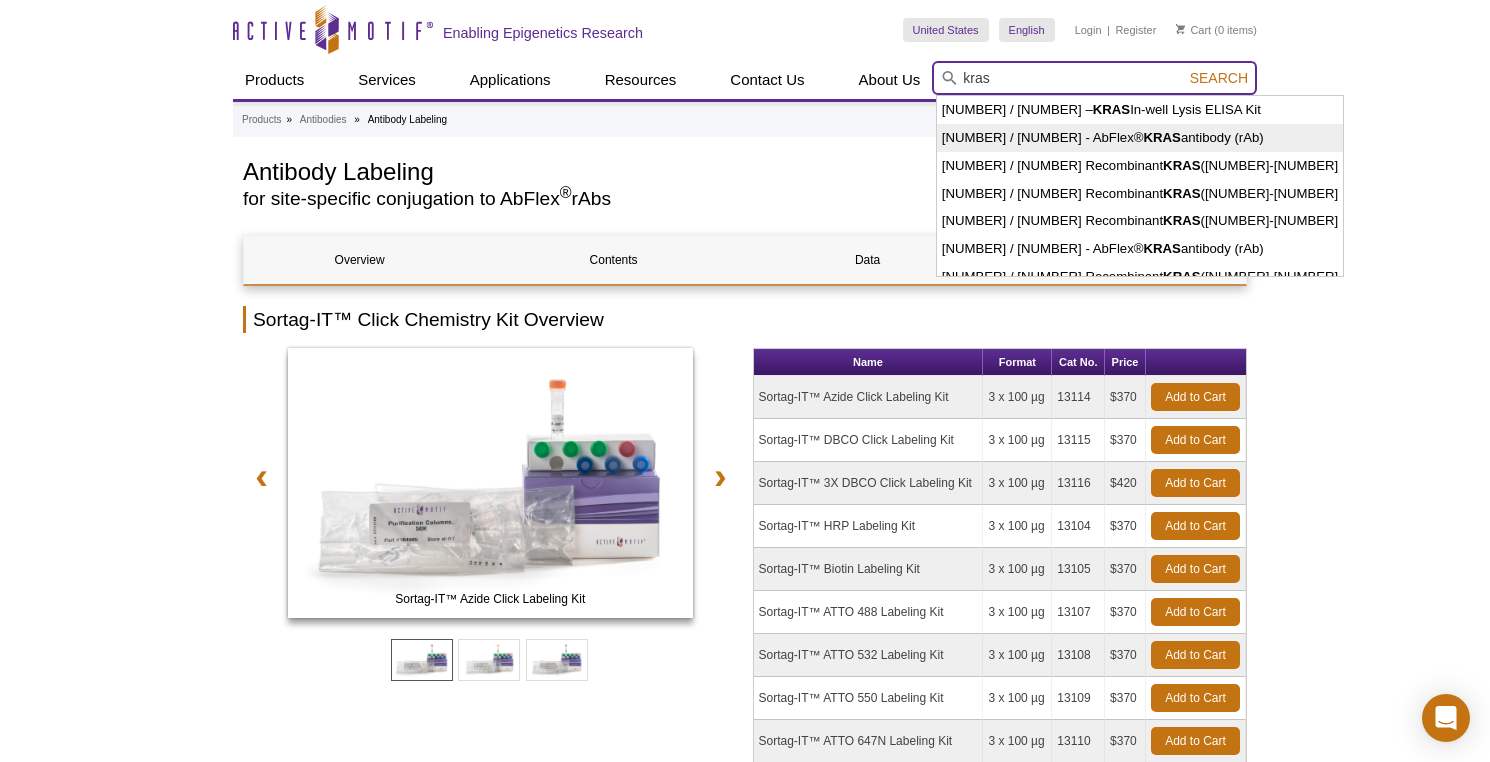 type on "91437 / 91438 - AbFlex® KRAS antibody (rAb)" 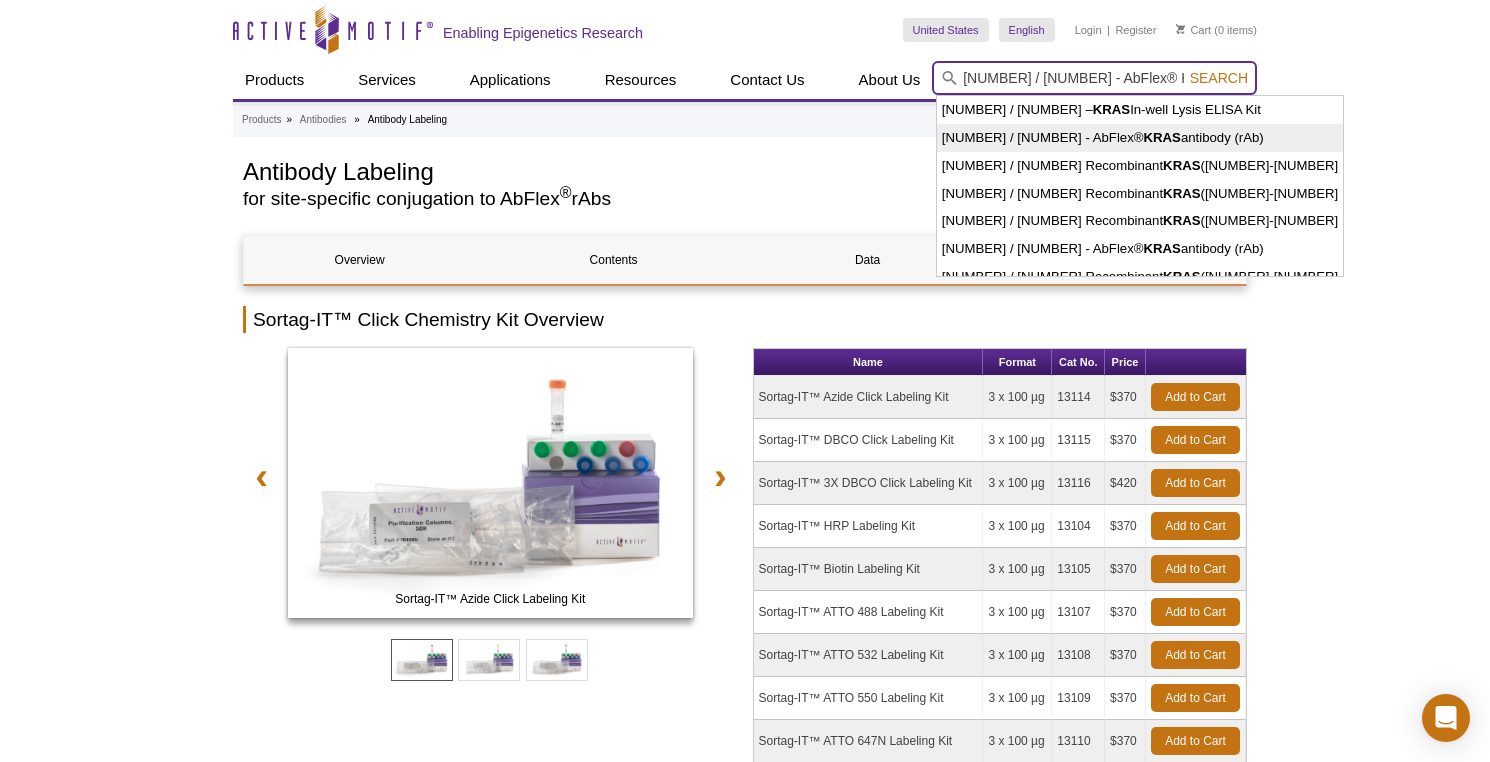 scroll, scrollTop: 0, scrollLeft: 72, axis: horizontal 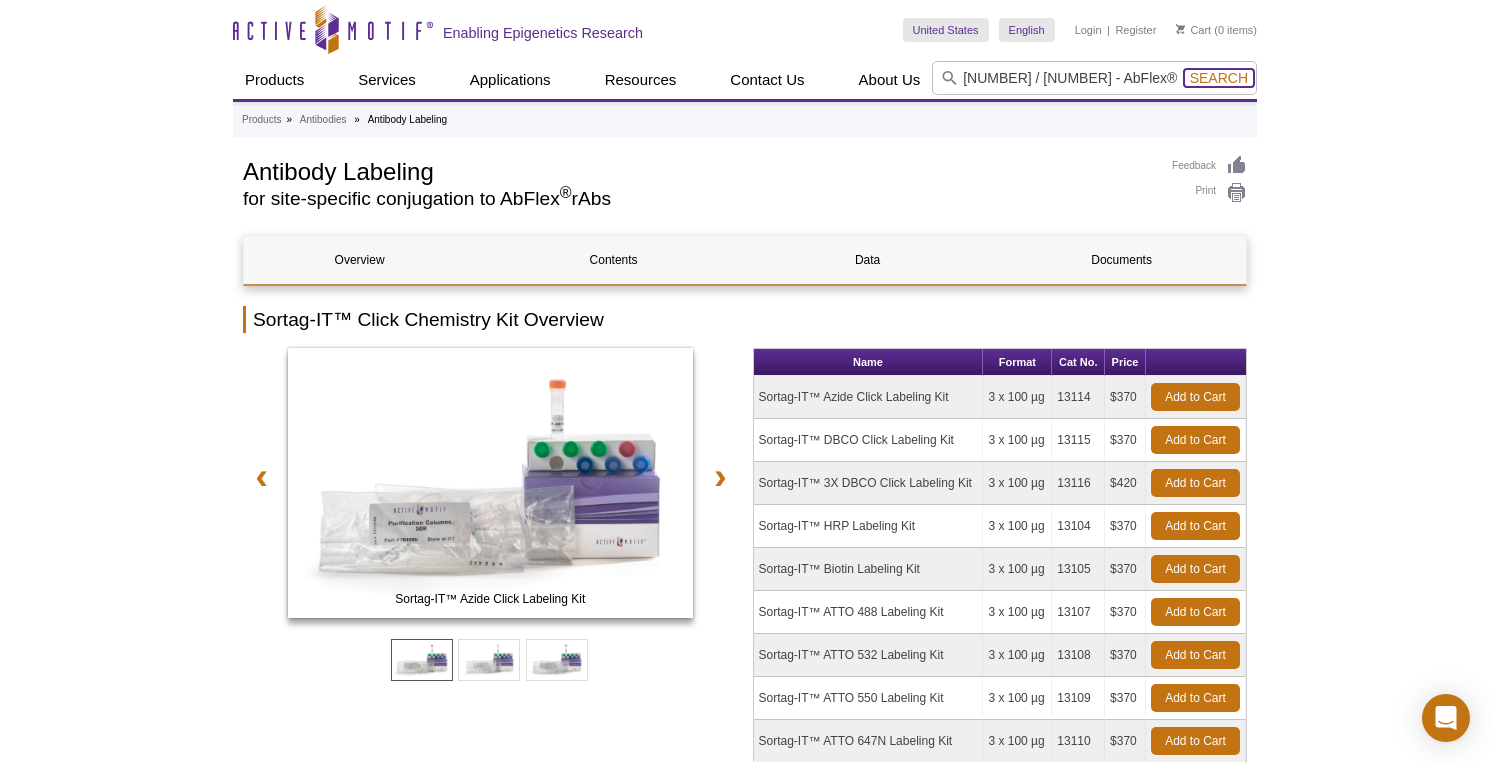 click on "Search" at bounding box center [1219, 78] 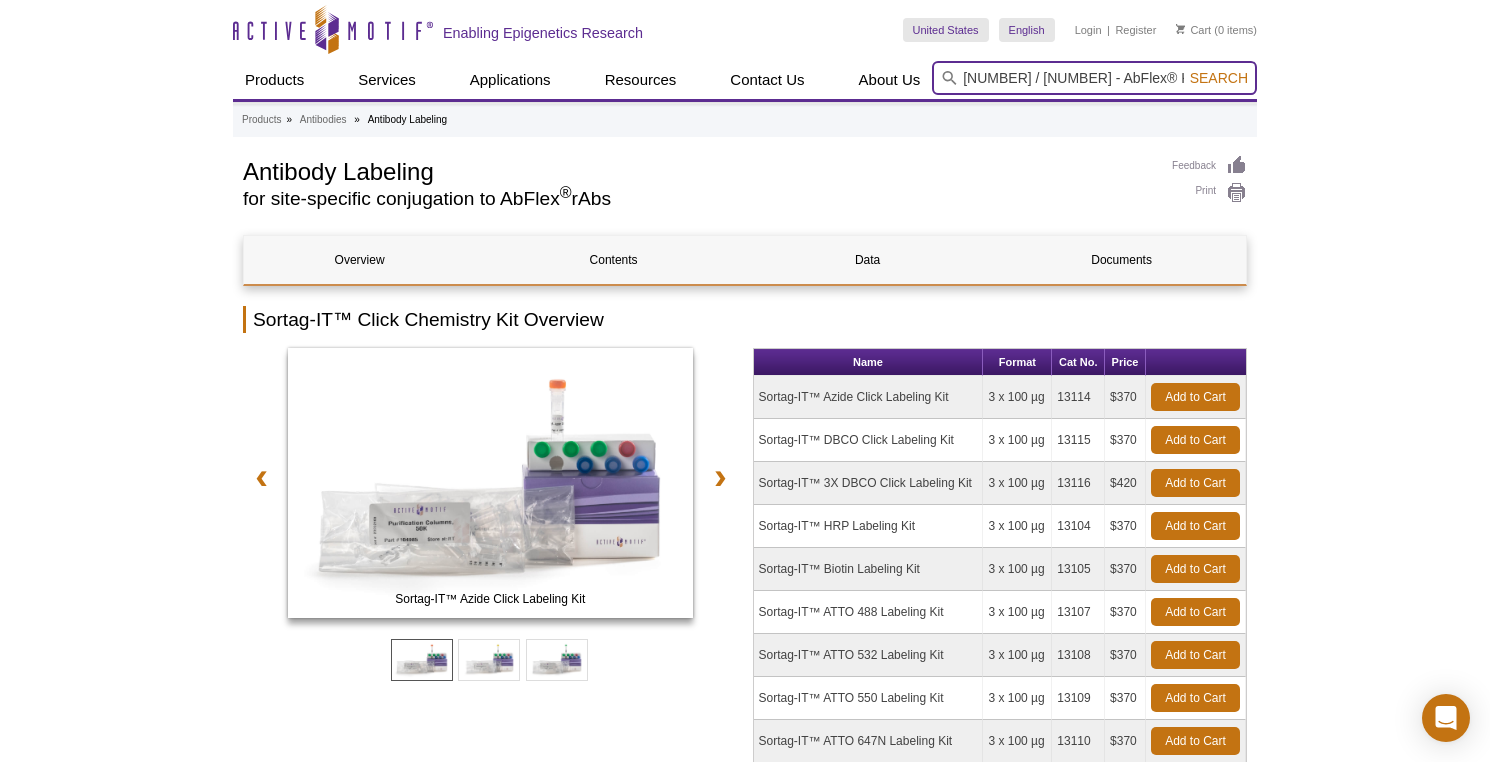 click on "91437 / 91438 - AbFlex® KRAS antibody (rAb)" at bounding box center (1094, 78) 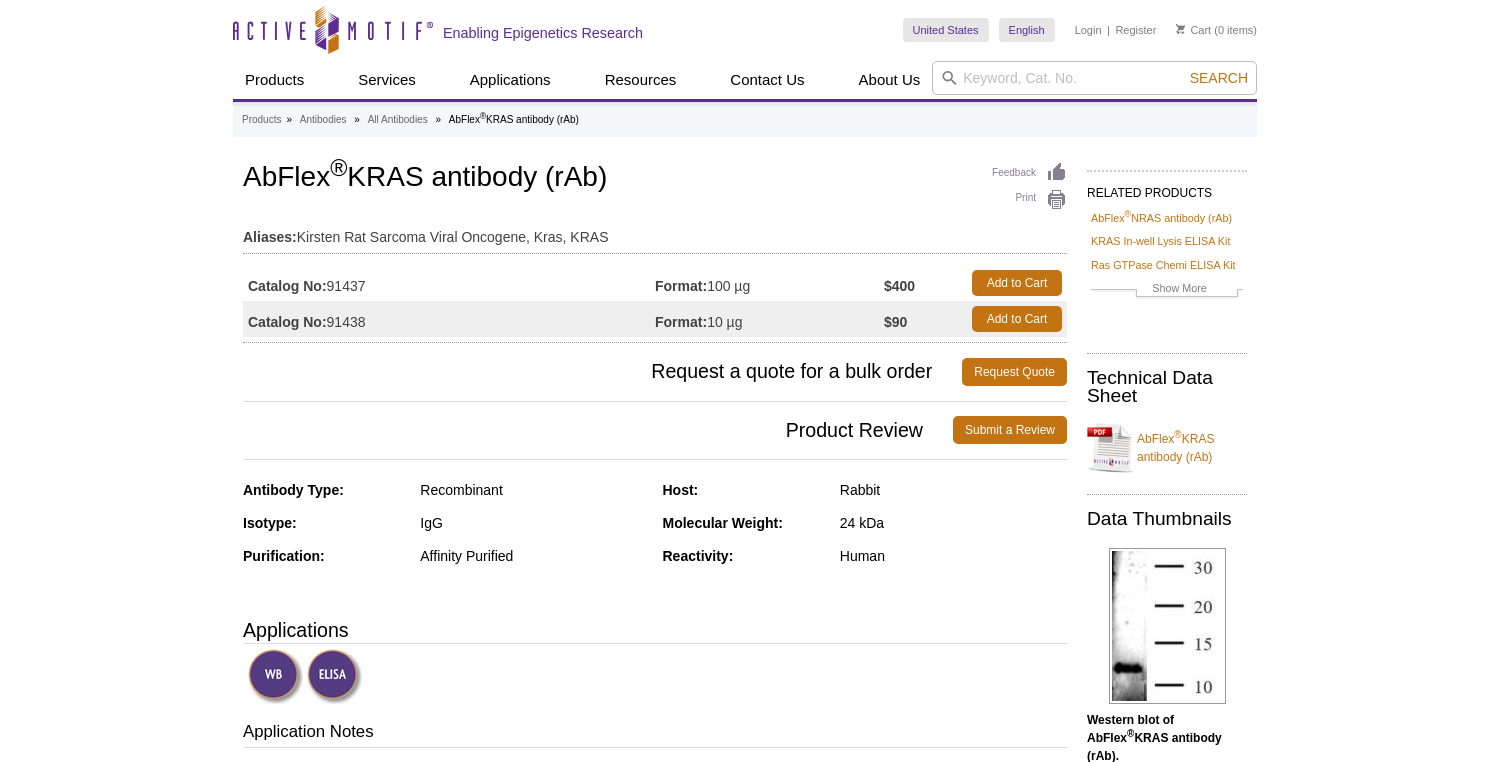 scroll, scrollTop: 0, scrollLeft: 0, axis: both 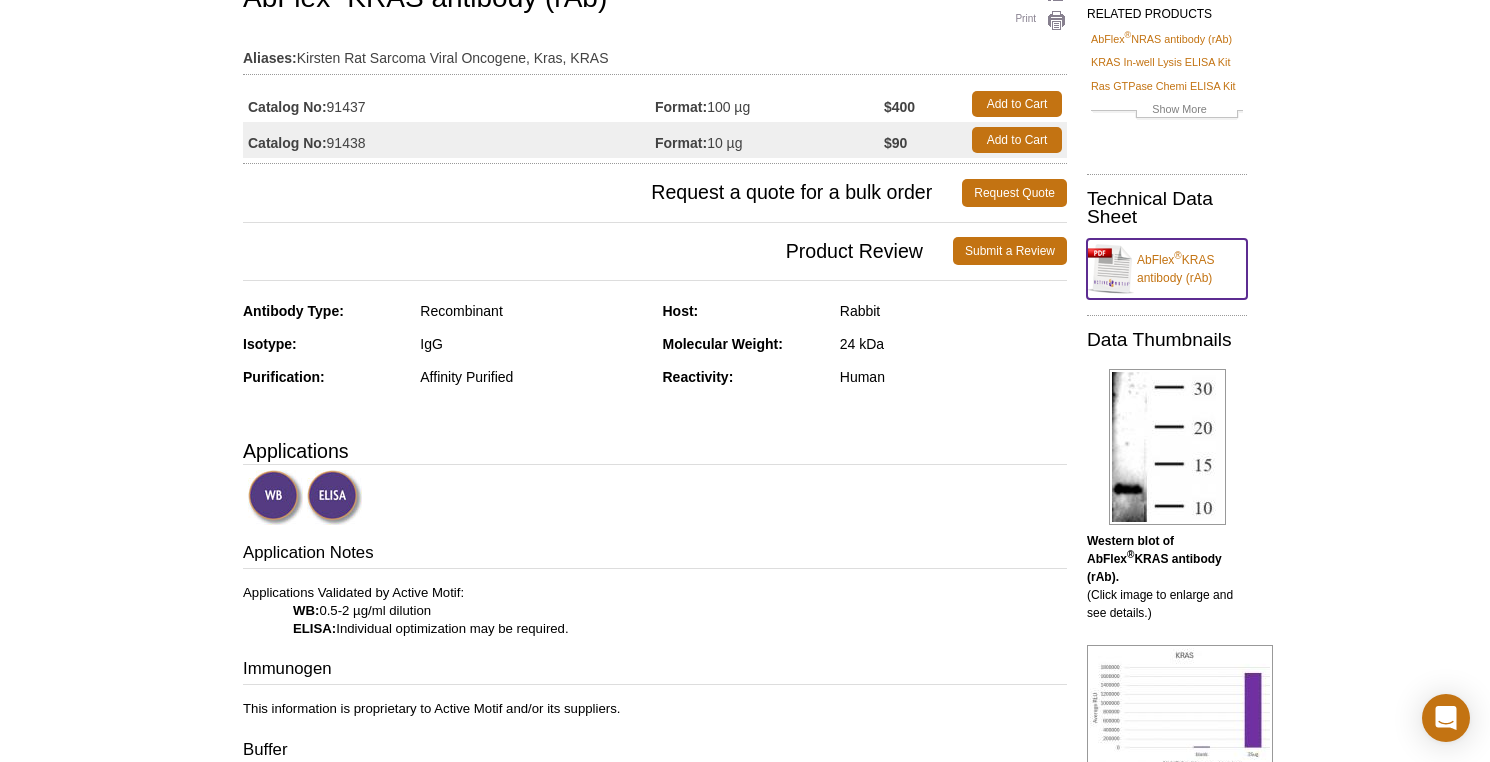 click on "AbFlex ®  KRAS antibody (rAb)" at bounding box center (1167, 269) 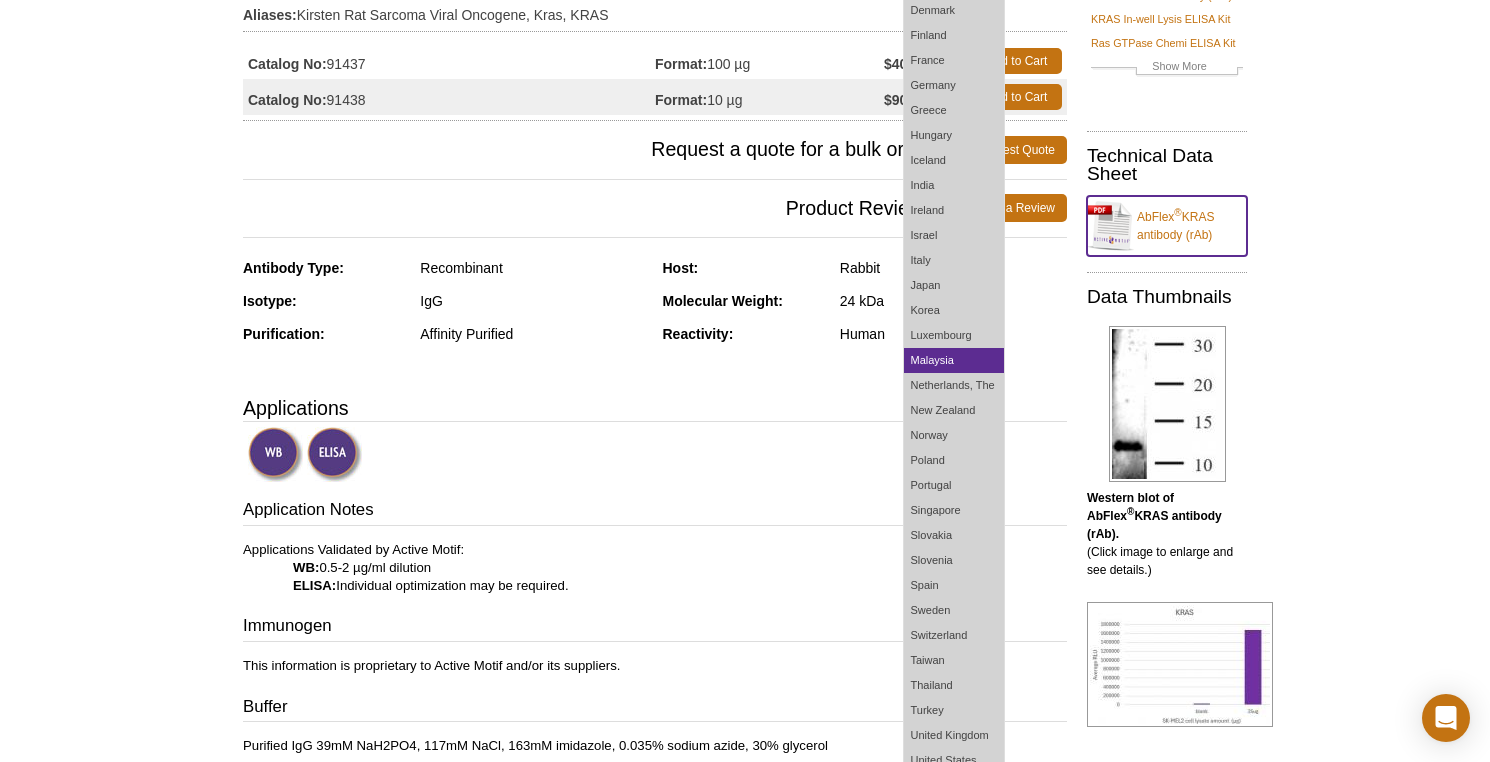 scroll, scrollTop: 0, scrollLeft: 0, axis: both 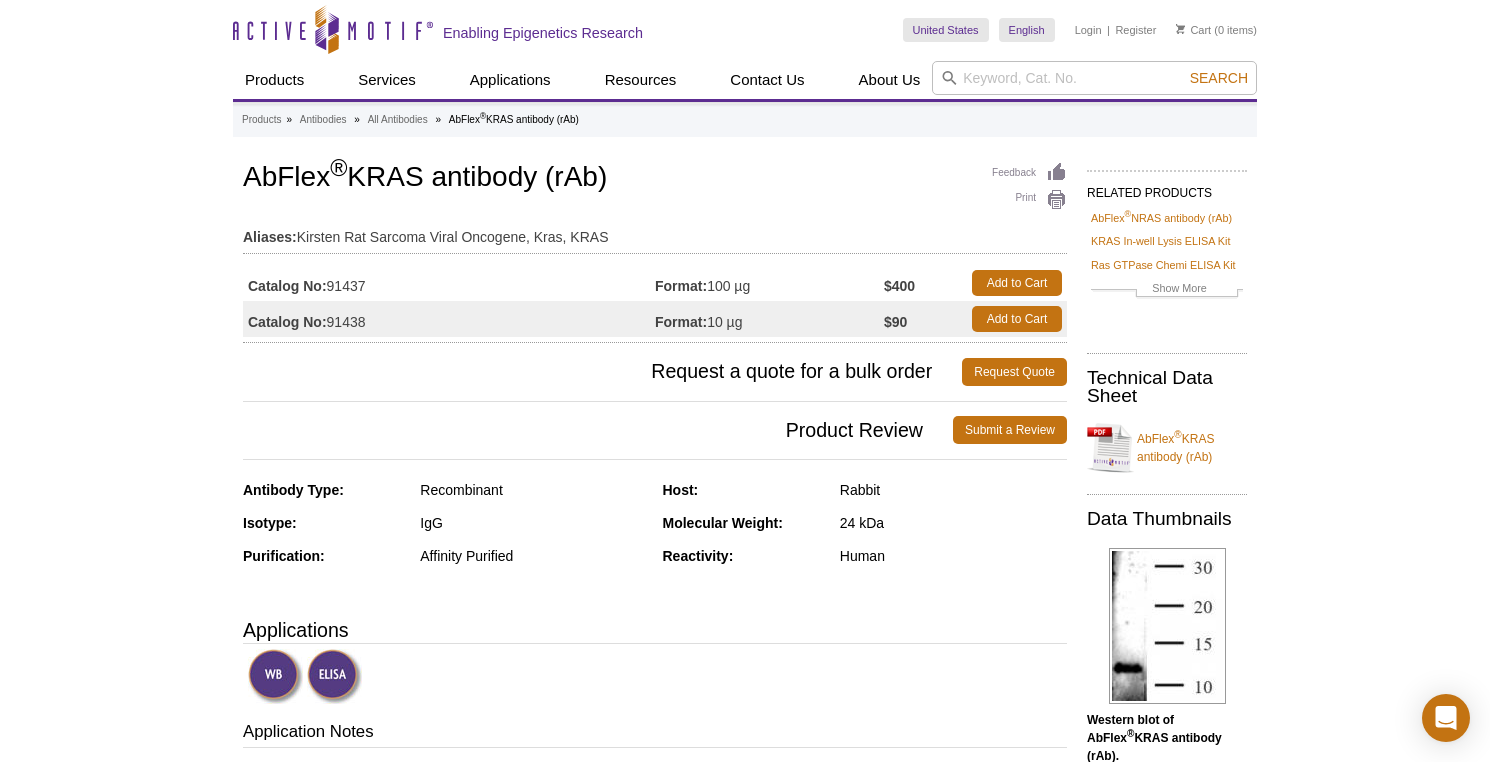 click on "Catalog No:  91437" at bounding box center (449, 283) 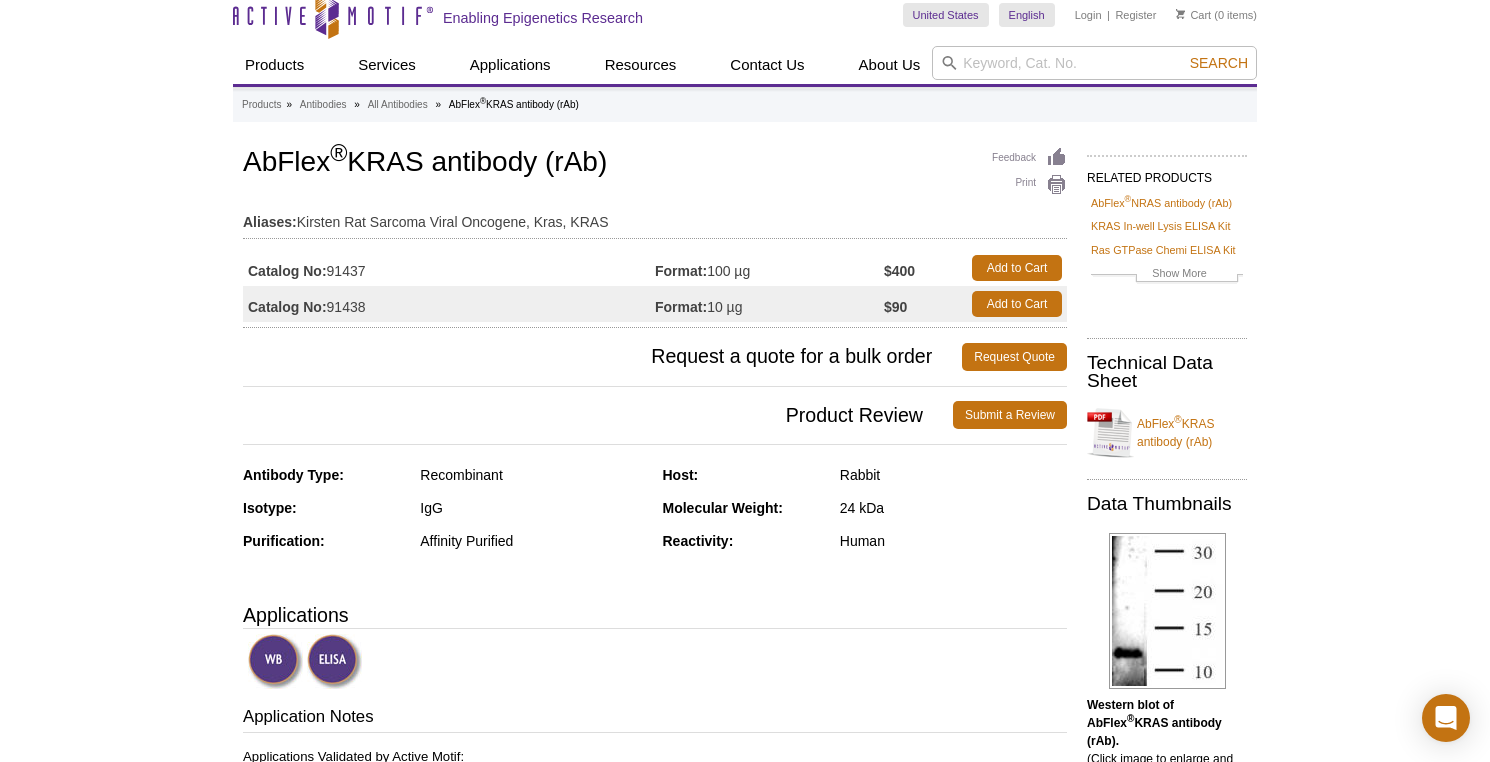 drag, startPoint x: 256, startPoint y: 159, endPoint x: 625, endPoint y: 170, distance: 369.1639 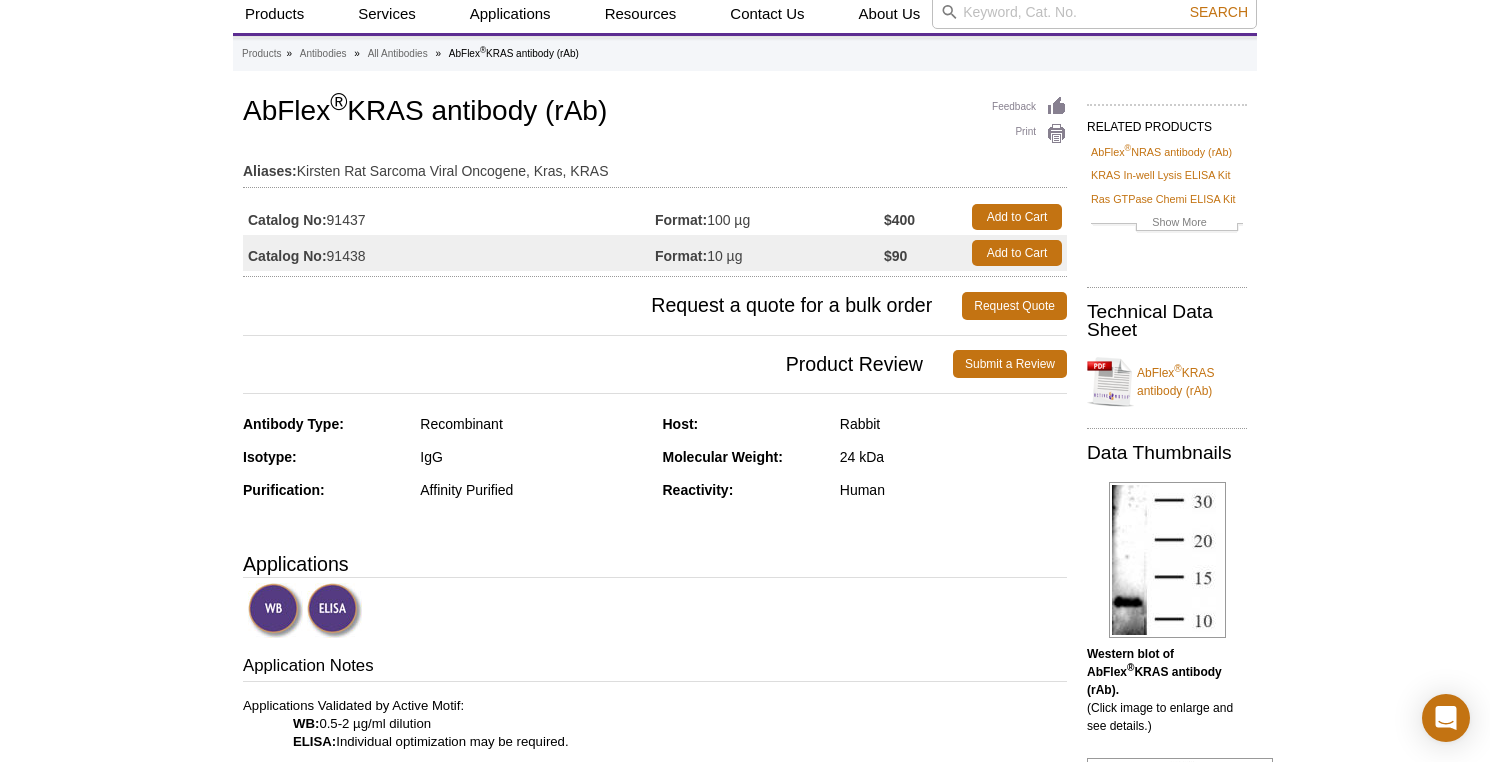 scroll, scrollTop: 86, scrollLeft: 0, axis: vertical 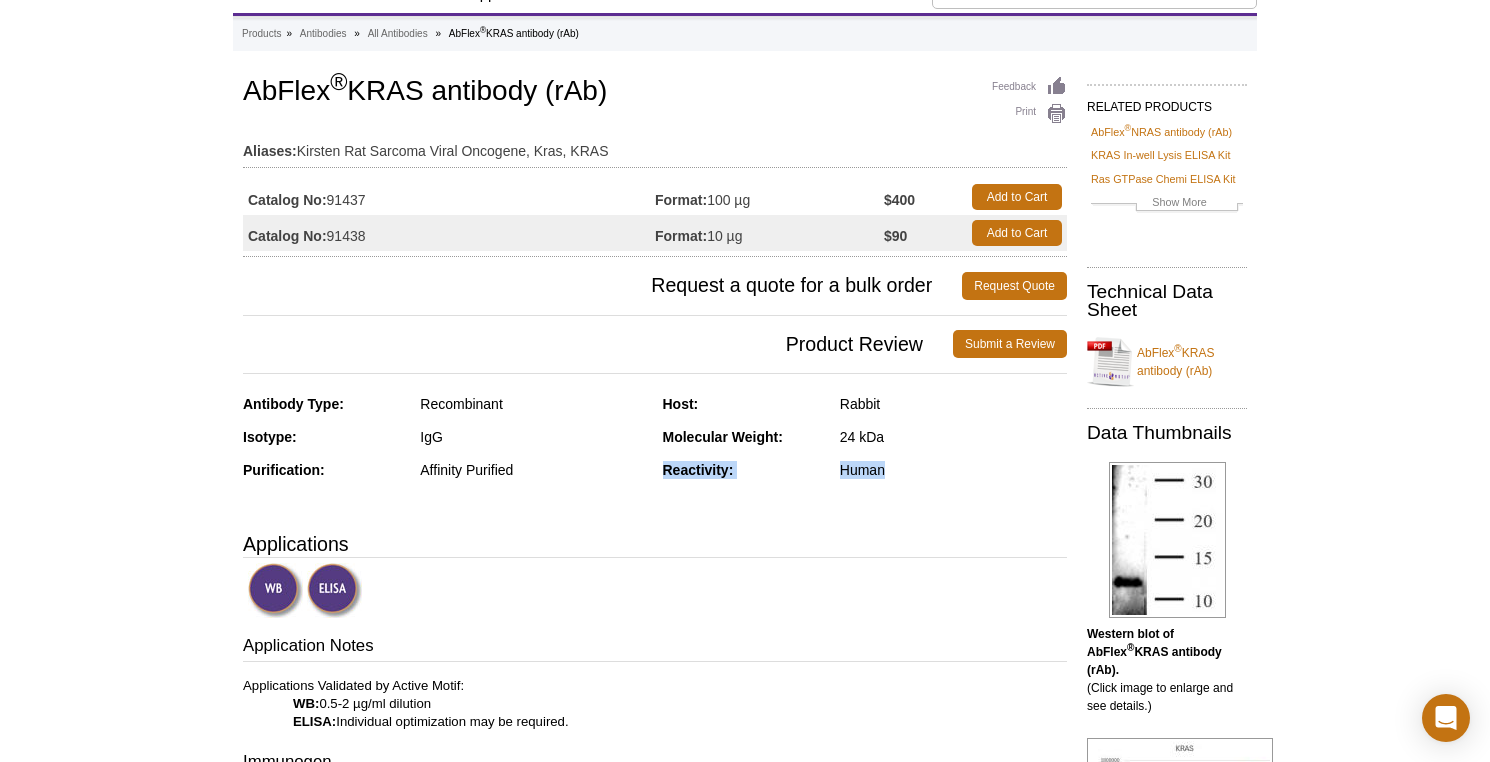 drag, startPoint x: 842, startPoint y: 458, endPoint x: 934, endPoint y: 456, distance: 92.021736 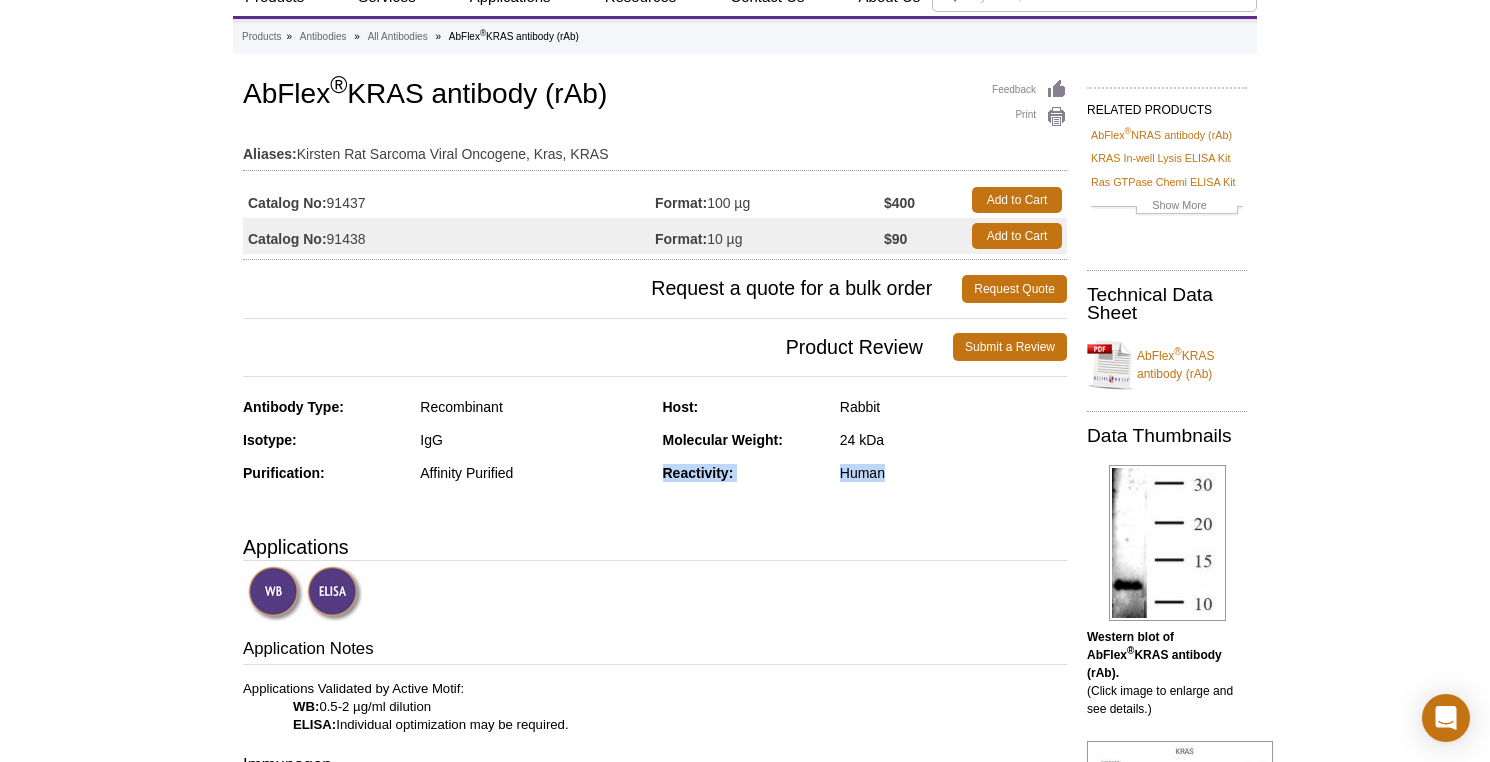 scroll, scrollTop: 1, scrollLeft: 0, axis: vertical 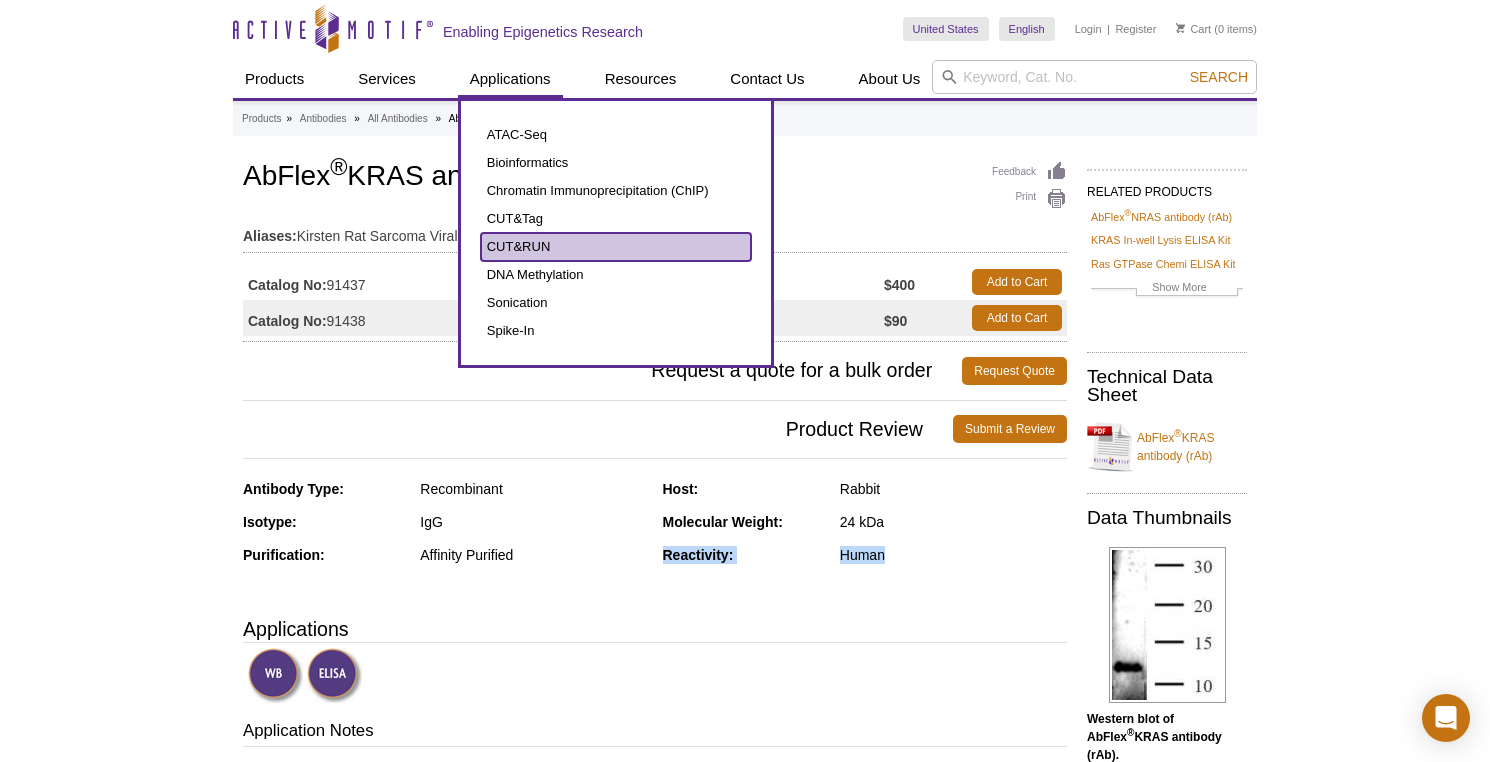 click on "CUT&RUN" at bounding box center (616, 247) 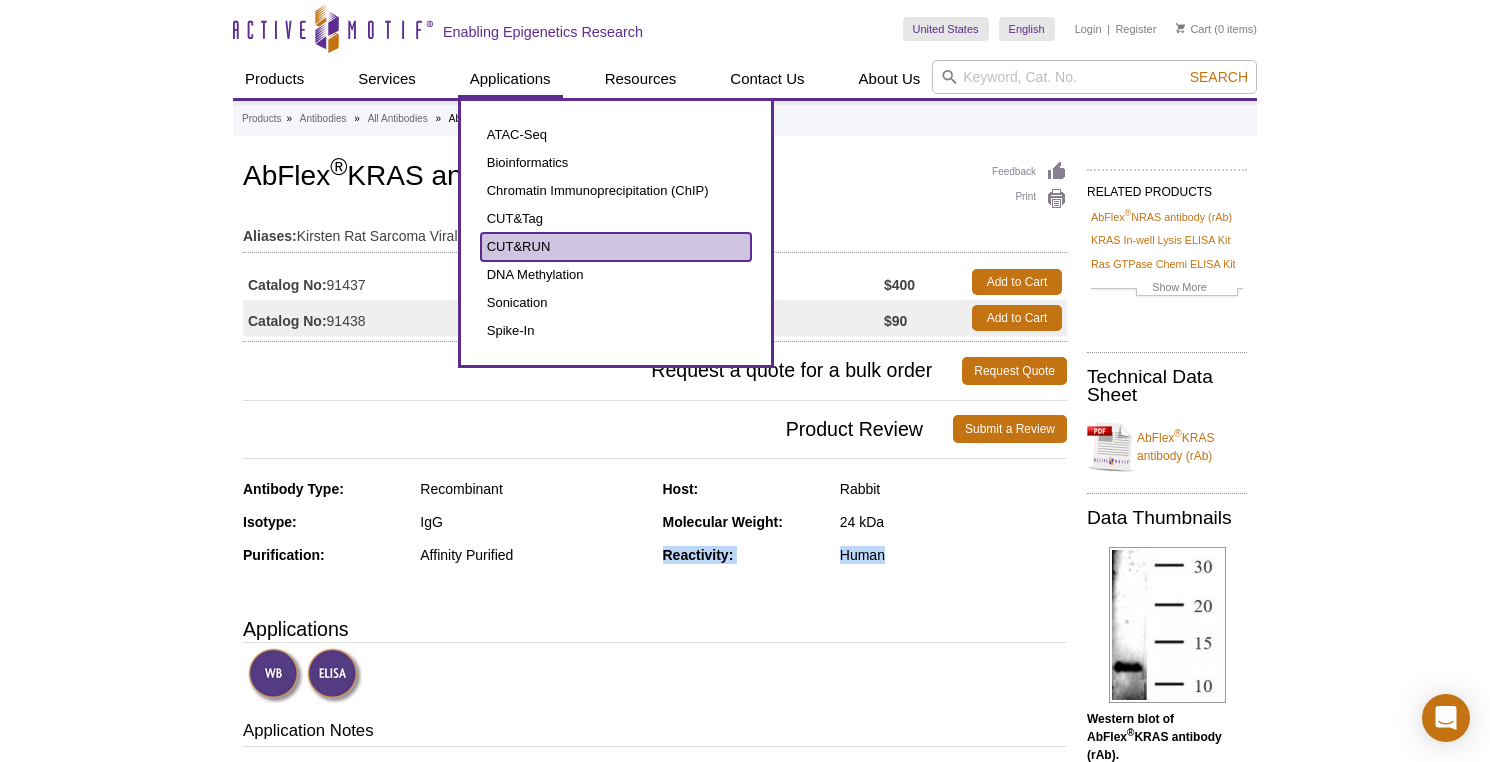click on "CUT&RUN" at bounding box center [616, 247] 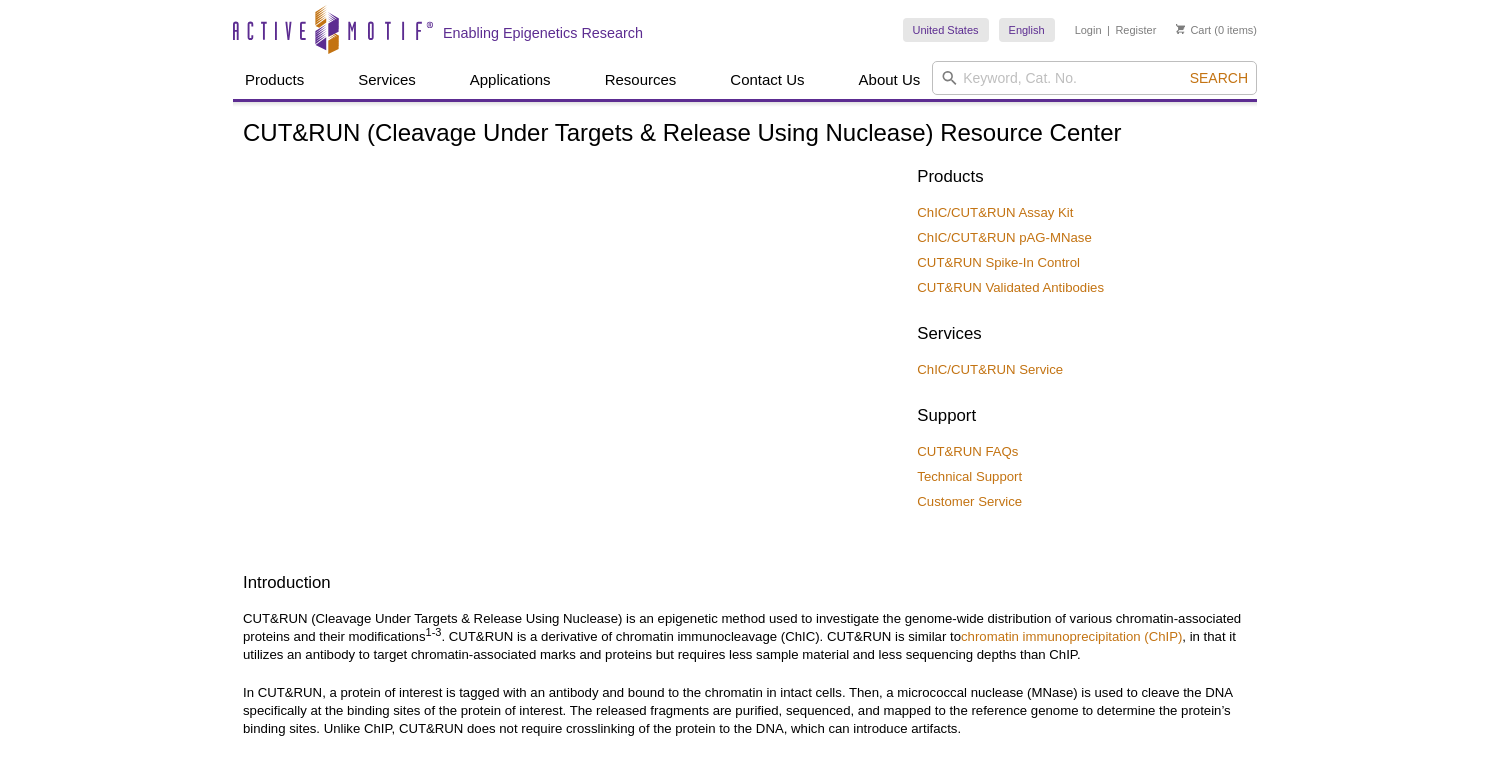 scroll, scrollTop: 0, scrollLeft: 0, axis: both 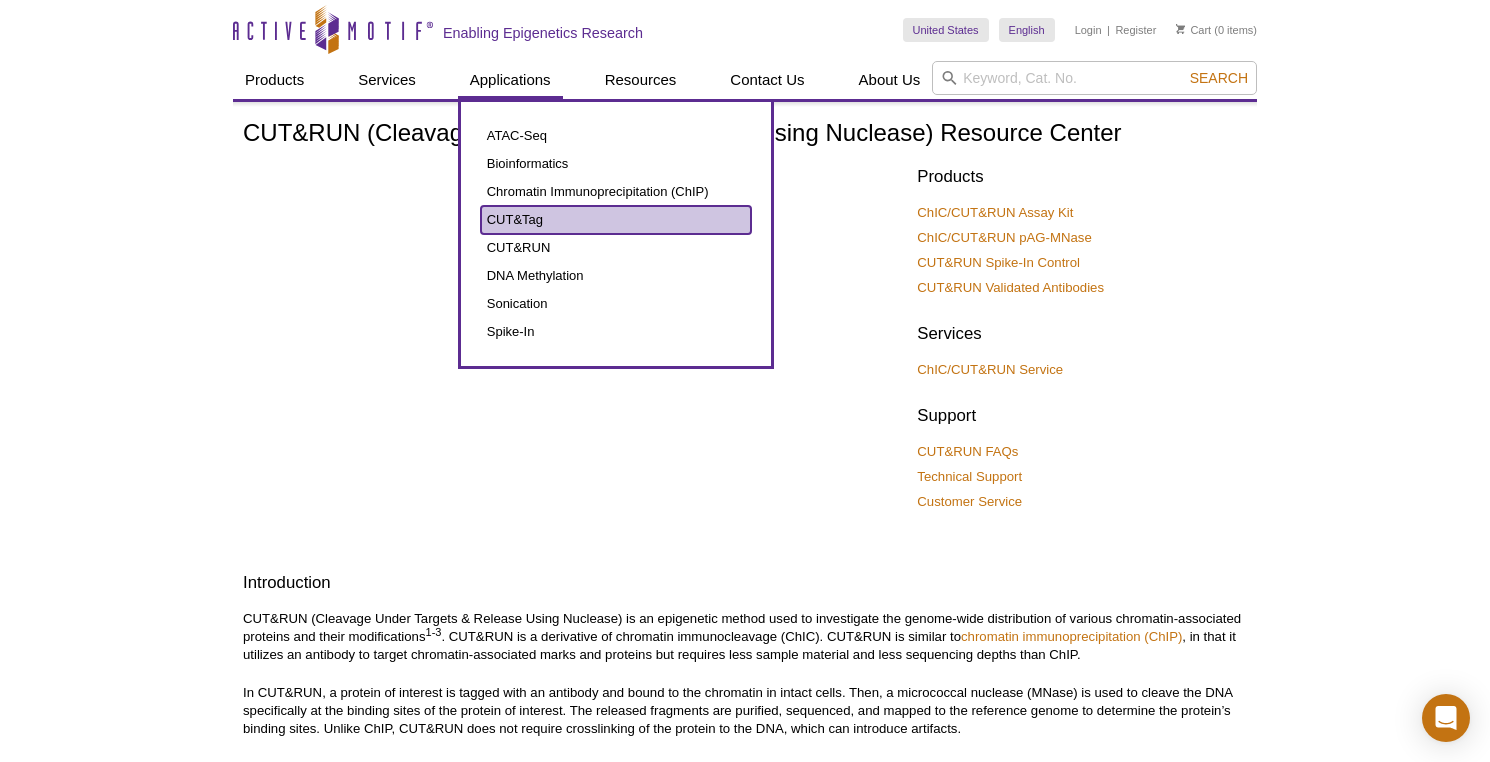 click on "CUT&Tag" at bounding box center [616, 220] 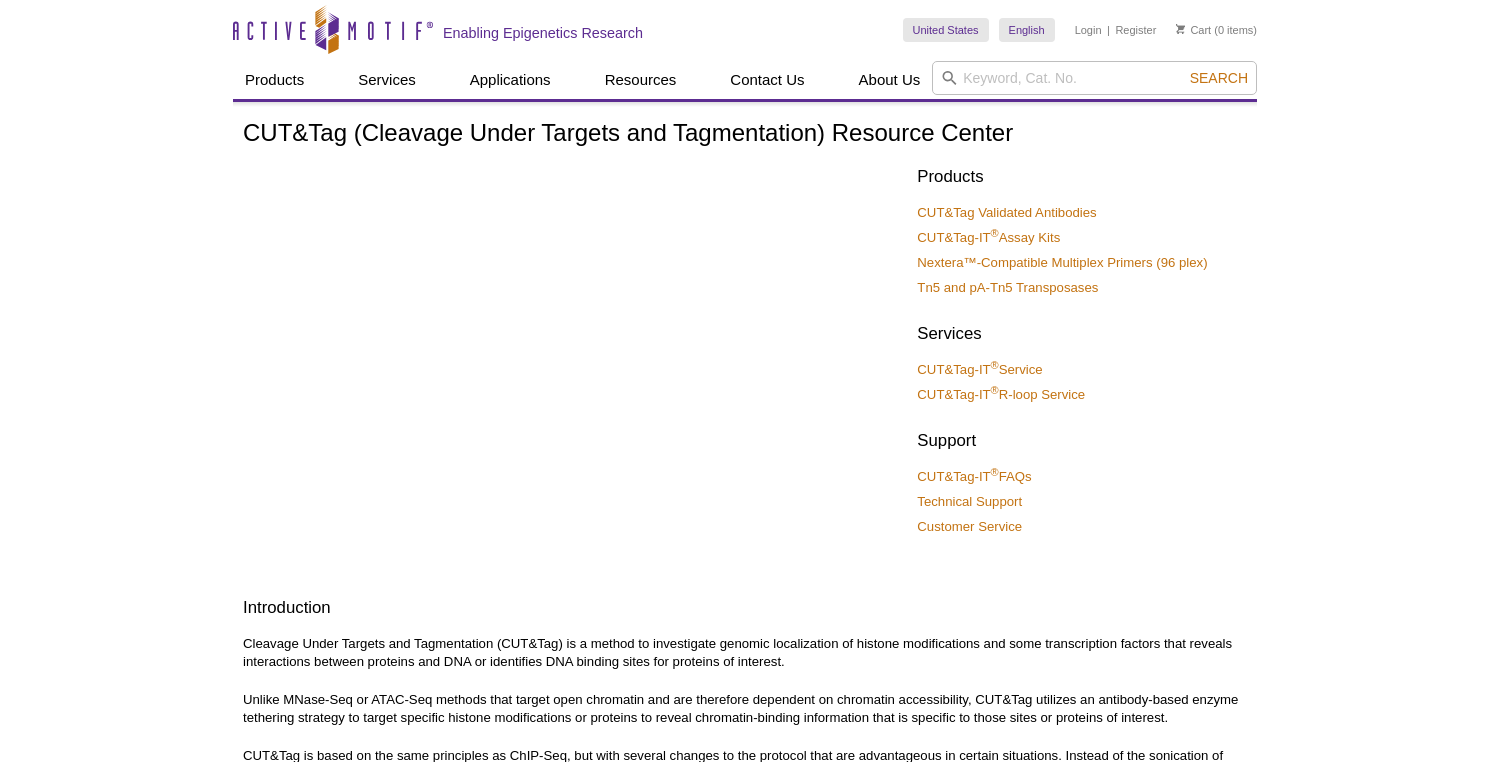 scroll, scrollTop: 0, scrollLeft: 0, axis: both 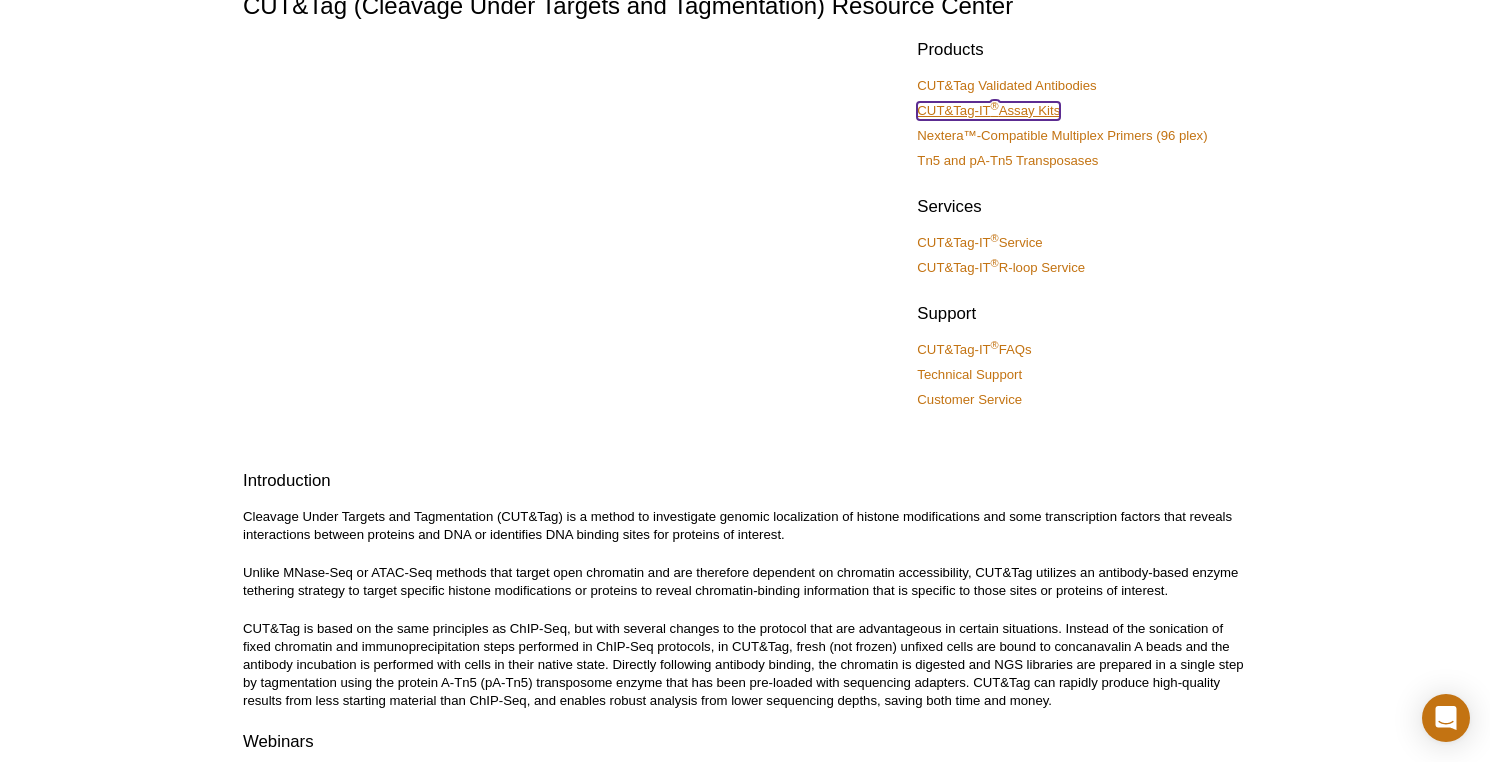 click on "CUT&Tag-IT ®  Assay Kits" at bounding box center (988, 111) 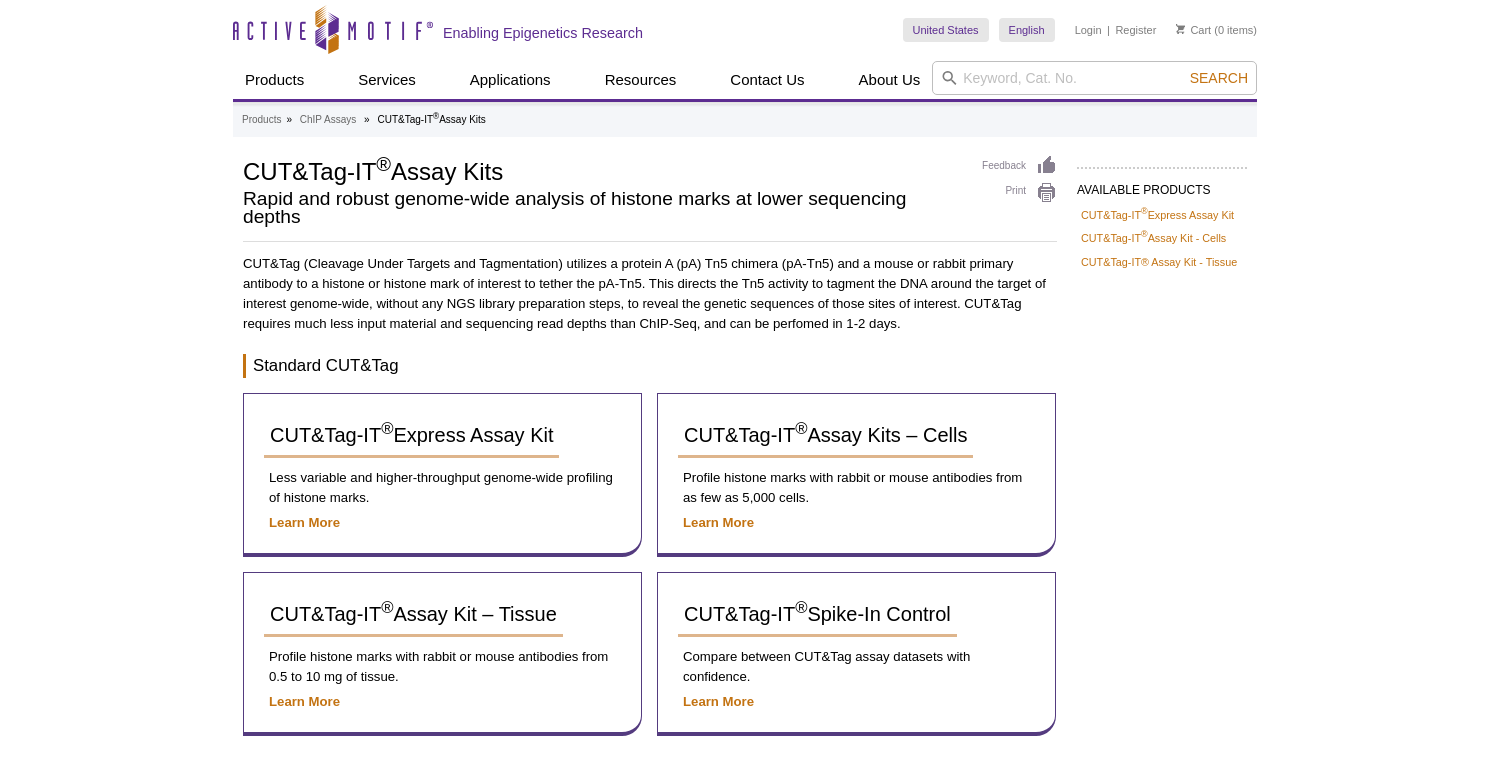 scroll, scrollTop: 0, scrollLeft: 0, axis: both 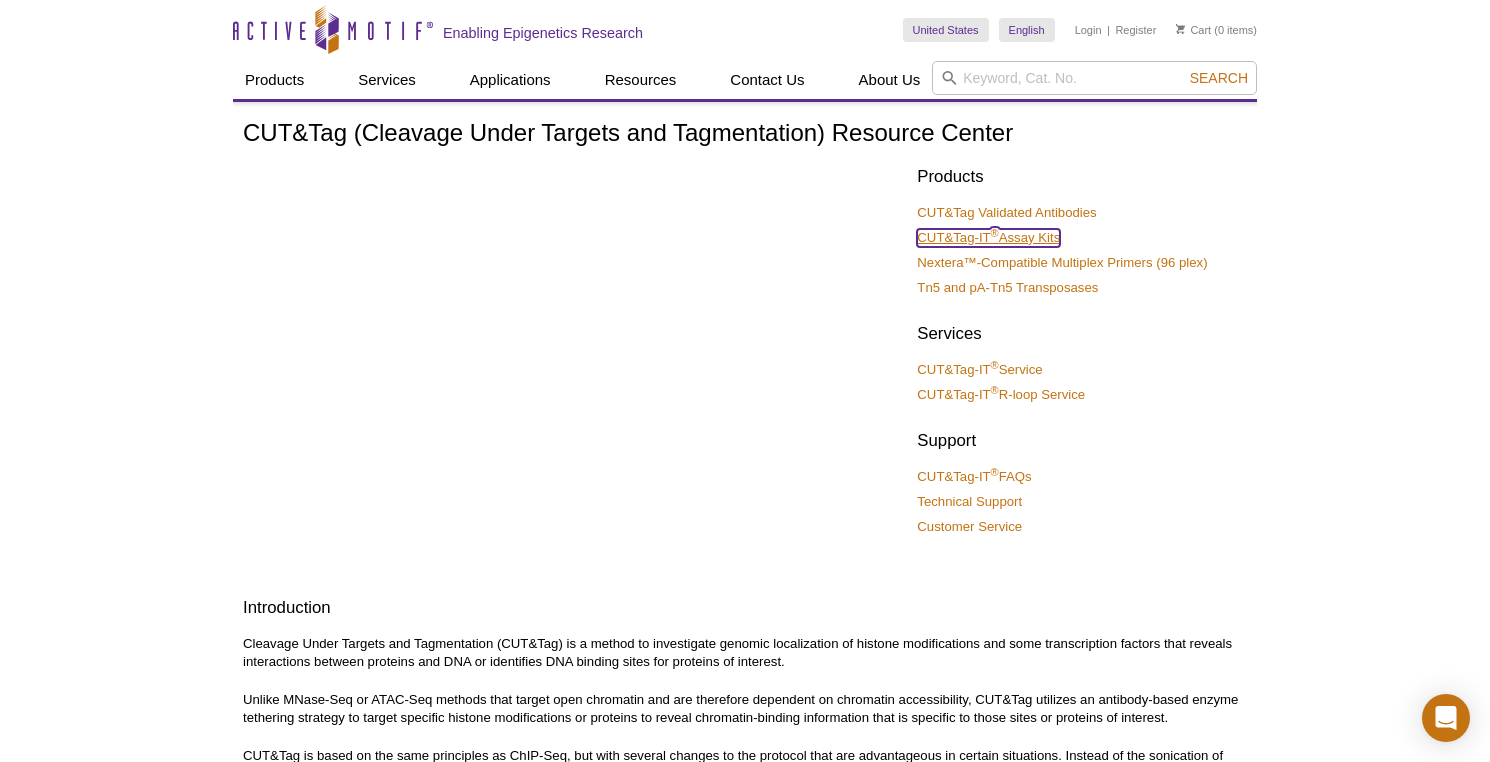 click on "CUT&Tag-IT ®  Assay Kits" at bounding box center [988, 238] 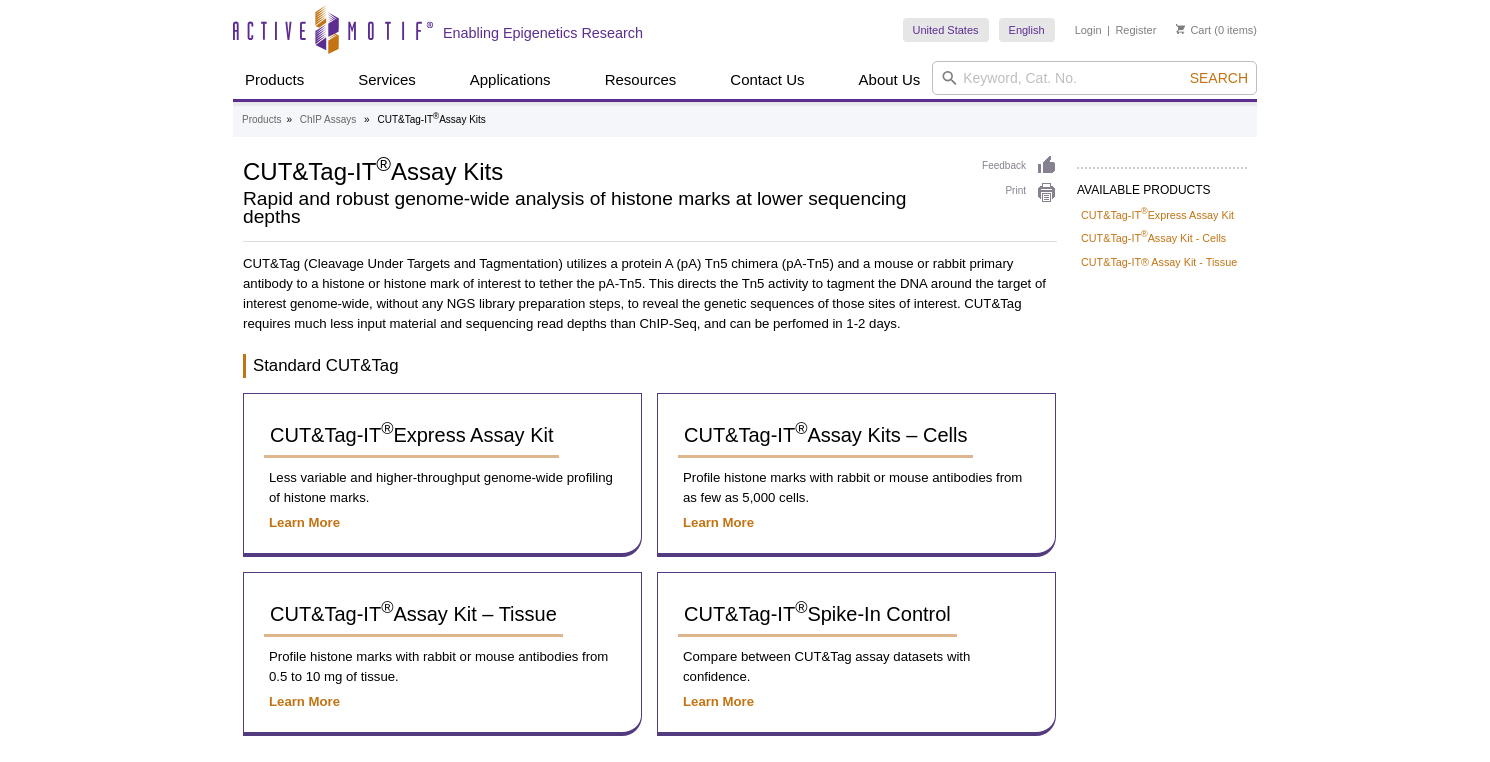scroll, scrollTop: 0, scrollLeft: 0, axis: both 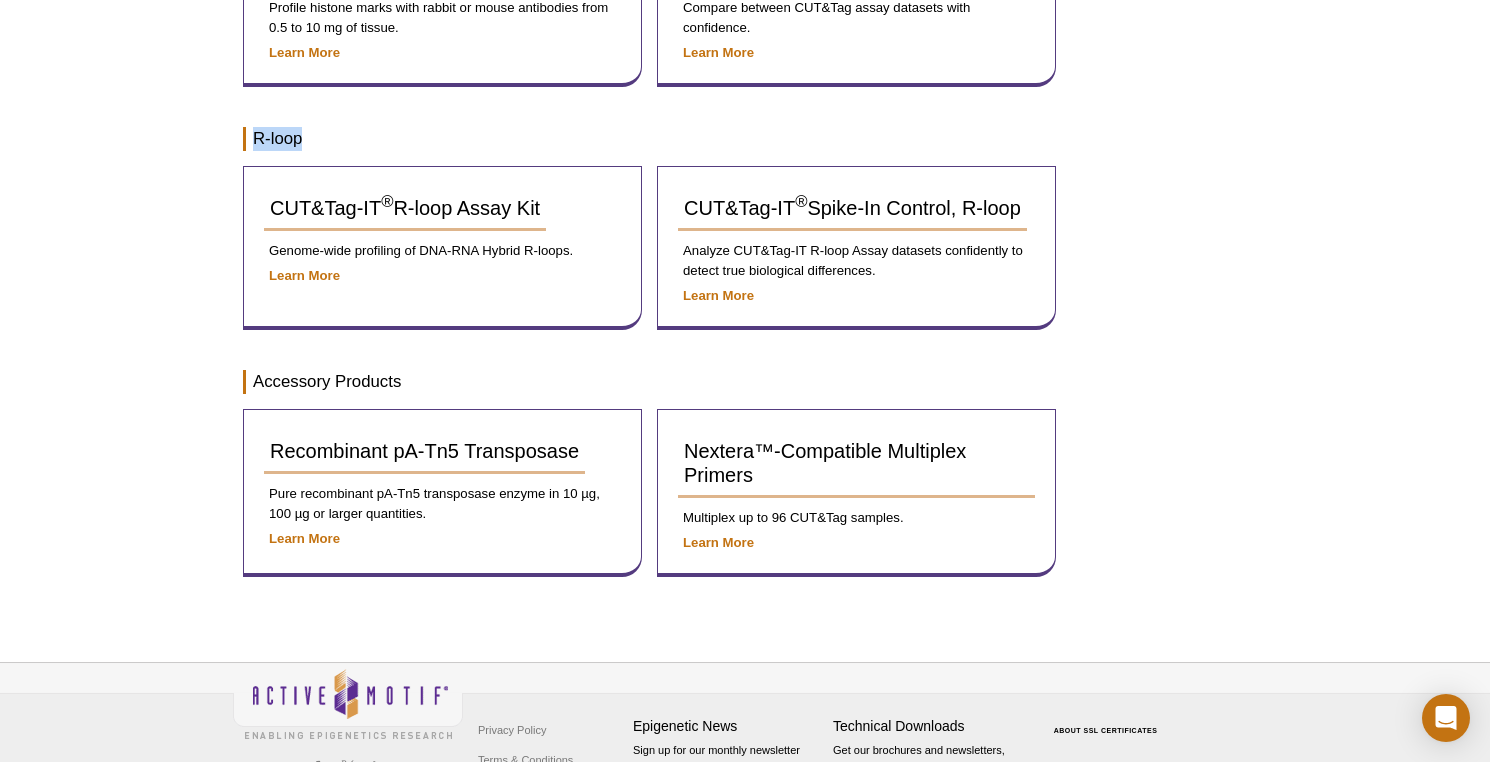 drag, startPoint x: 258, startPoint y: 138, endPoint x: 330, endPoint y: 139, distance: 72.00694 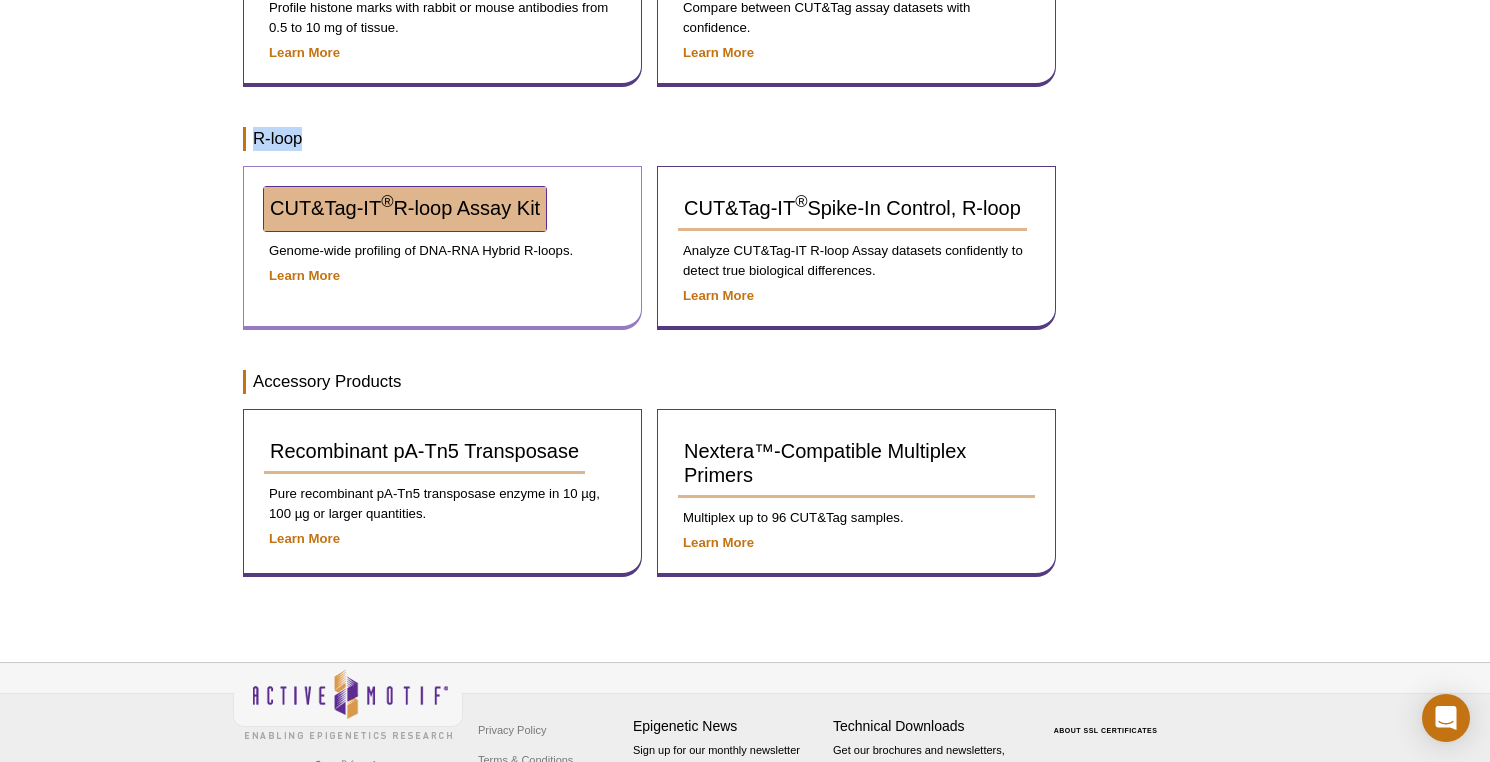 click on "CUT&Tag-IT ®  R-loop Assay Kit" at bounding box center (405, 208) 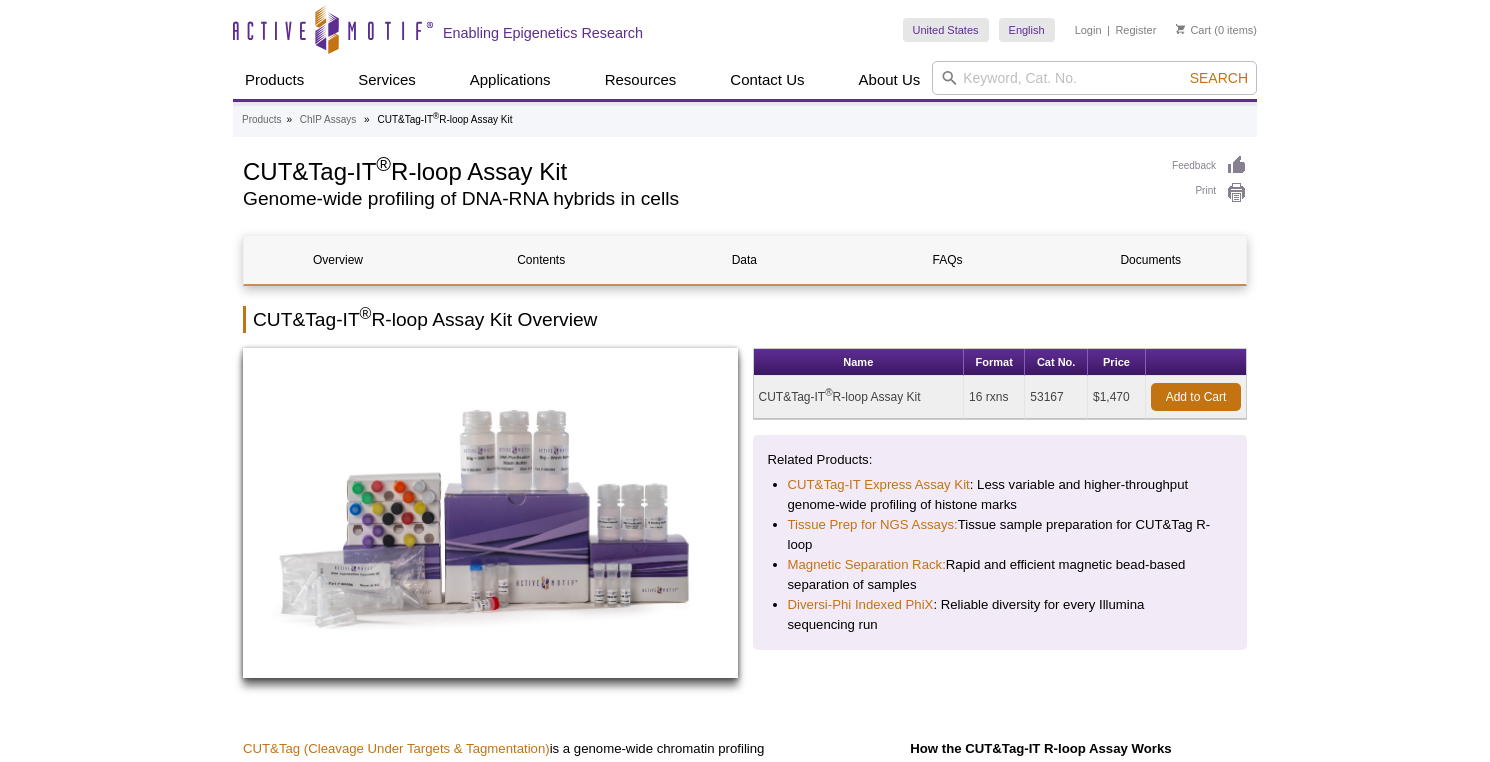 scroll, scrollTop: 0, scrollLeft: 0, axis: both 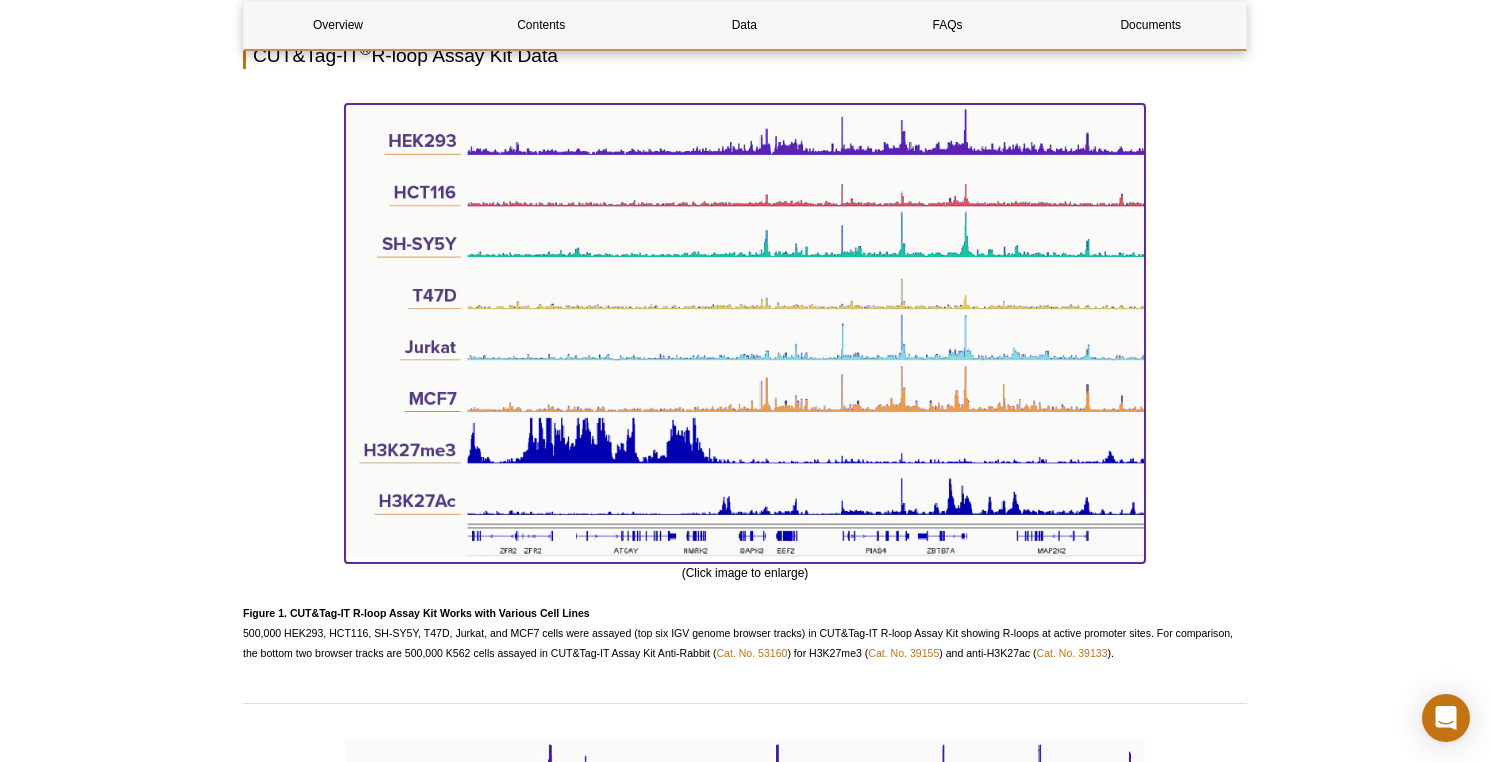 click at bounding box center [745, 330] 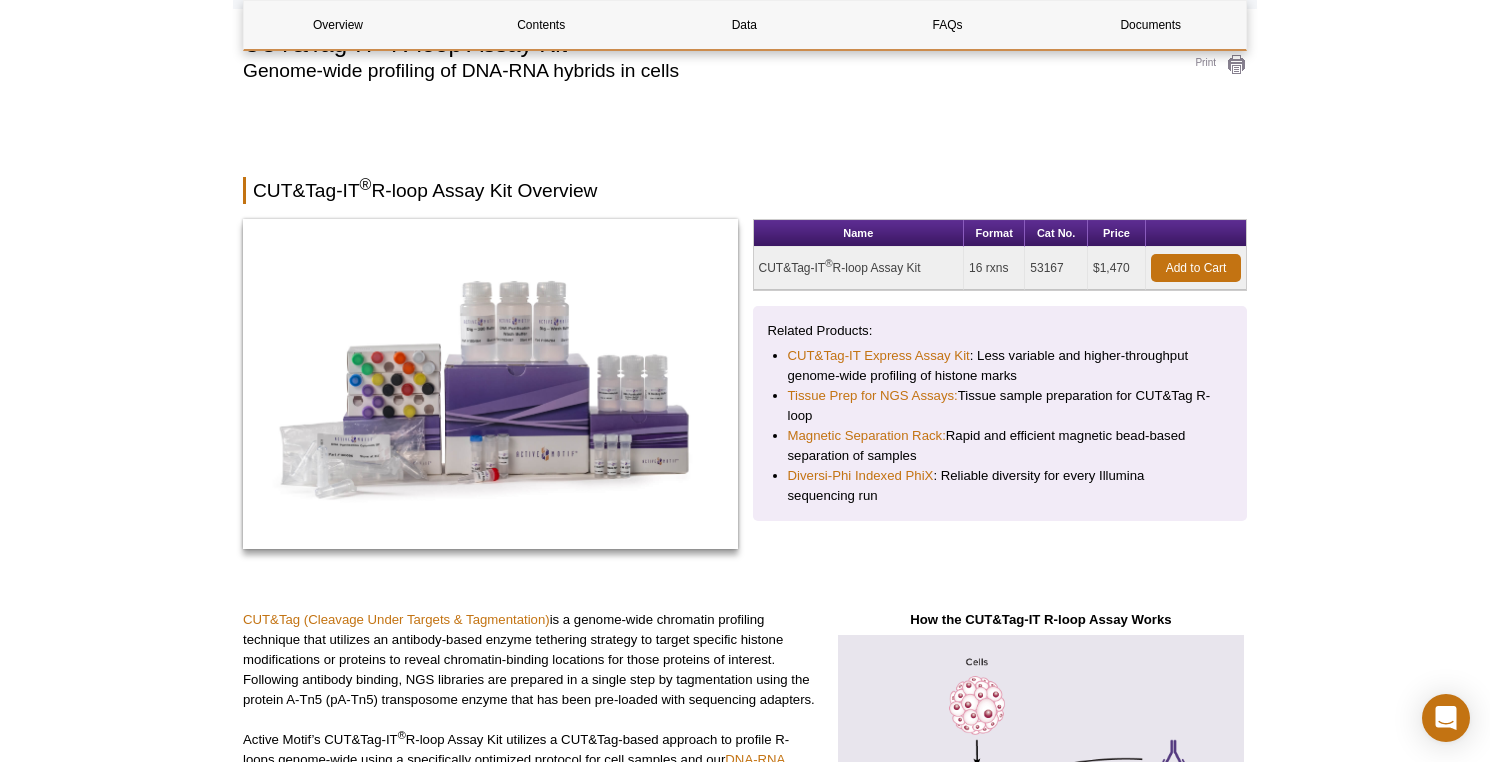 scroll, scrollTop: 0, scrollLeft: 0, axis: both 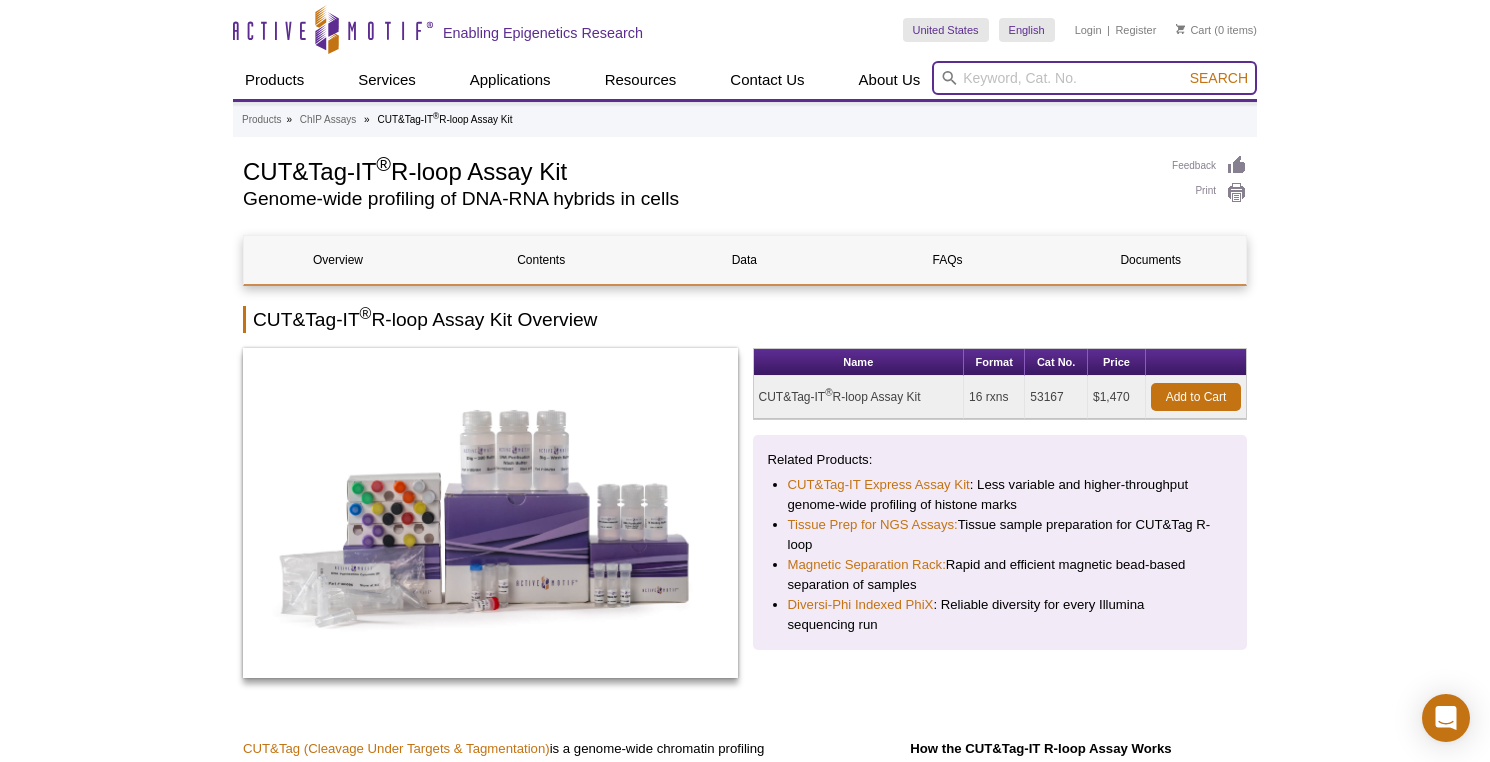 click at bounding box center [1094, 78] 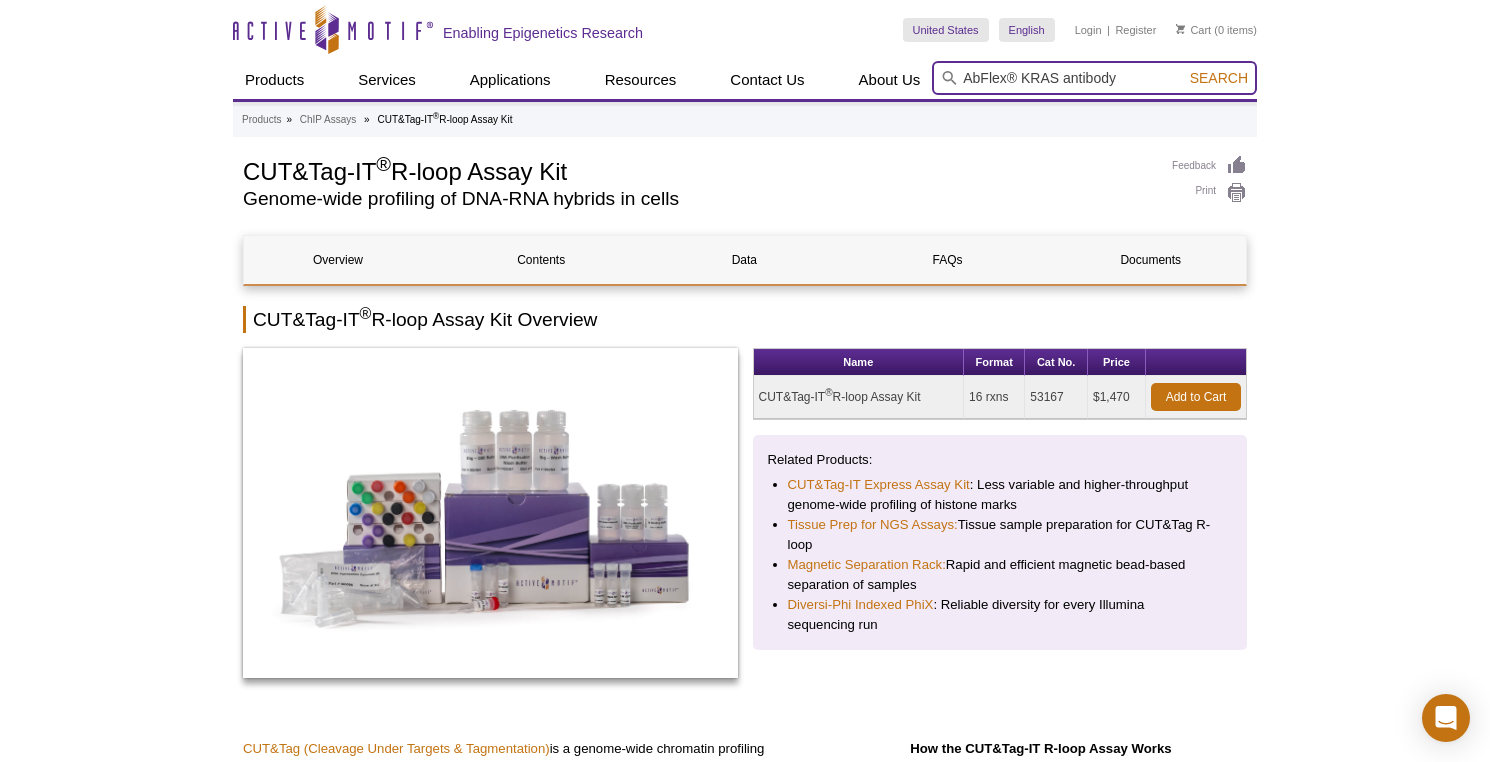 type on "AbFlex®  KRAS antibody" 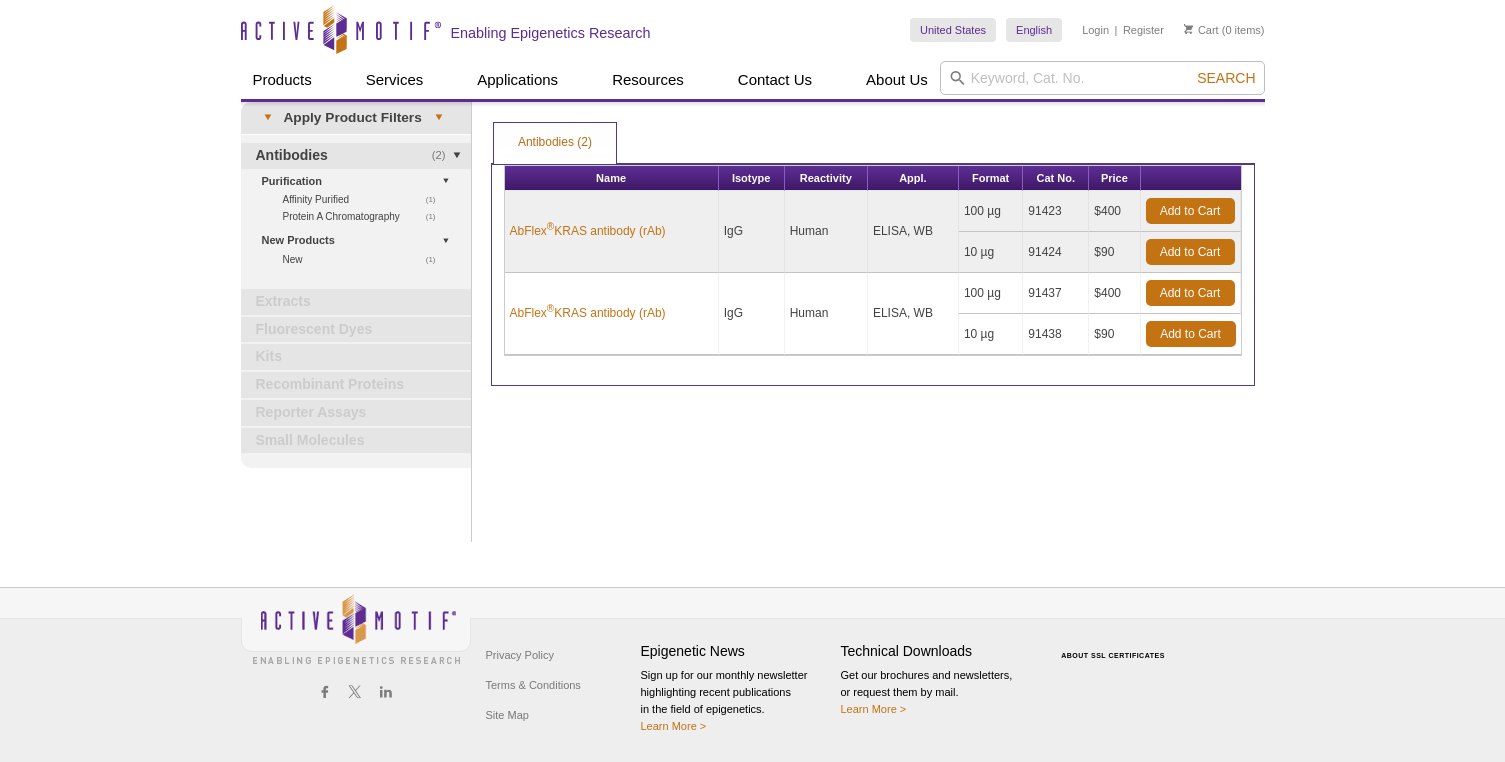 scroll, scrollTop: 0, scrollLeft: 0, axis: both 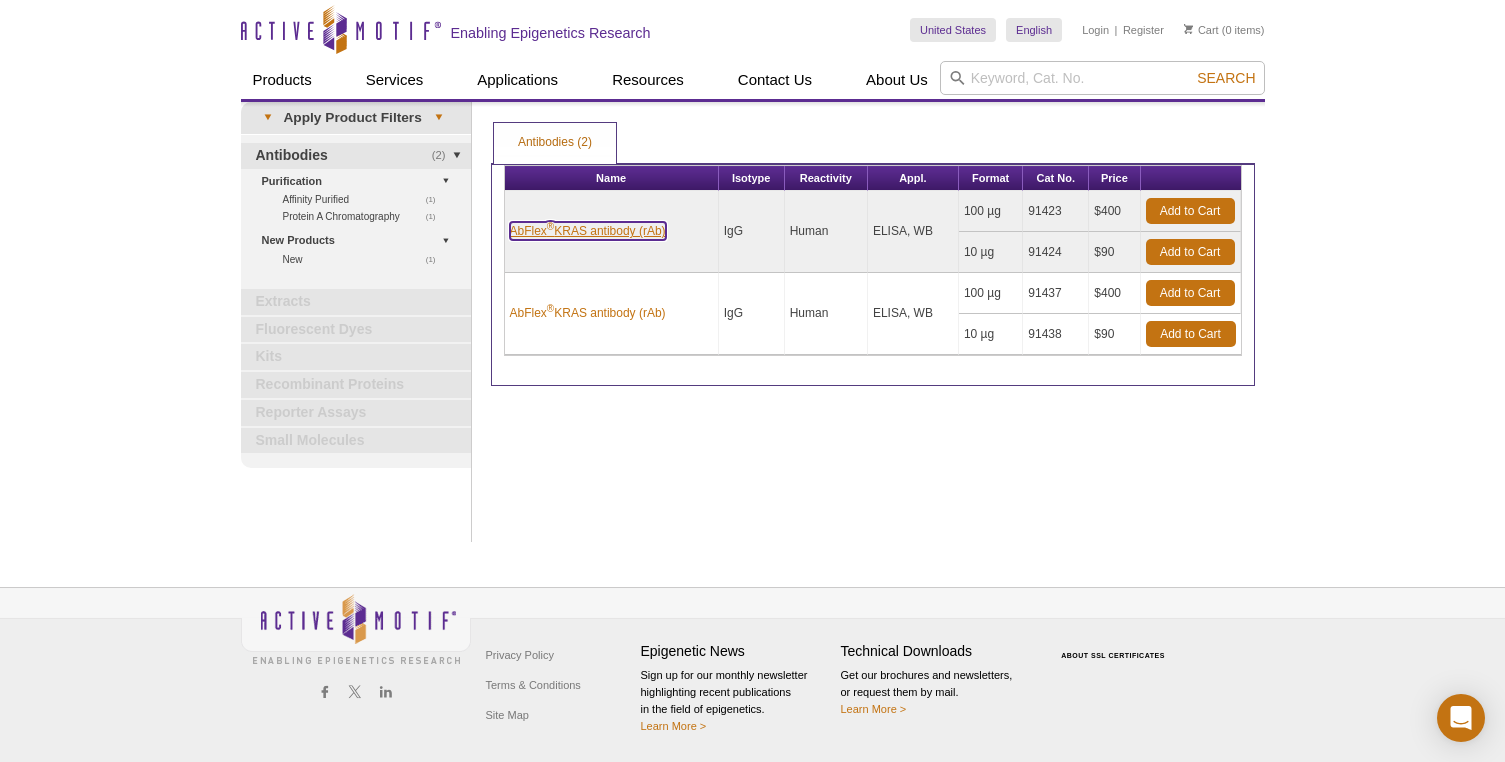click on "AbFlex ®  KRAS antibody (rAb)" at bounding box center (588, 231) 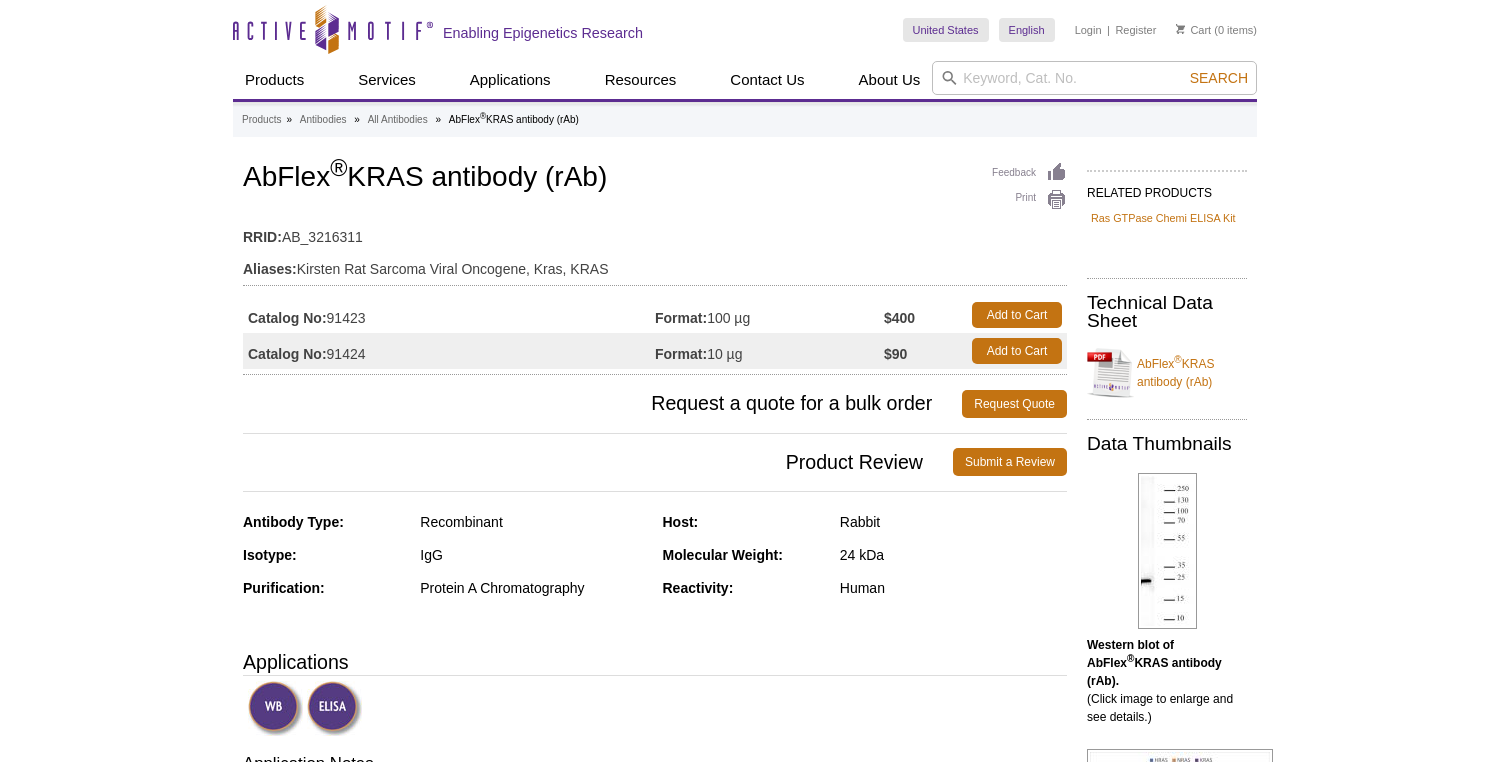 scroll, scrollTop: 0, scrollLeft: 0, axis: both 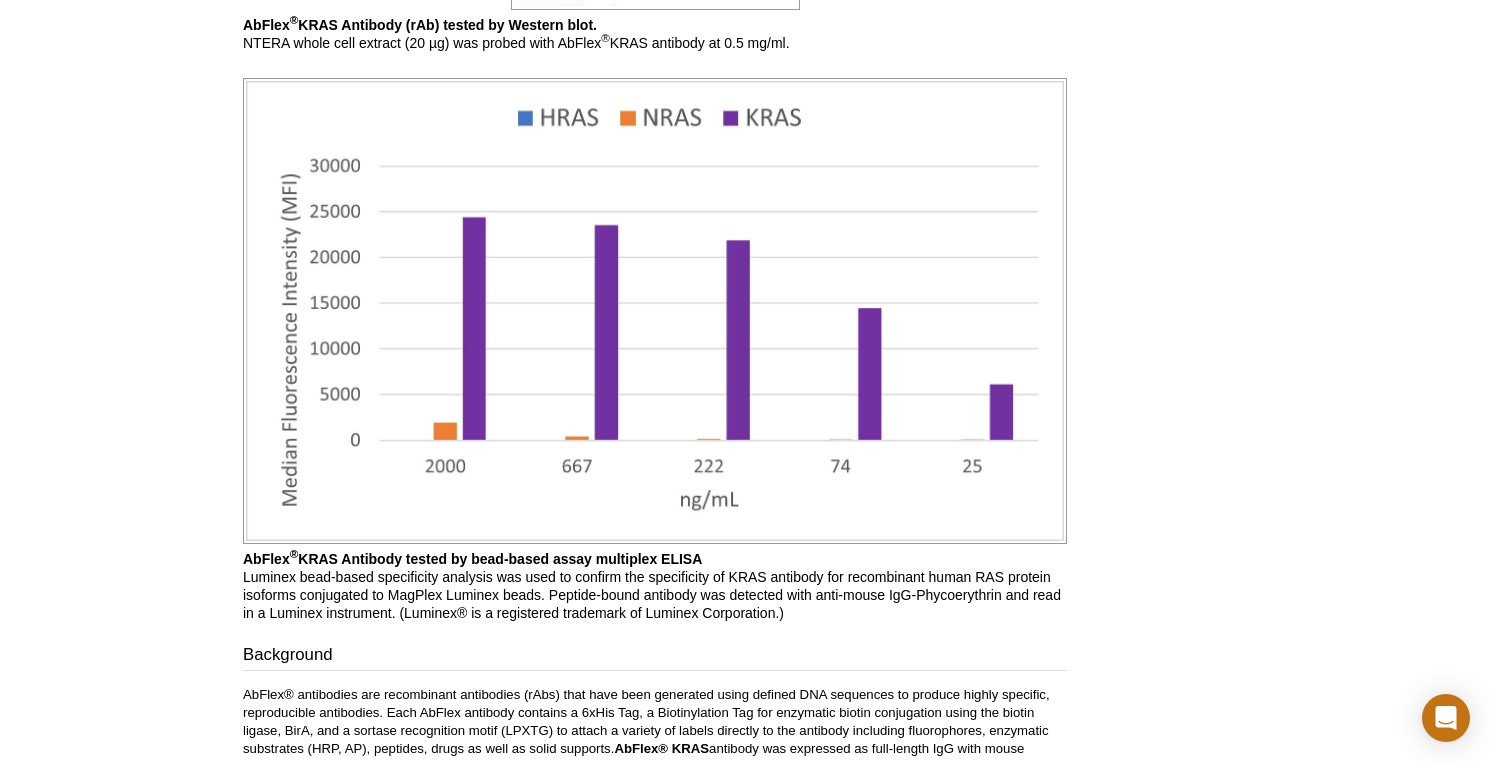 drag, startPoint x: 600, startPoint y: 560, endPoint x: 730, endPoint y: 560, distance: 130 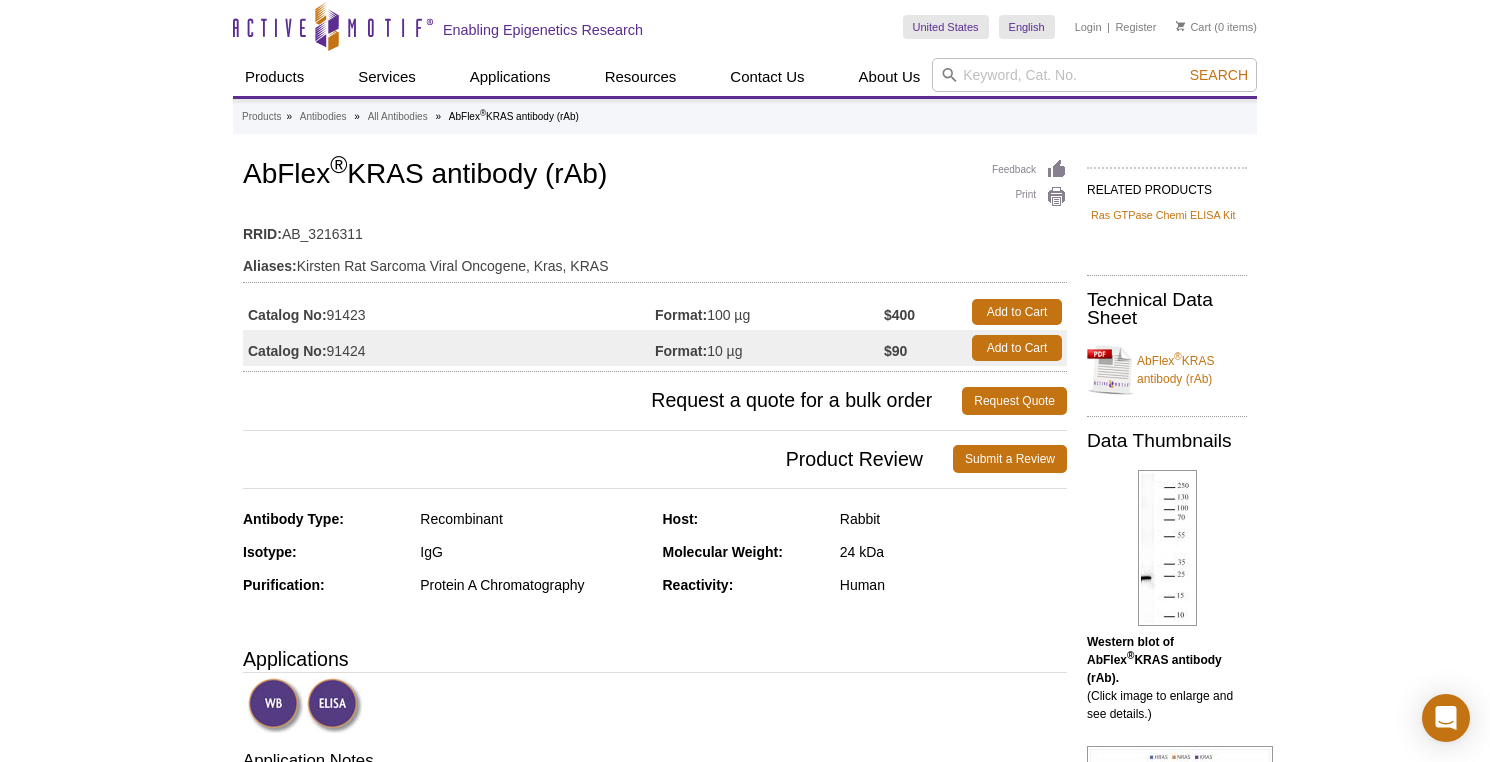 scroll, scrollTop: 0, scrollLeft: 0, axis: both 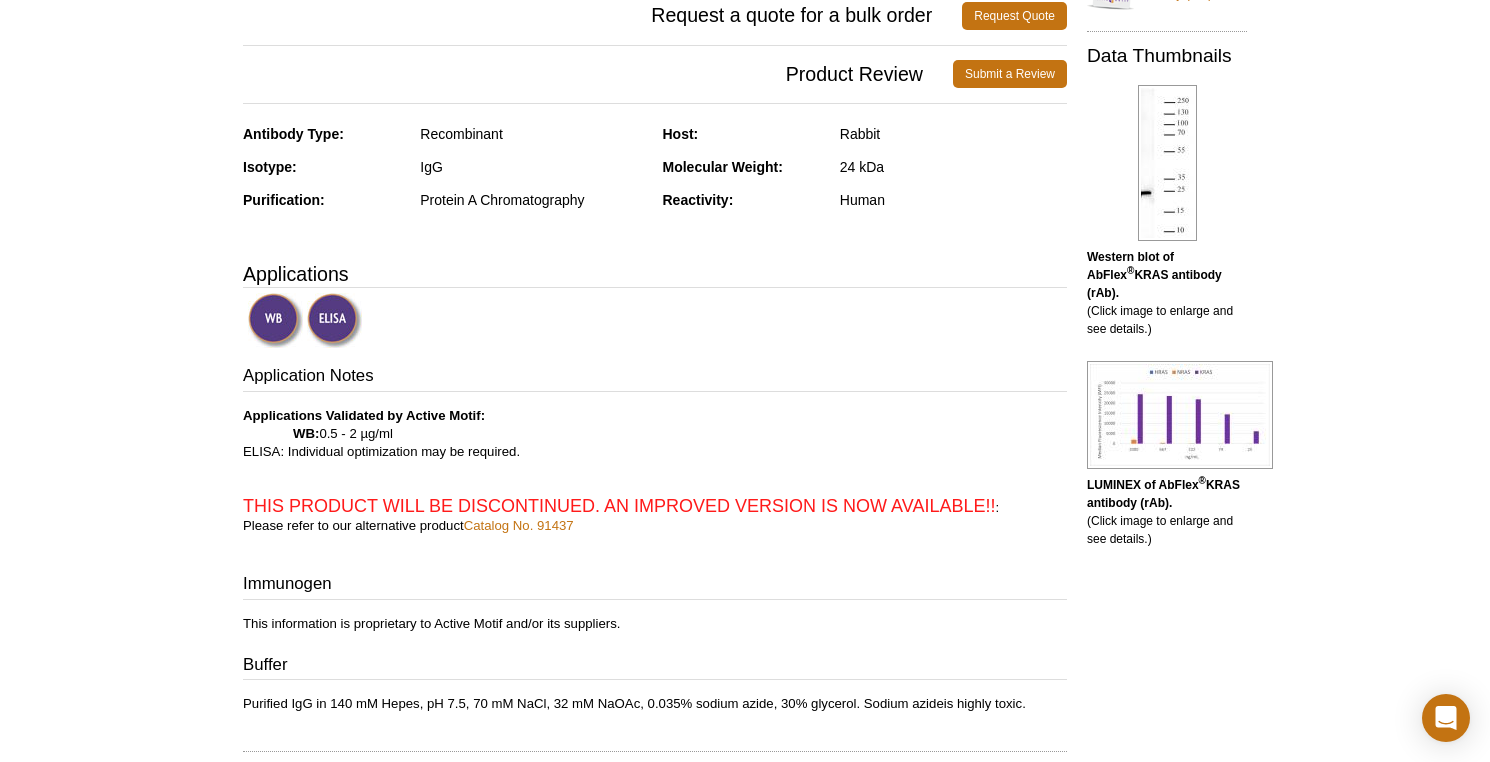 click on "Feedback
Print
AbFlex ®  KRAS antibody (rAb)
RRID:  AB_3216311
Aliases:  Kirsten Rat Sarcoma Viral Oncogene, Kras, KRAS
Catalog No:  91423
Format:  100 µg
$400
Add to Cart
Catalog No:  91424
Format:  10 µg
$90
Add to Cart
Request a quote for a bulk order
Request Quote
Product Review
Submit a Review" at bounding box center (650, 1287) 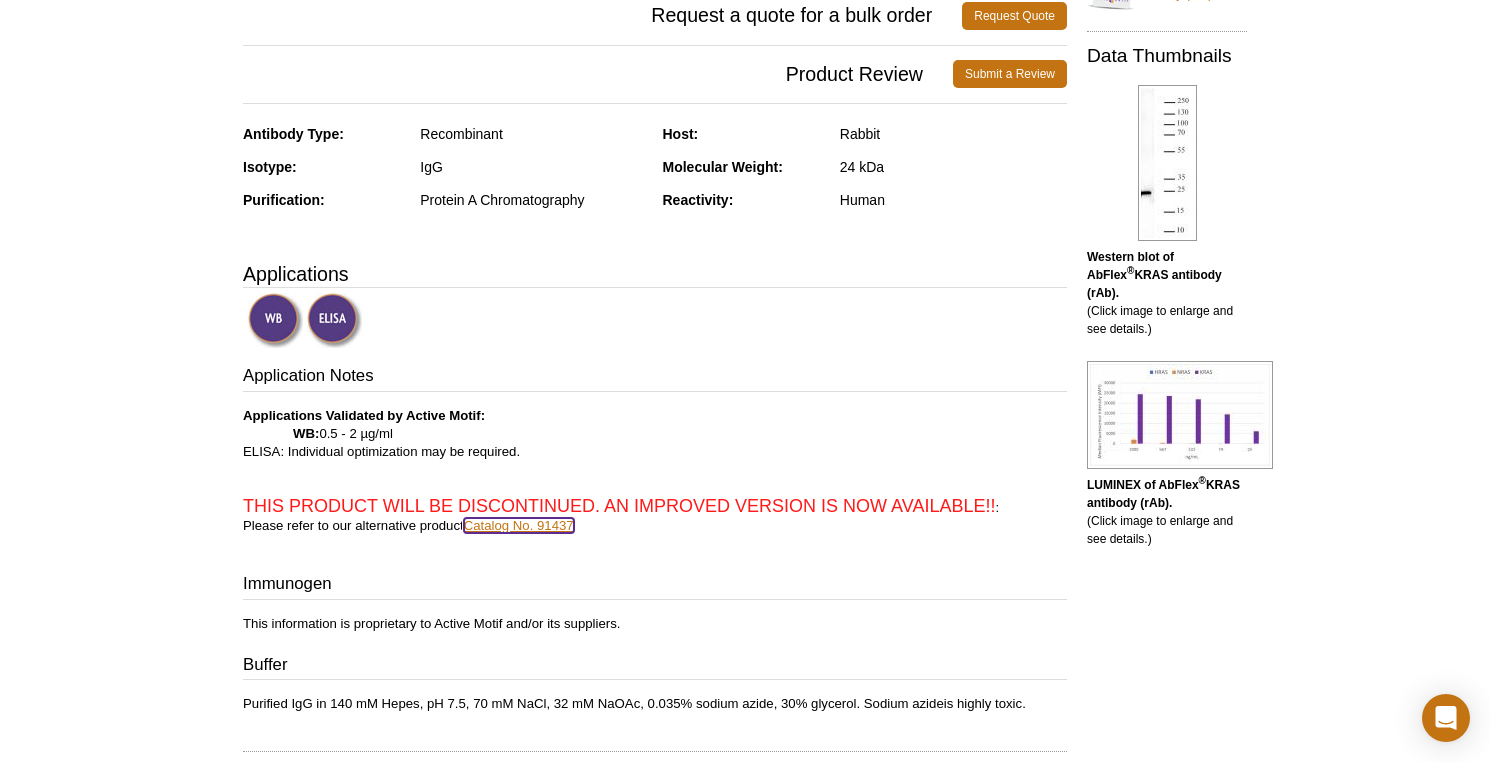 click on "Catalog No. 91437" at bounding box center [519, 525] 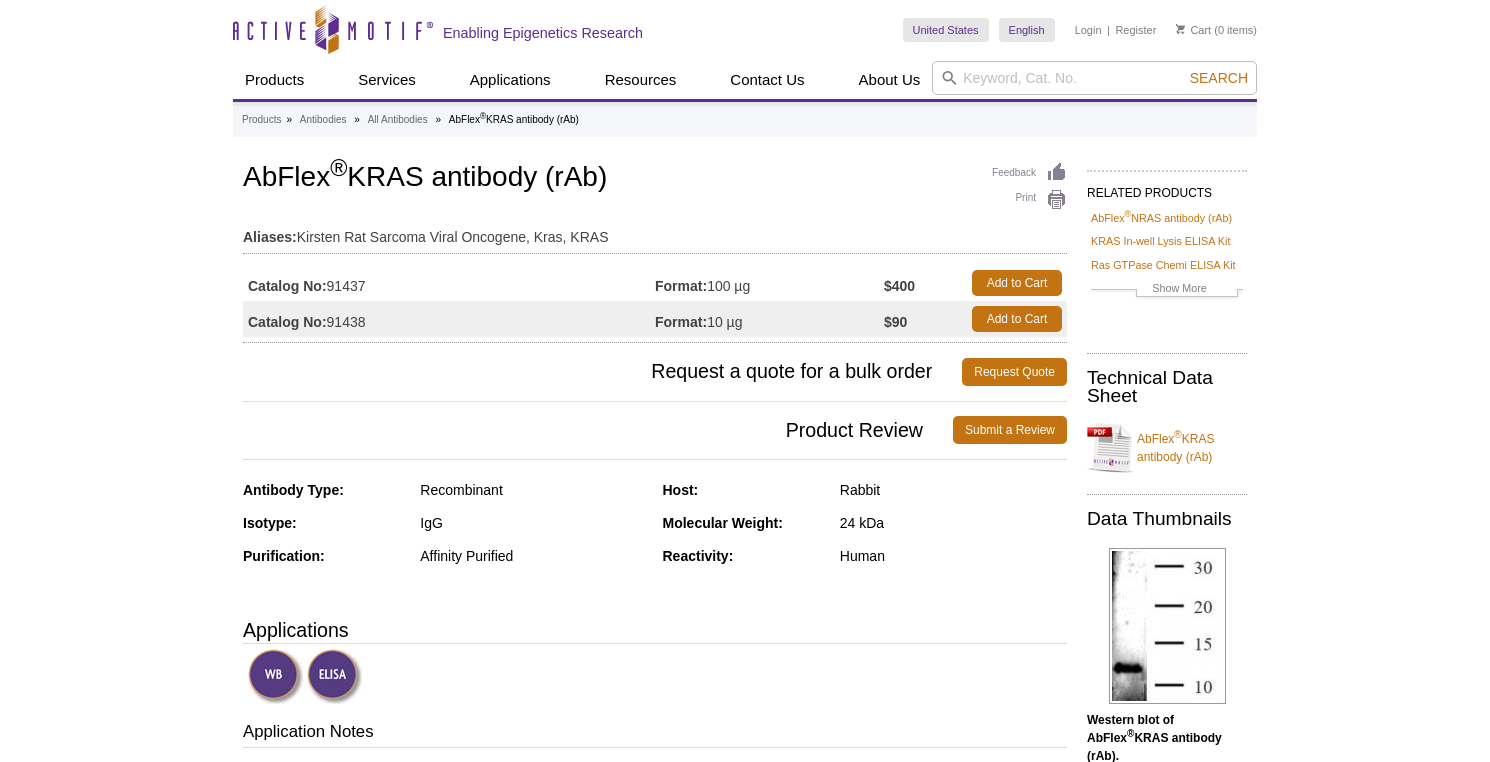 scroll, scrollTop: 0, scrollLeft: 0, axis: both 